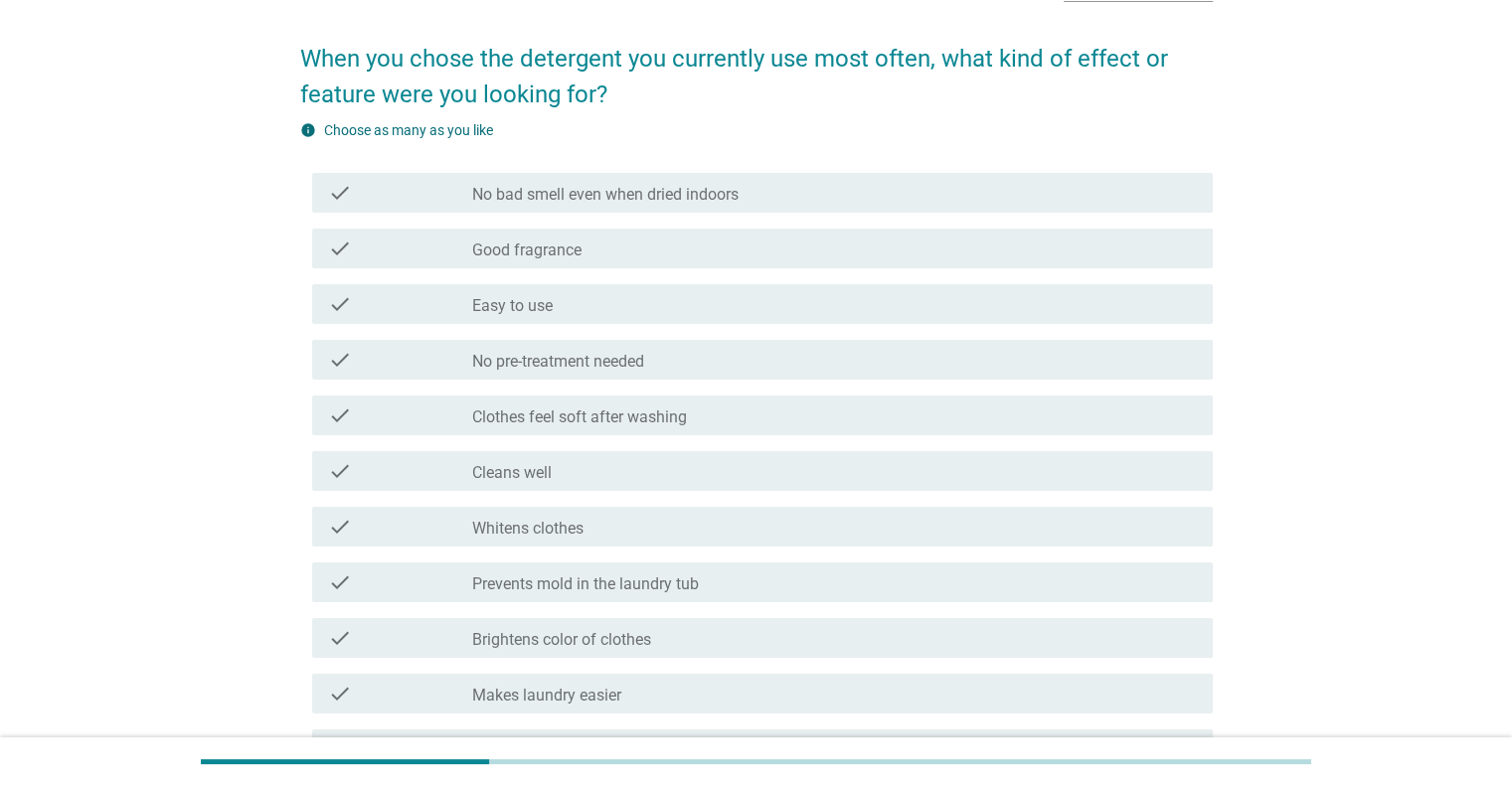scroll, scrollTop: 298, scrollLeft: 0, axis: vertical 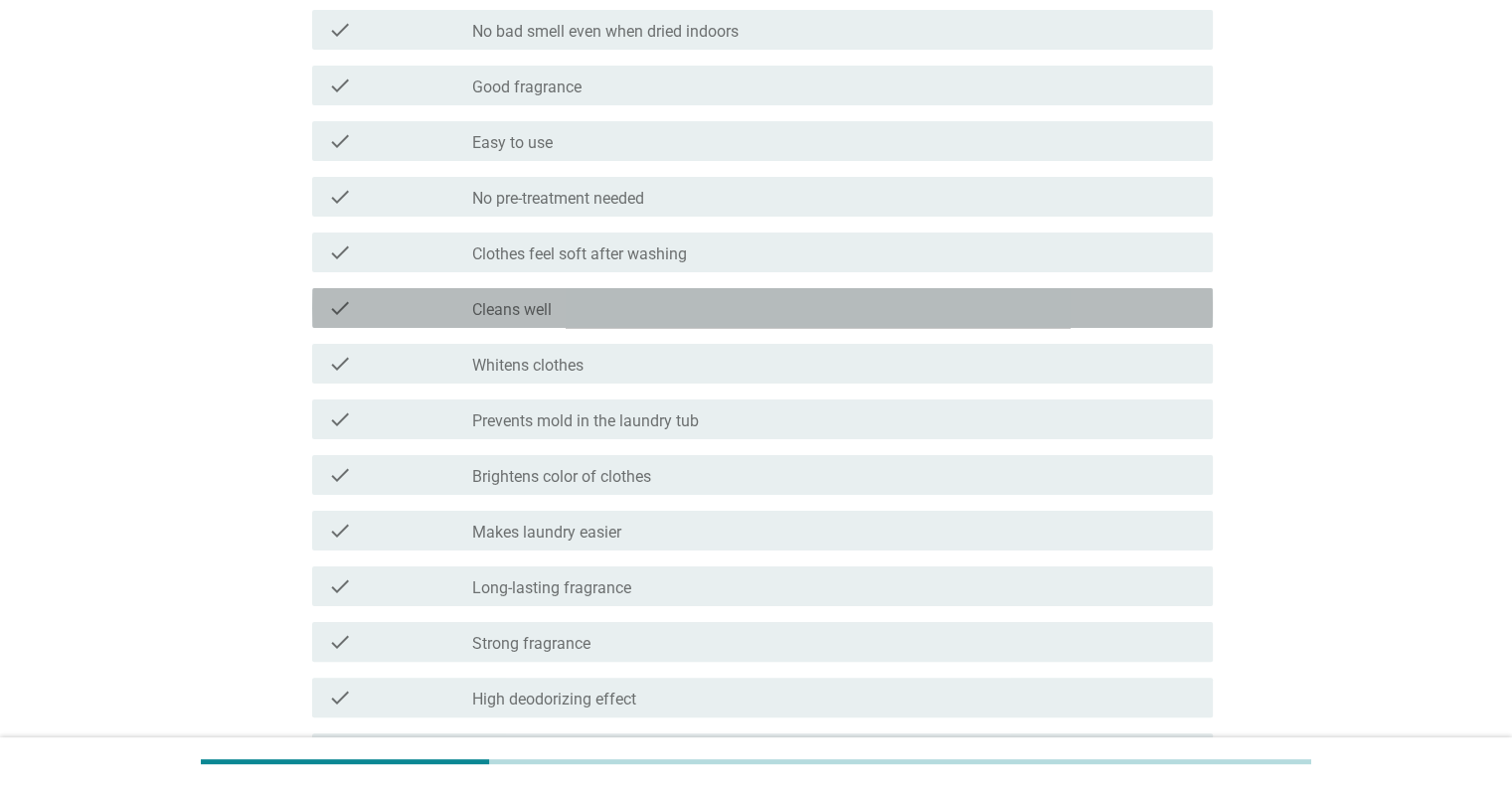 click on "check_box_outline_blank Cleans well" at bounding box center (834, 308) 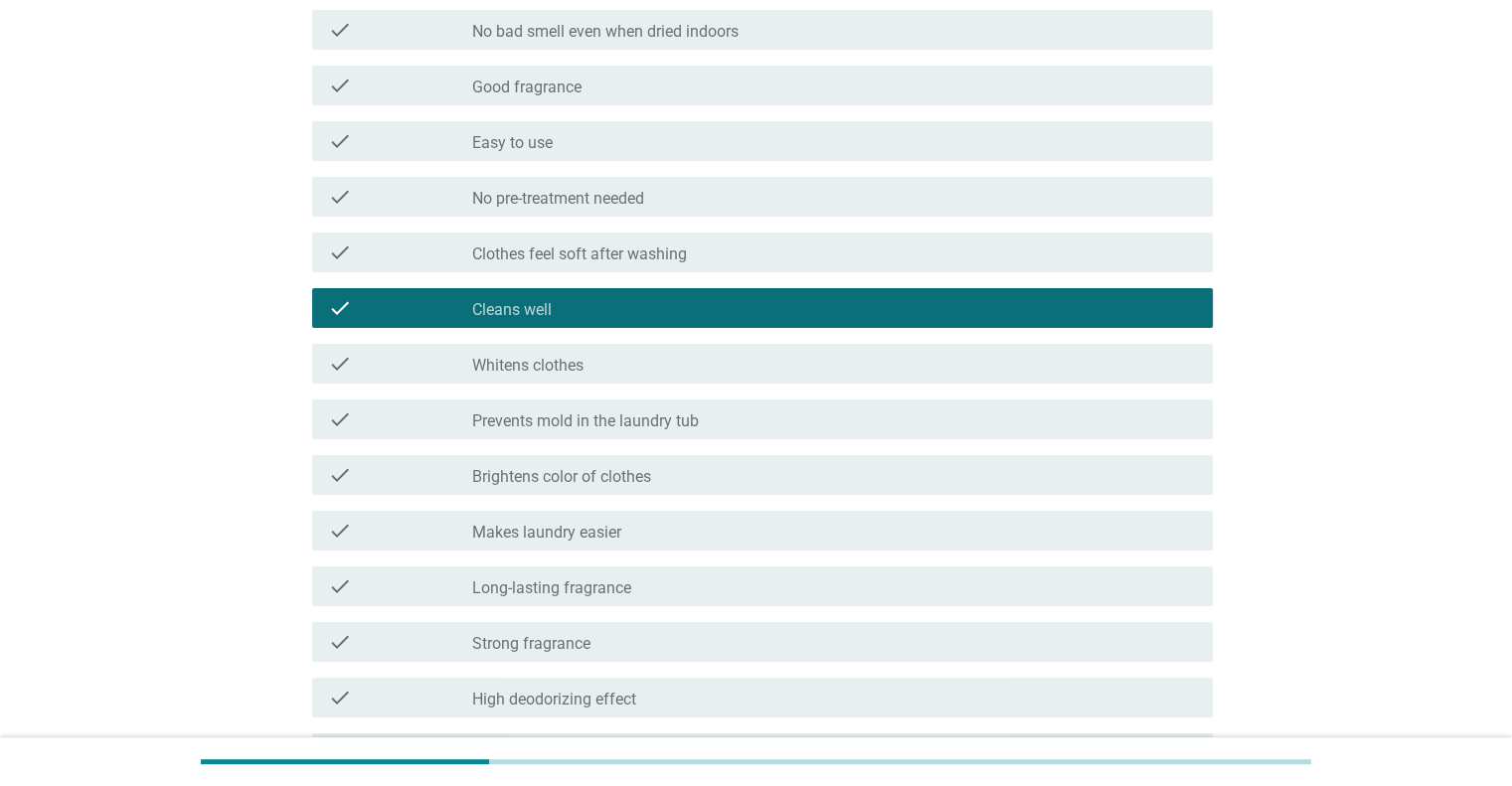 click on "Prevents mold in the laundry tub" at bounding box center (586, 421) 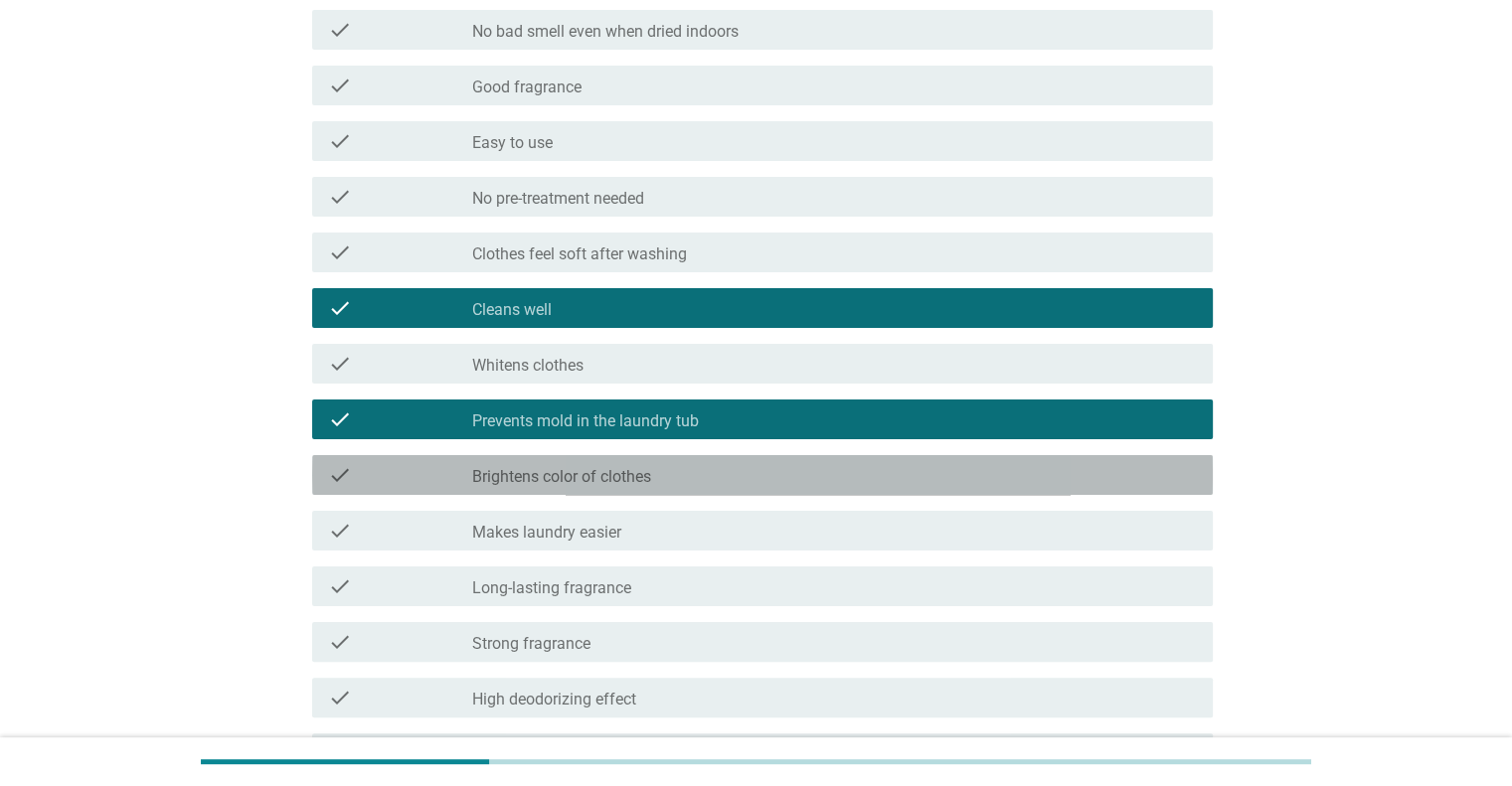 click on "Brightens color of clothes" at bounding box center (562, 477) 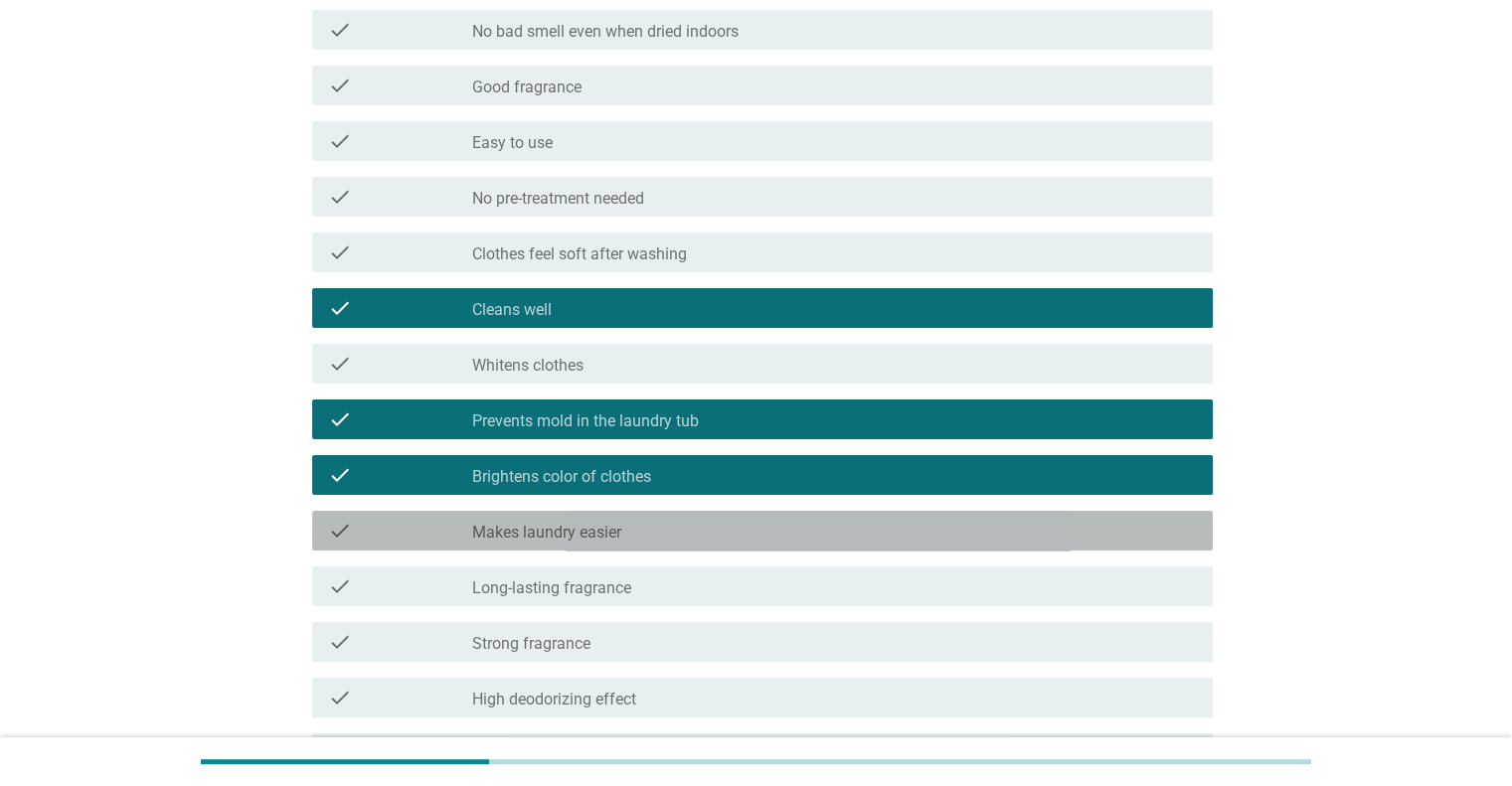 click on "Makes laundry easier" at bounding box center (547, 533) 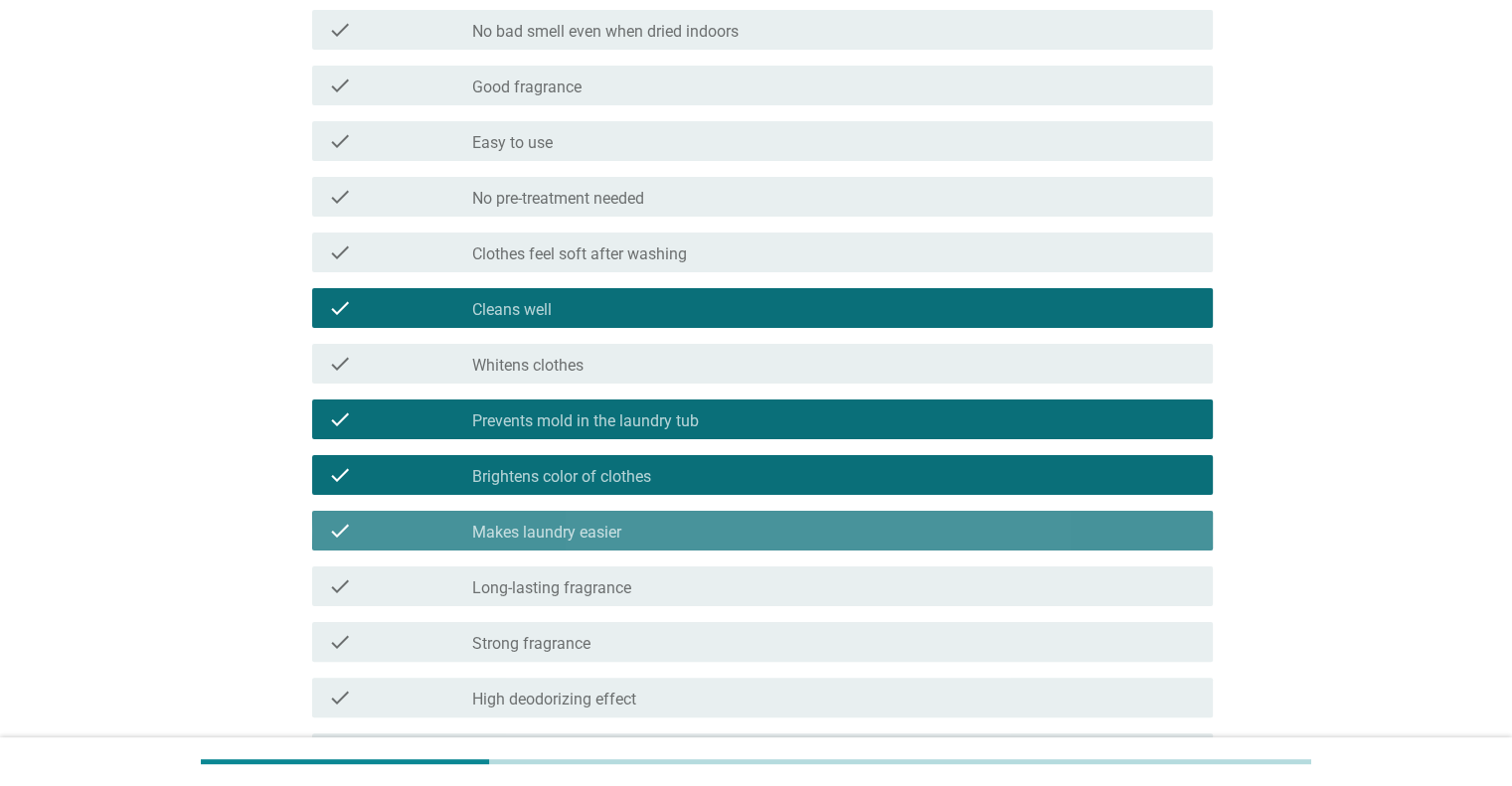 click on "Makes laundry easier" at bounding box center (547, 533) 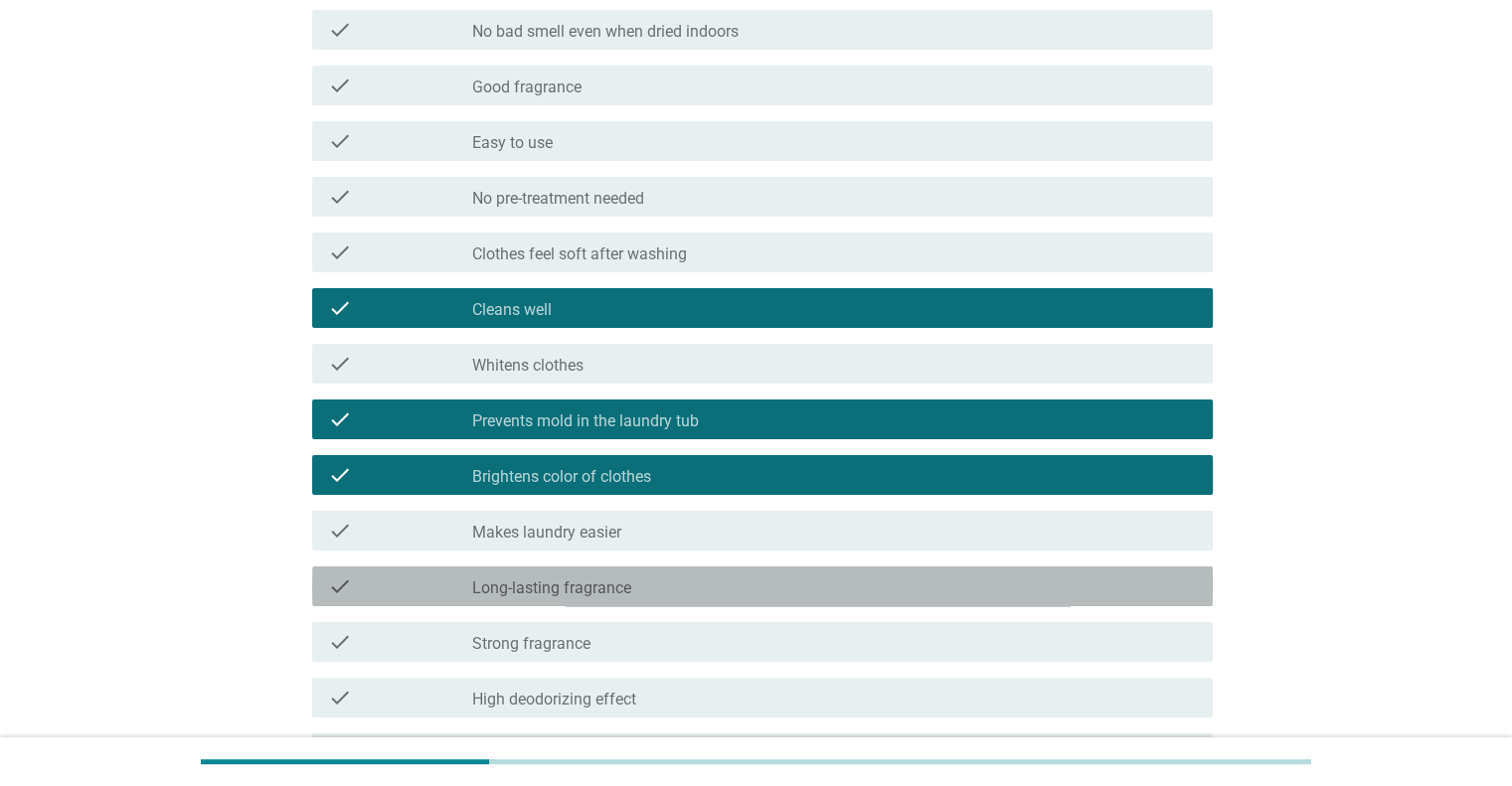 click on "Long-lasting fragrance" at bounding box center [552, 588] 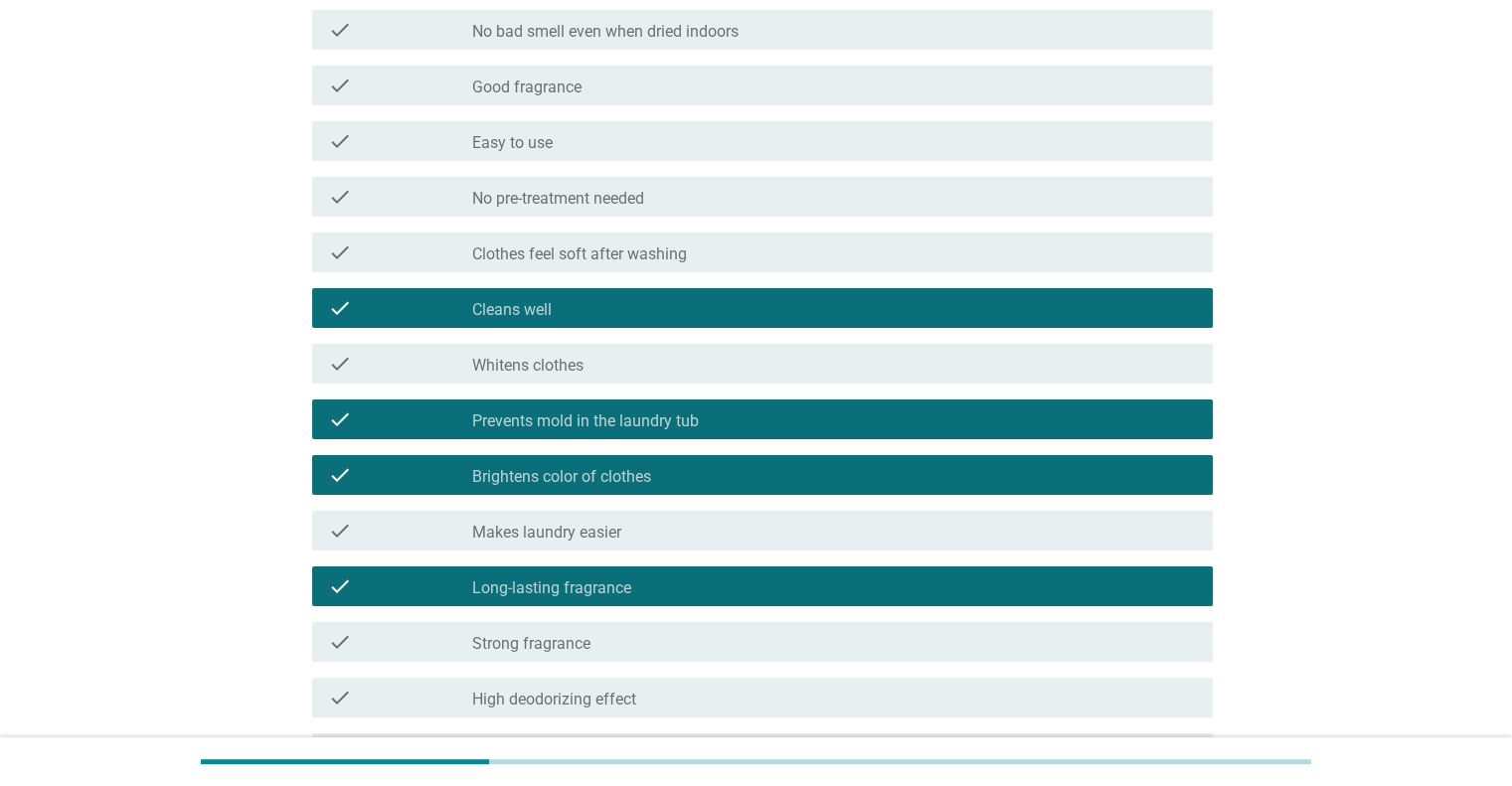 scroll, scrollTop: 596, scrollLeft: 0, axis: vertical 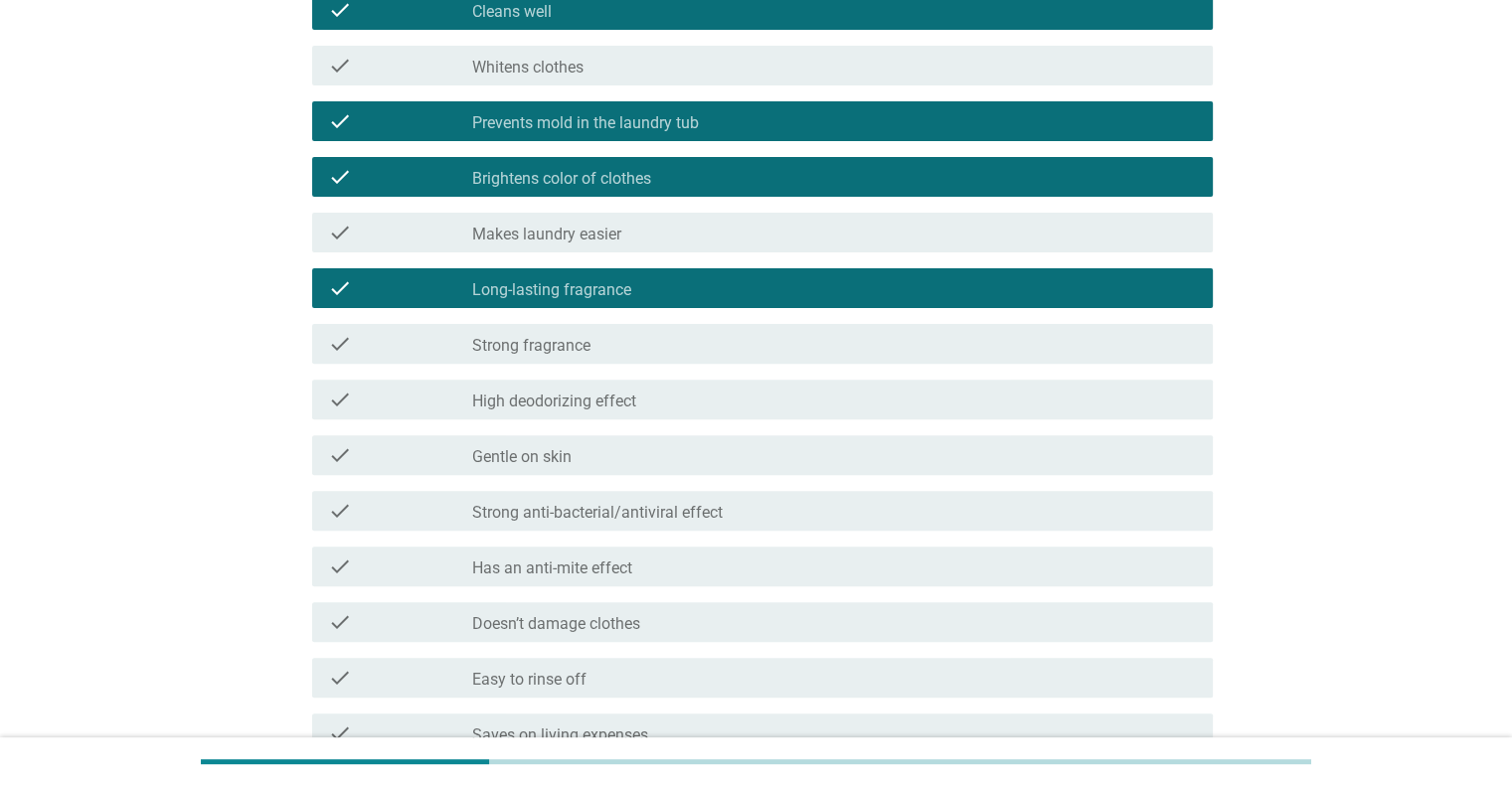 drag, startPoint x: 593, startPoint y: 339, endPoint x: 598, endPoint y: 396, distance: 57.21888 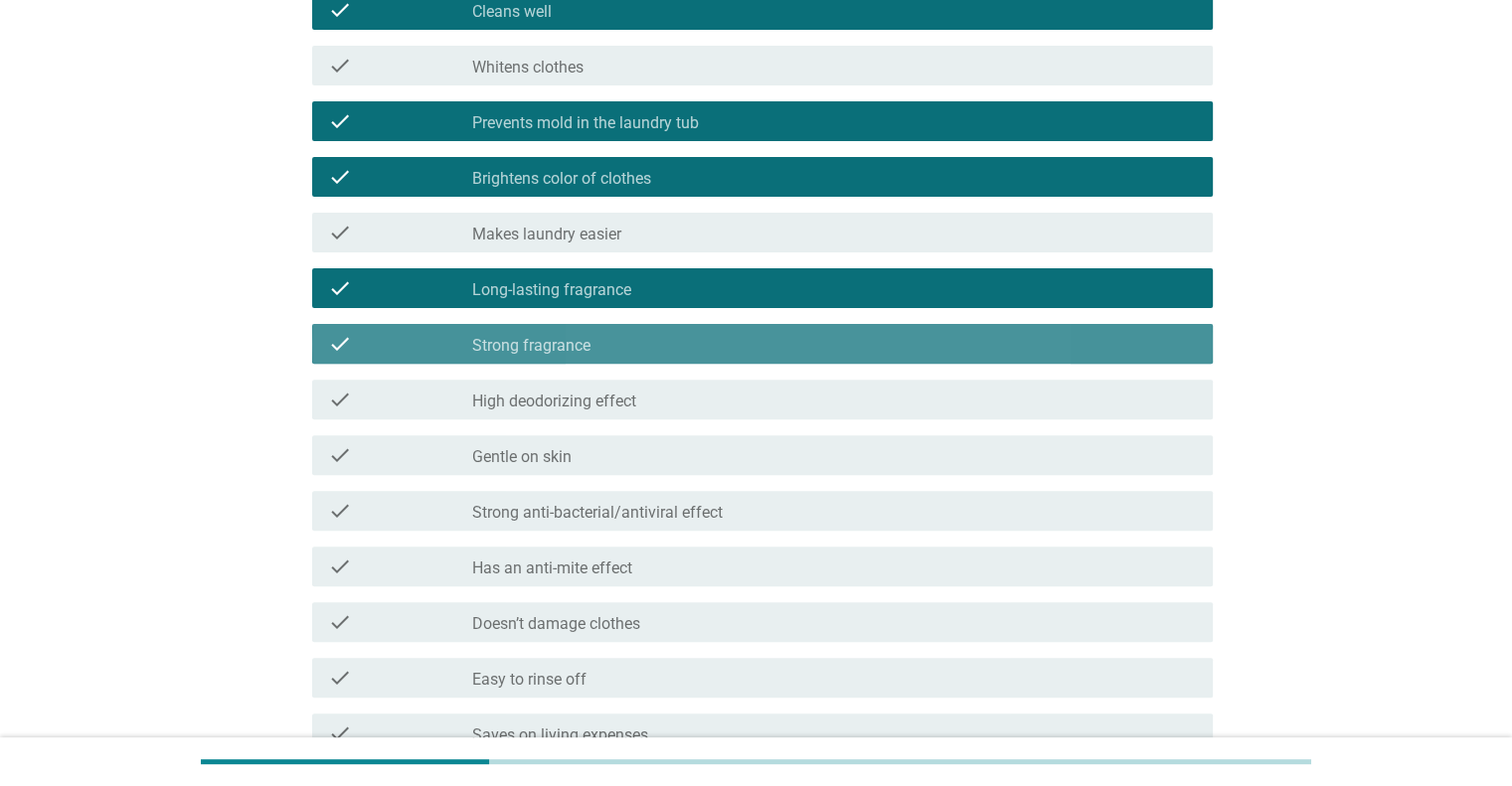 click on "High deodorizing effect" at bounding box center [554, 401] 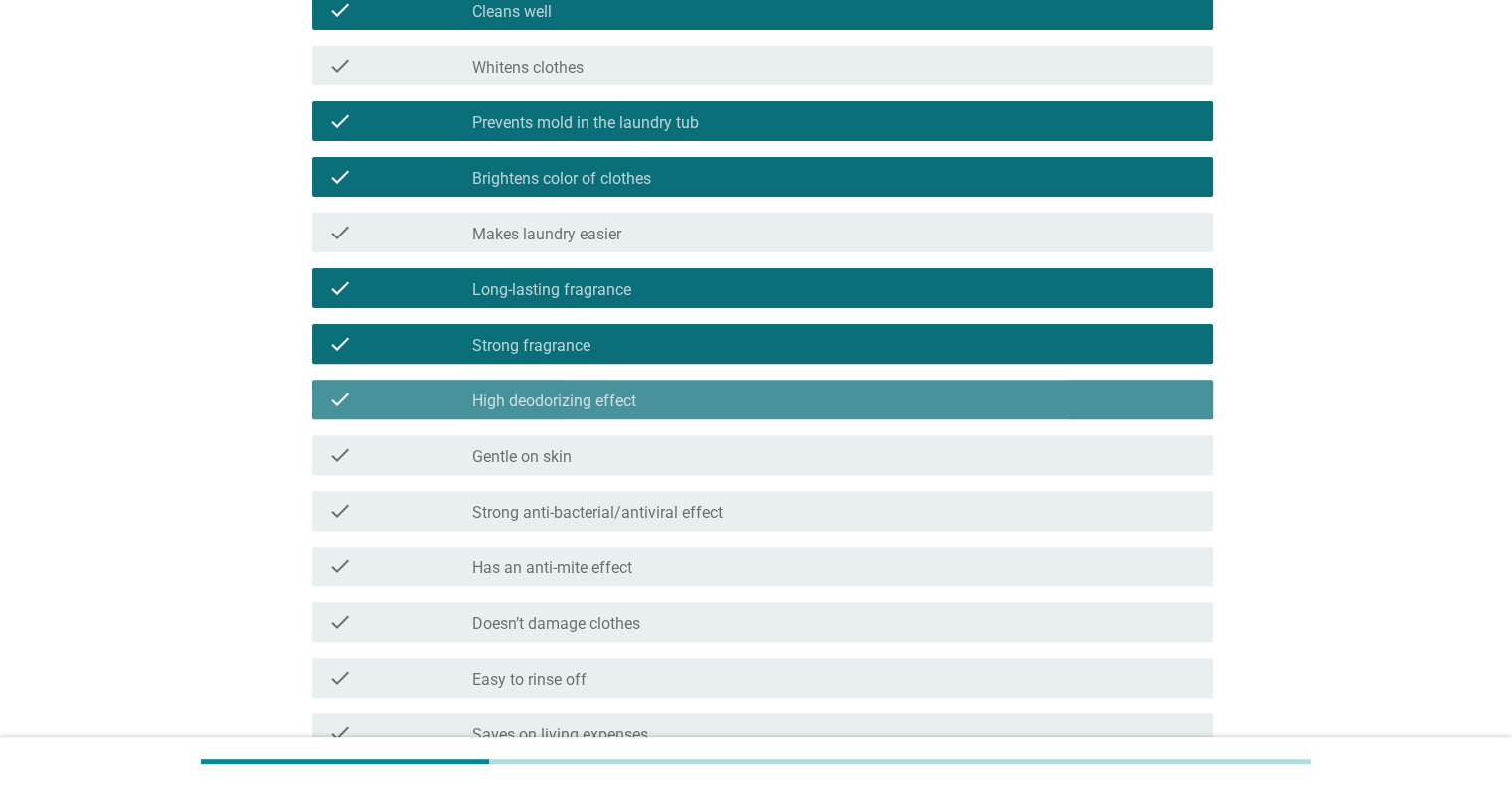 click on "check     check_box_outline_blank Strong anti-bacterial/antiviral effect" at bounding box center [756, 511] 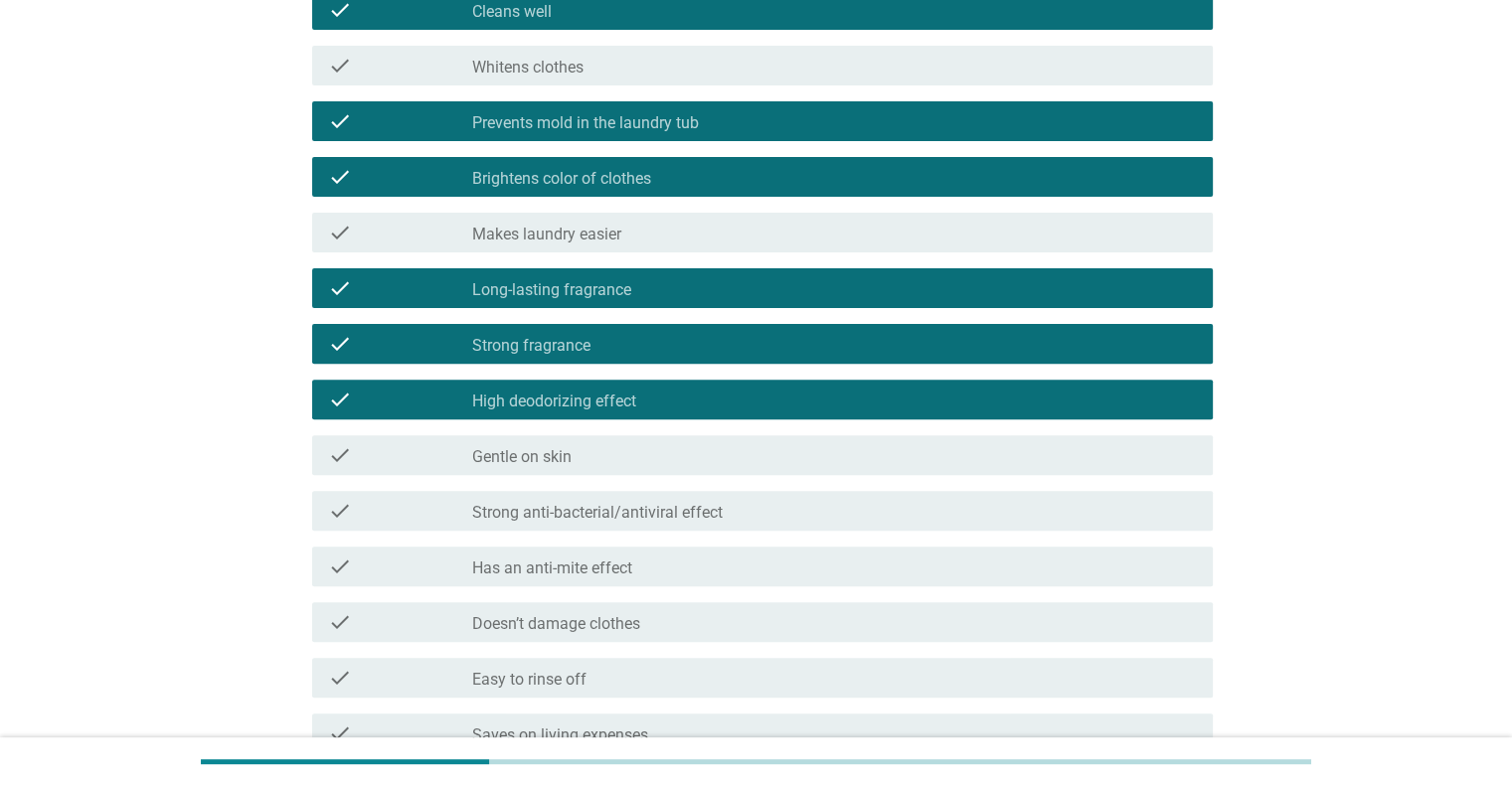 click on "check_box_outline_blank Gentle on skin" at bounding box center [834, 455] 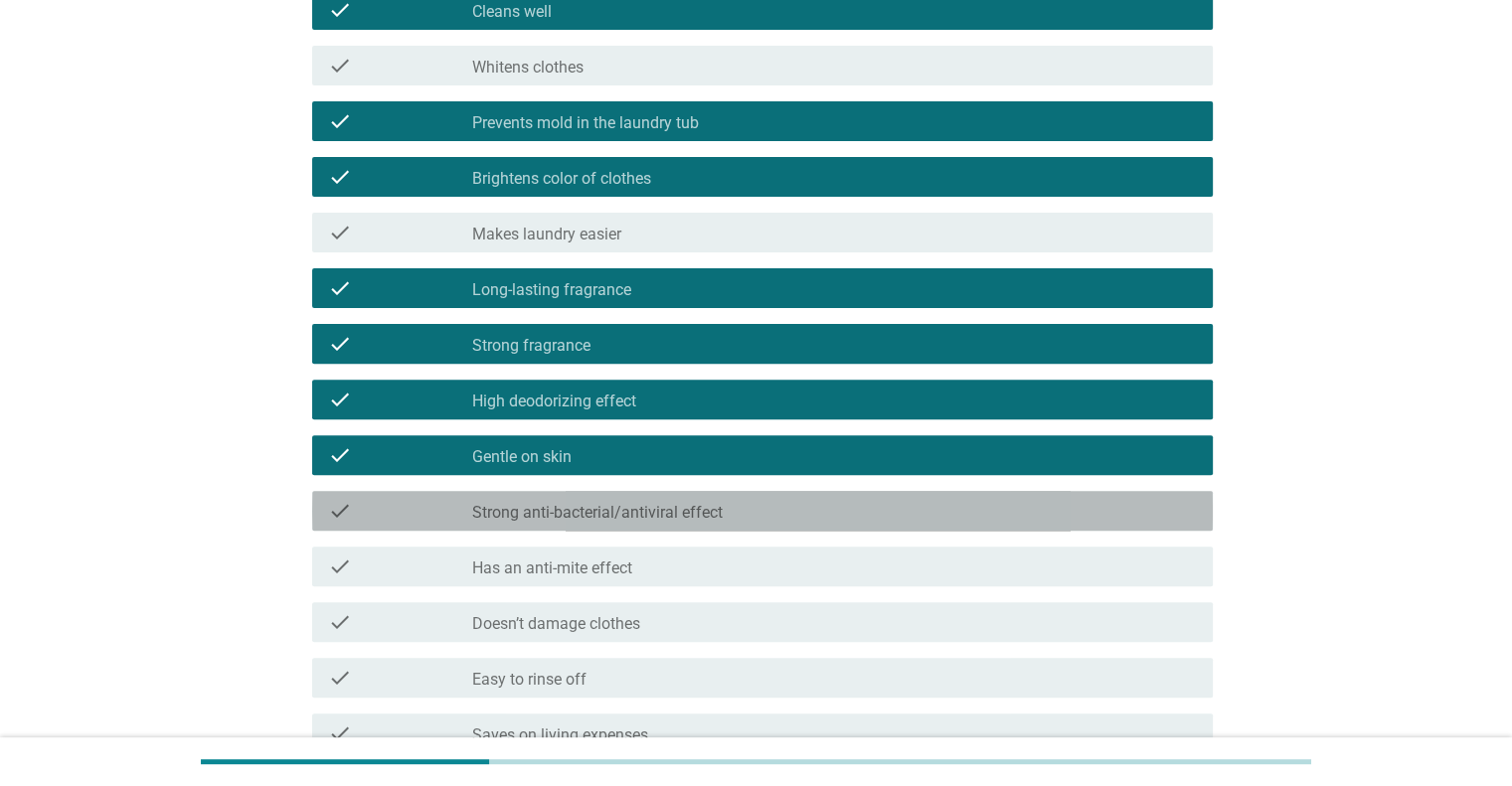 click on "Strong anti-bacterial/antiviral effect" at bounding box center [597, 513] 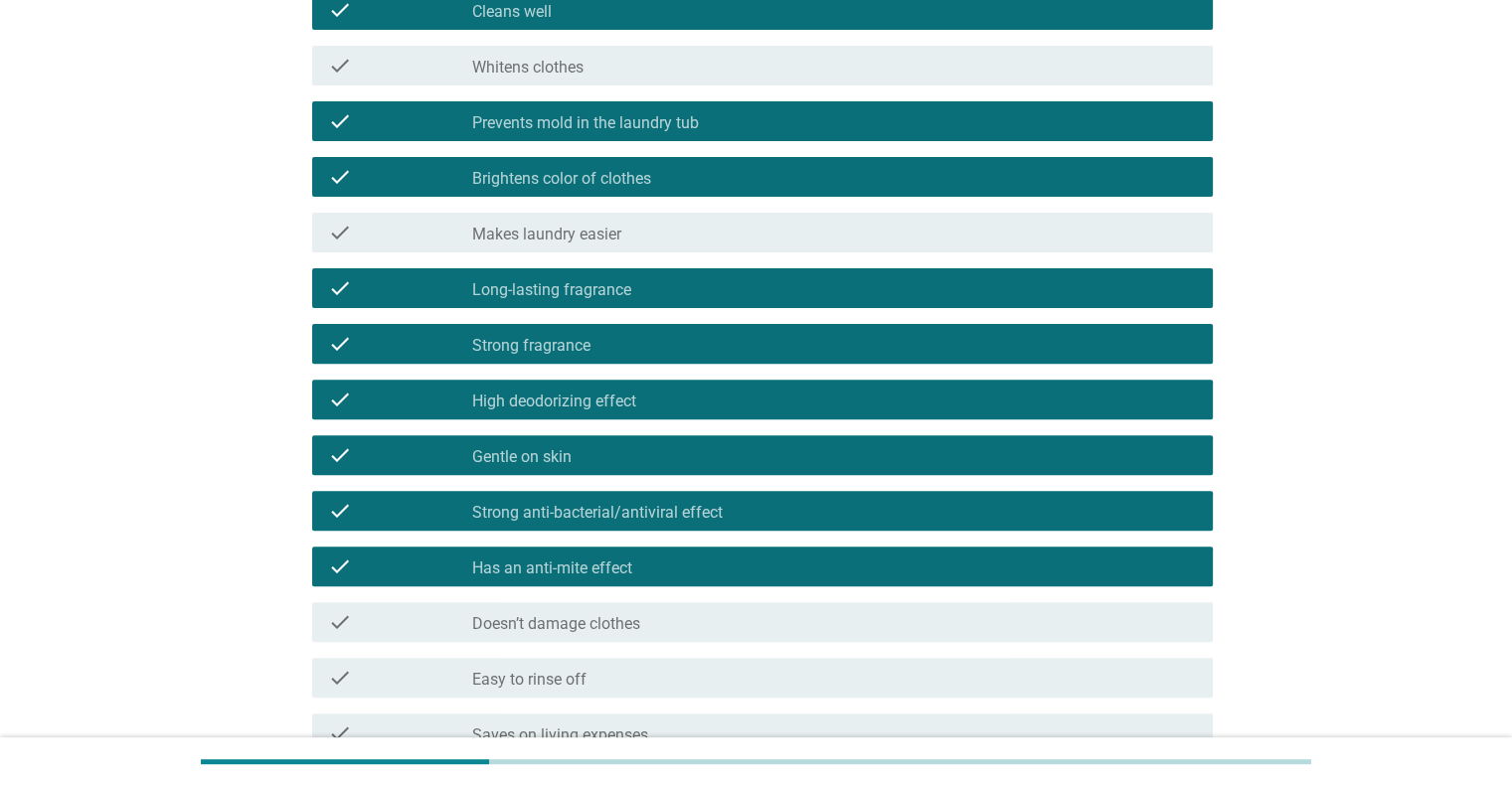 click on "Has an anti-mite effect" at bounding box center (552, 568) 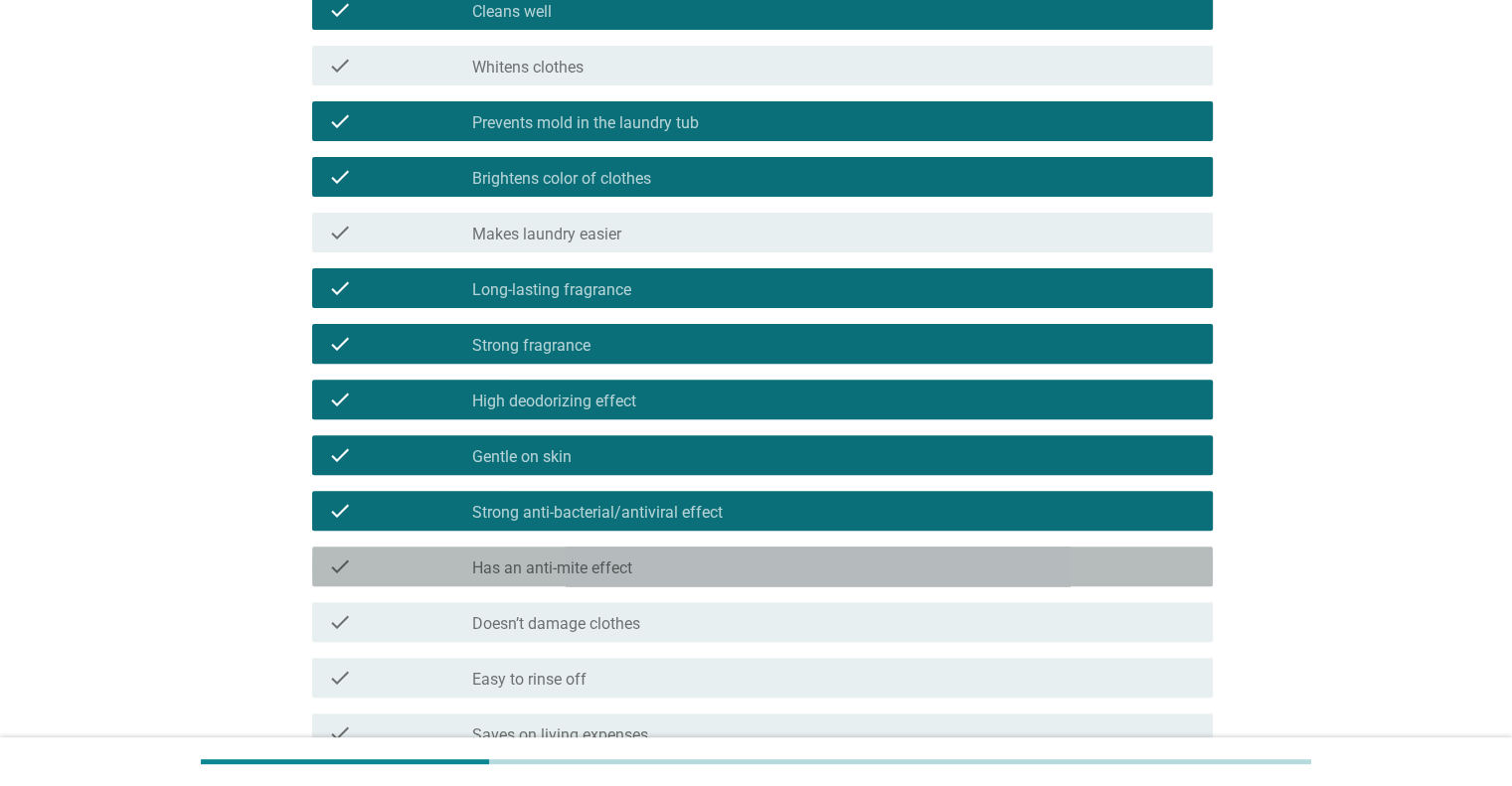 click on "Doesn’t damage clothes" at bounding box center [556, 624] 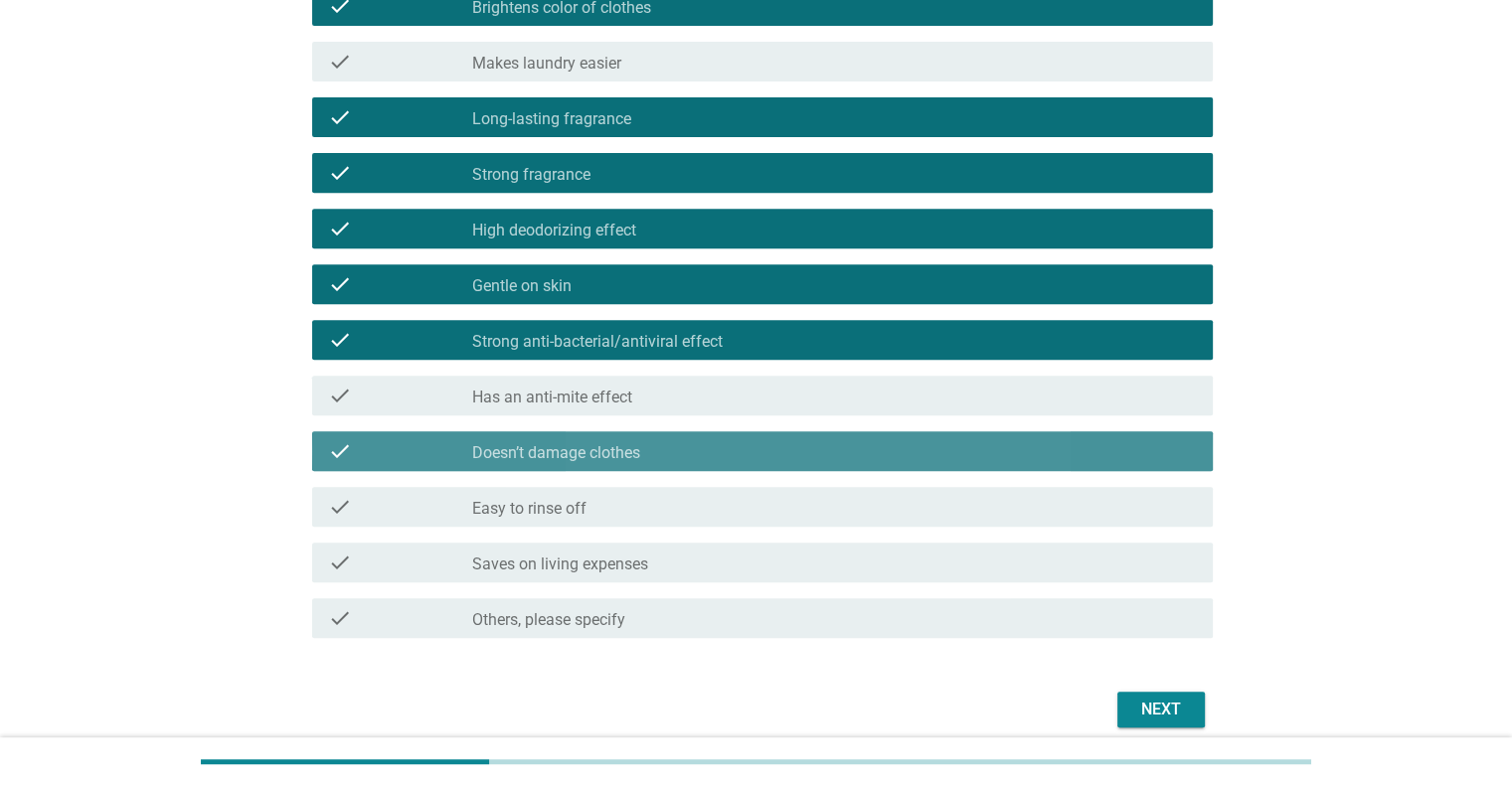 scroll, scrollTop: 851, scrollLeft: 0, axis: vertical 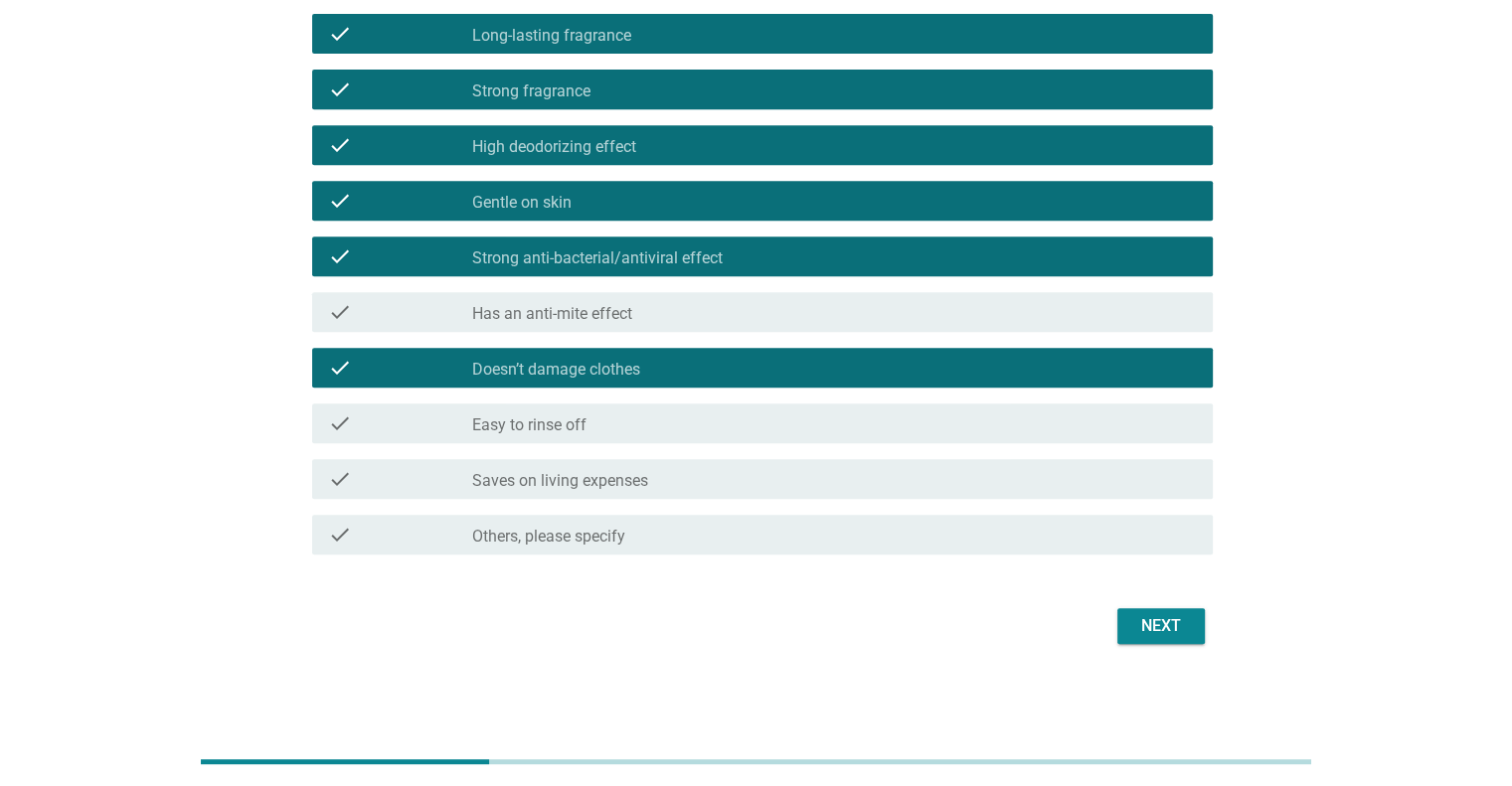 click on "check_box_outline_blank Easy to rinse off" at bounding box center [834, 423] 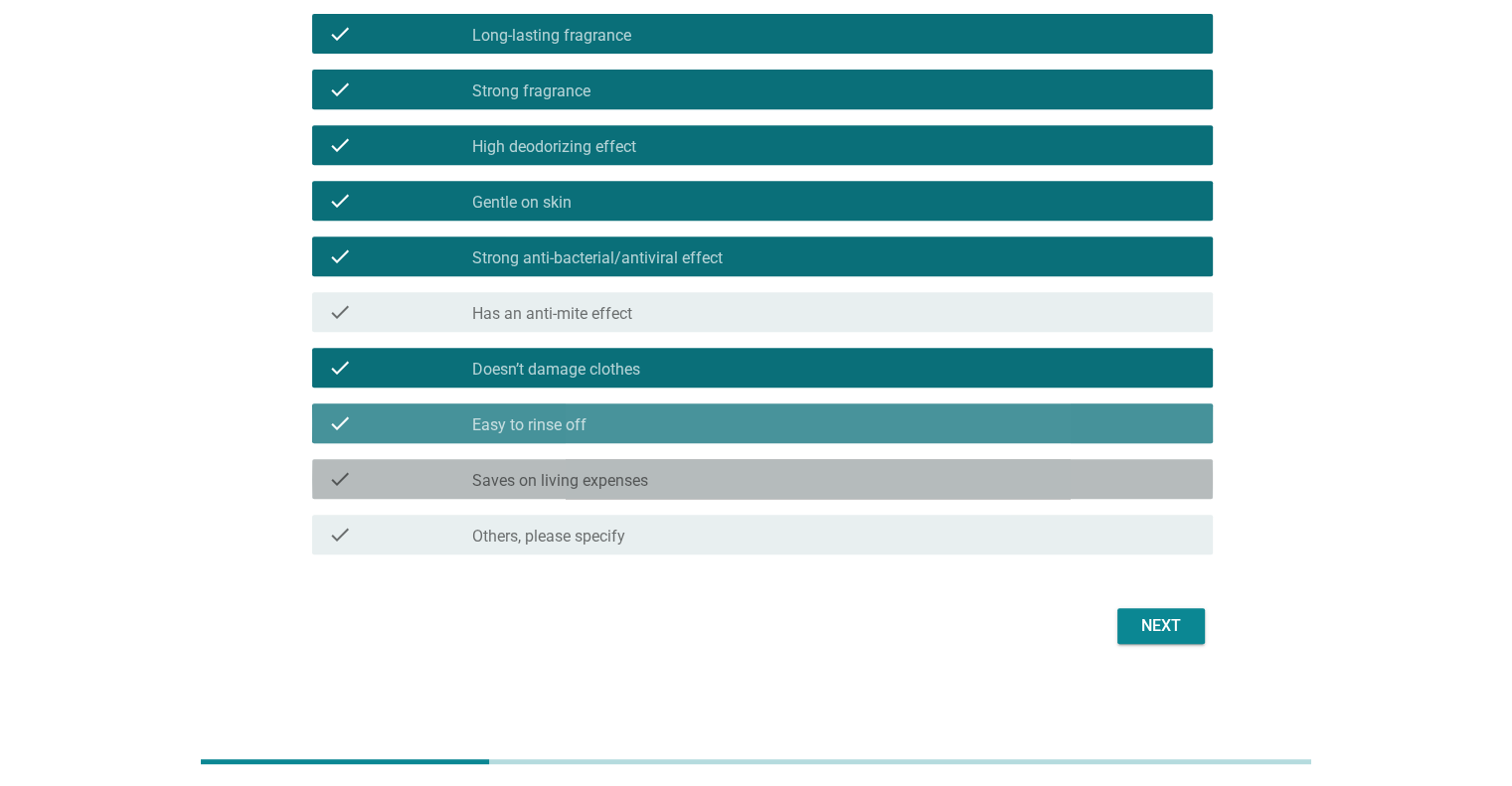 click on "Saves on living expenses" at bounding box center (560, 481) 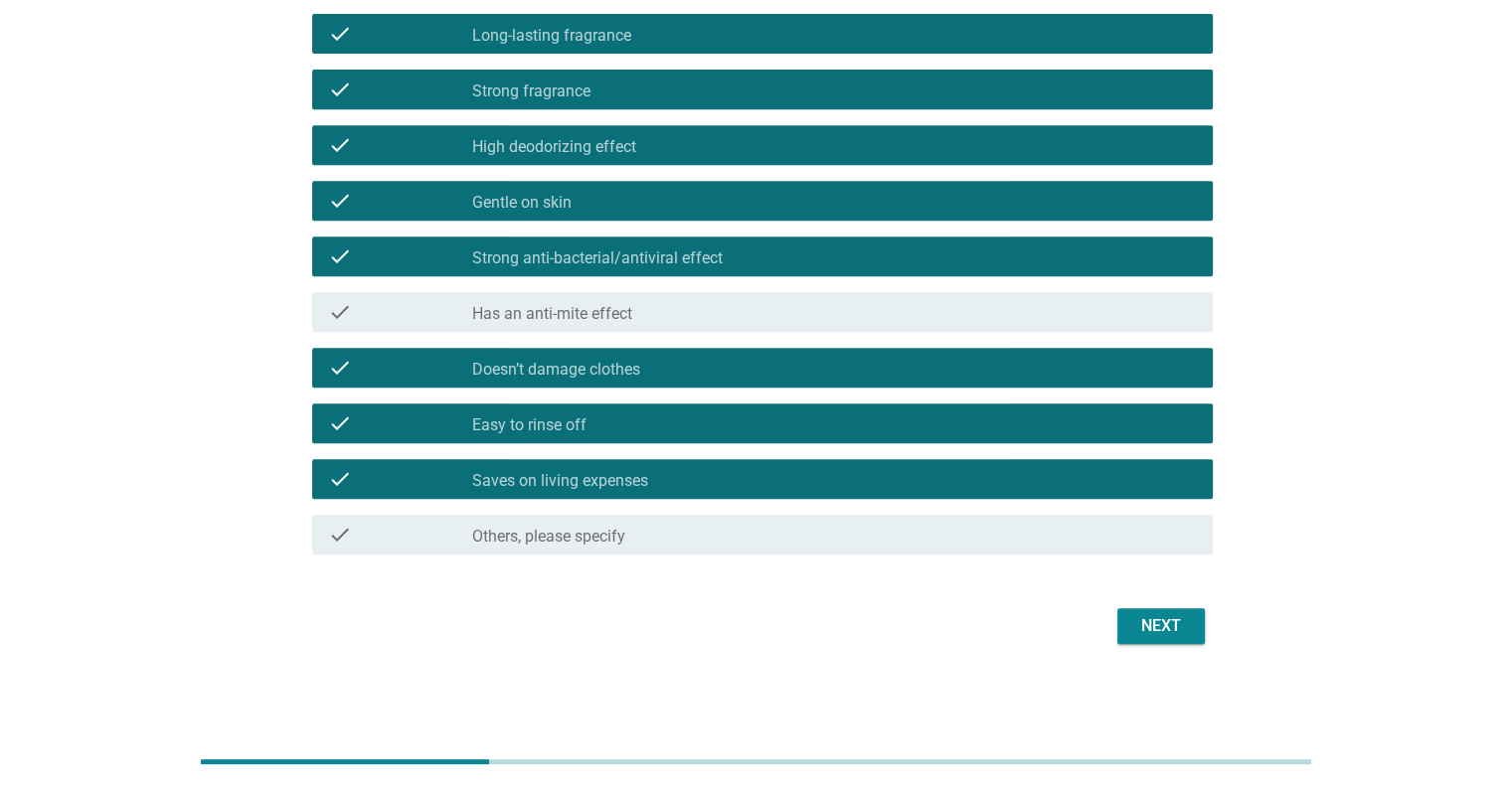 click on "Next" at bounding box center [1161, 626] 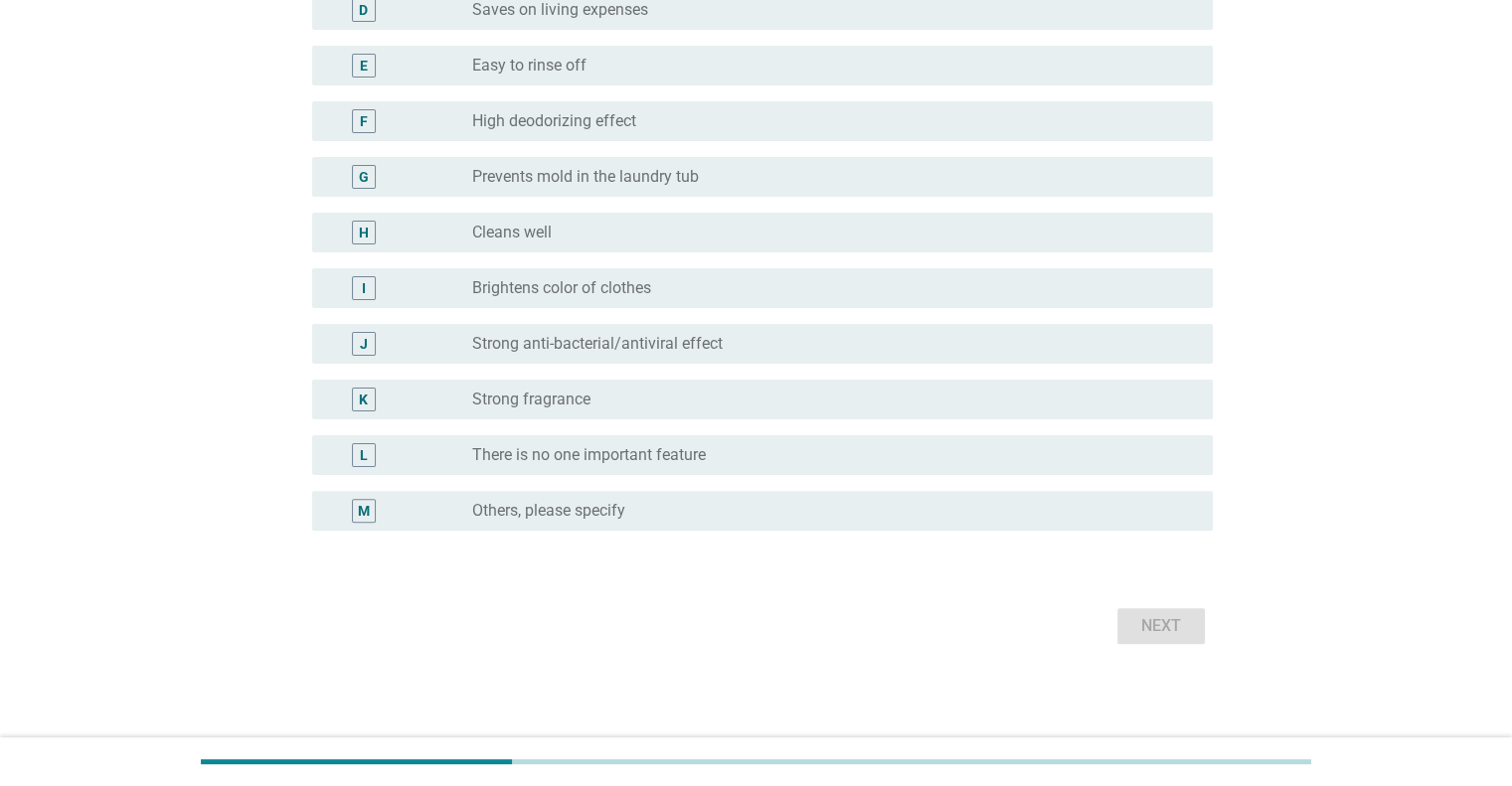 scroll, scrollTop: 0, scrollLeft: 0, axis: both 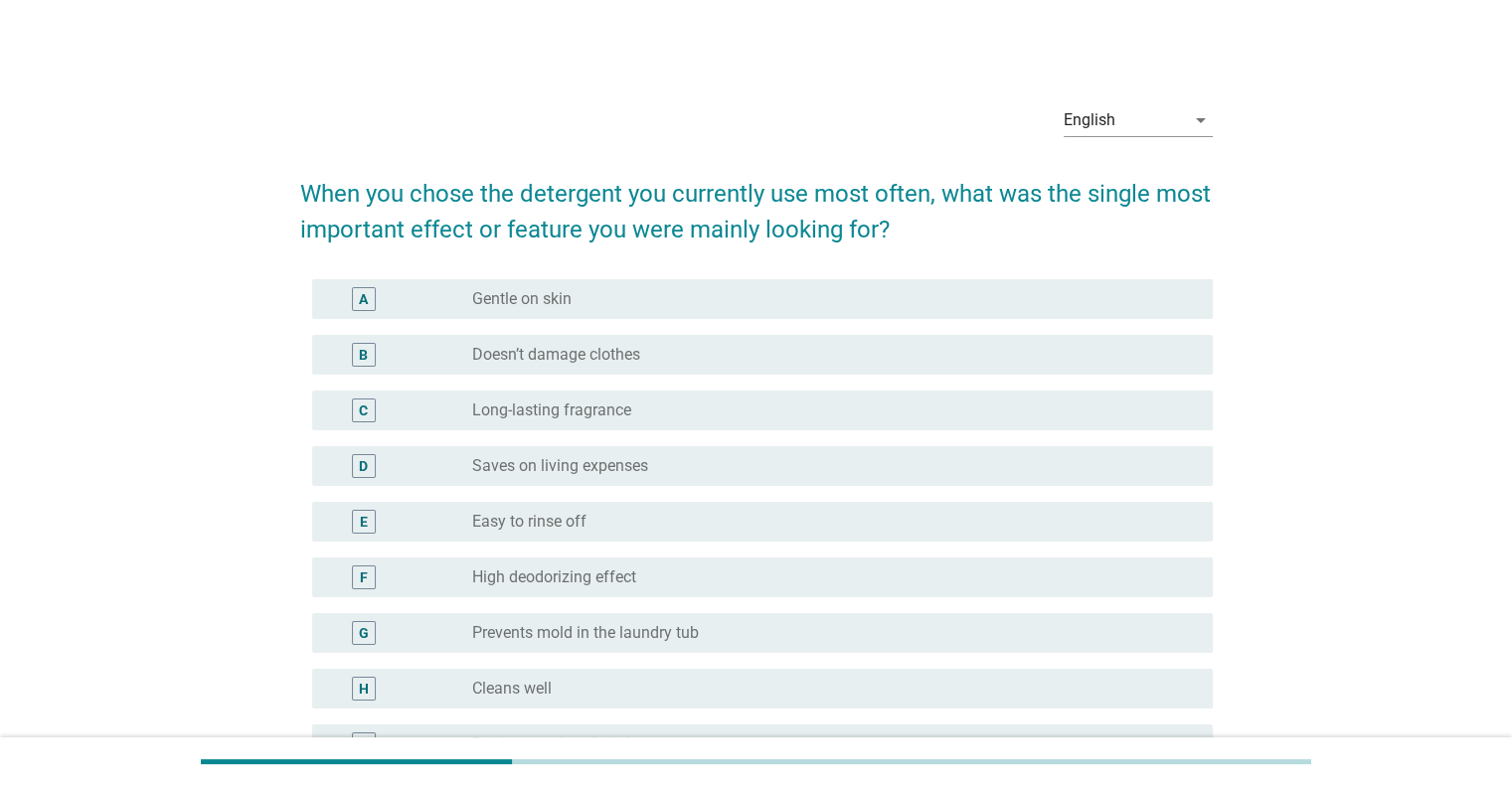 click on "H     radio_button_unchecked Cleans well" at bounding box center [762, 689] 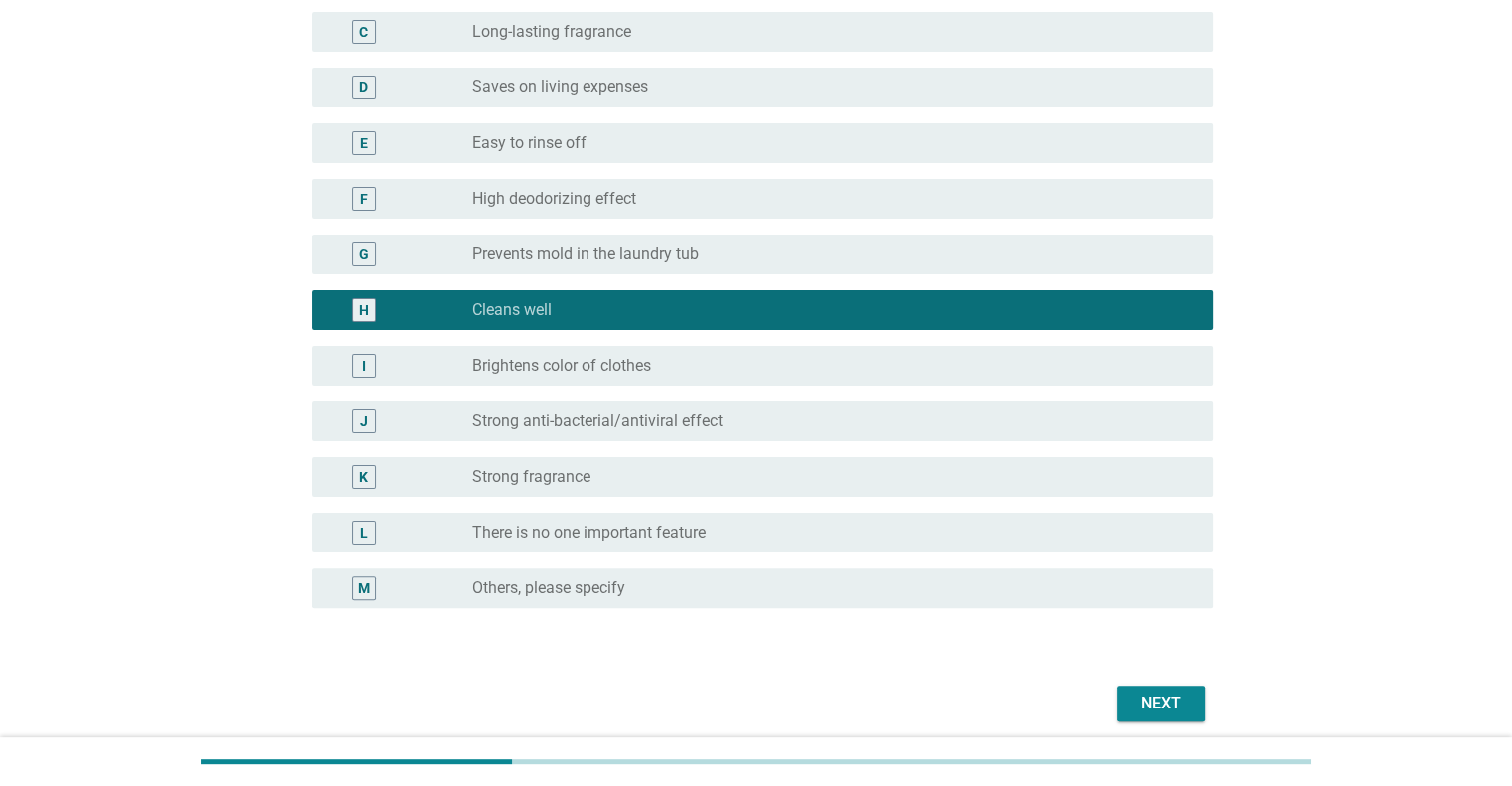 scroll, scrollTop: 456, scrollLeft: 0, axis: vertical 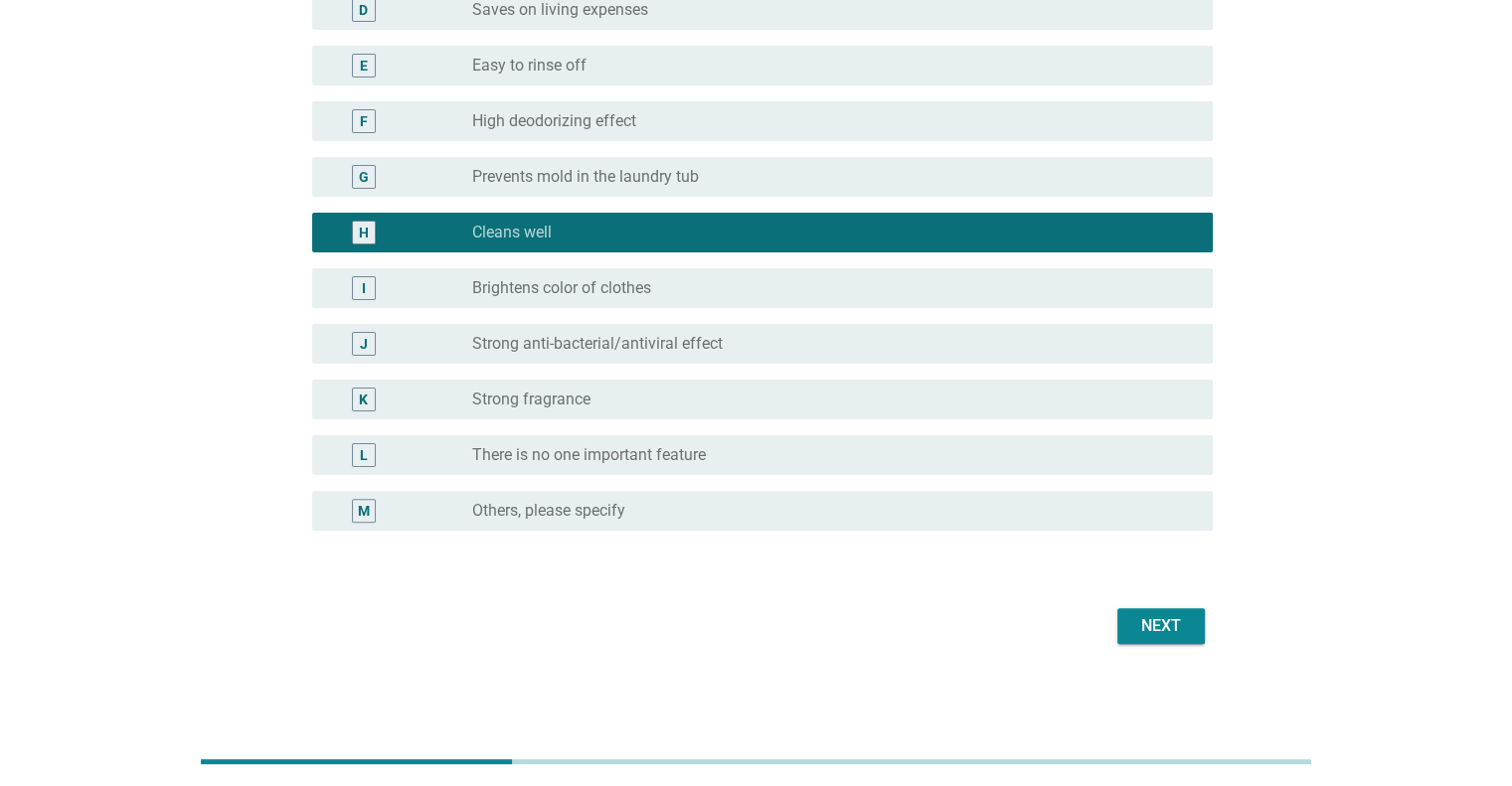 click on "Next" at bounding box center (1161, 626) 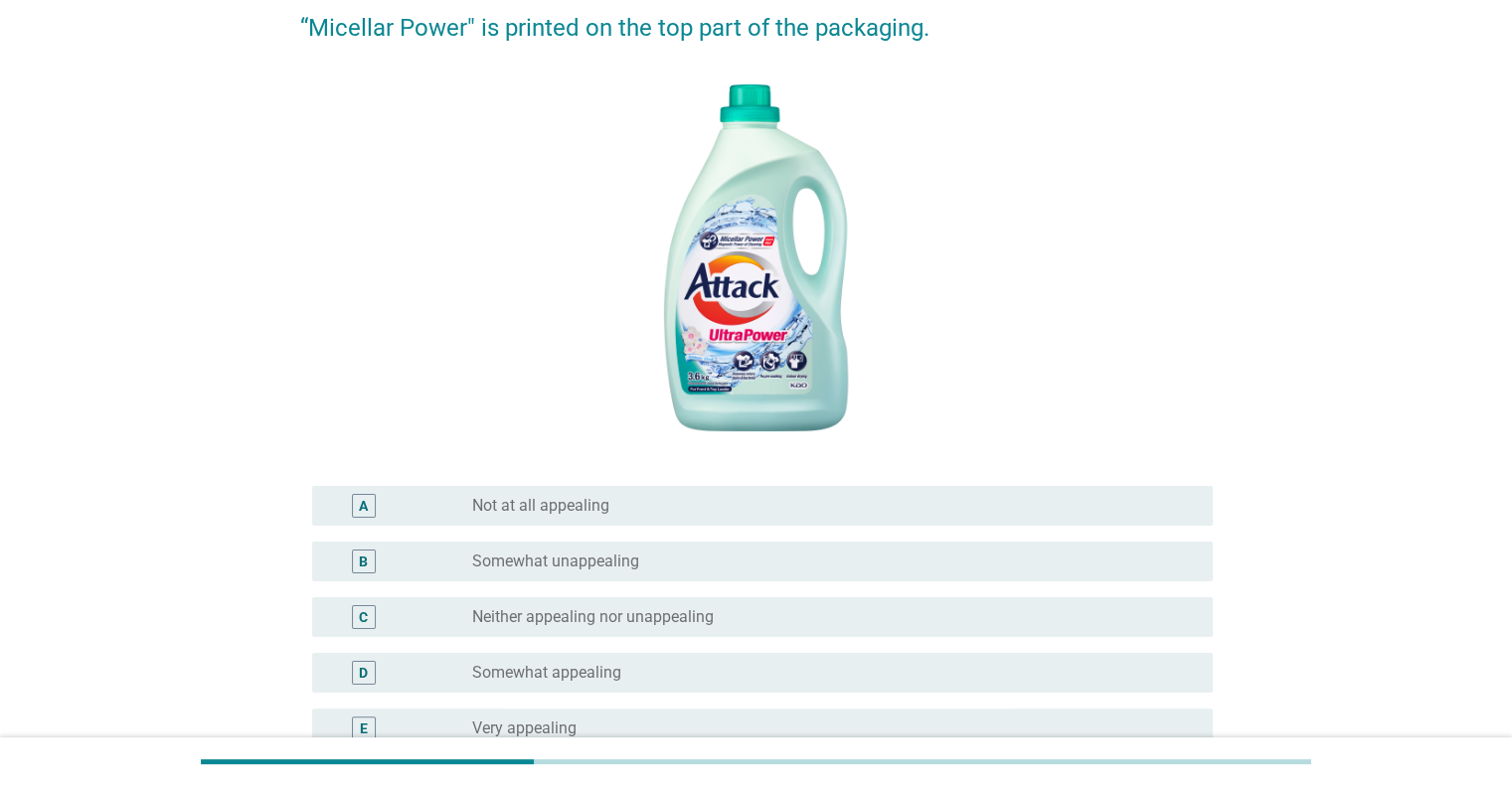 scroll, scrollTop: 298, scrollLeft: 0, axis: vertical 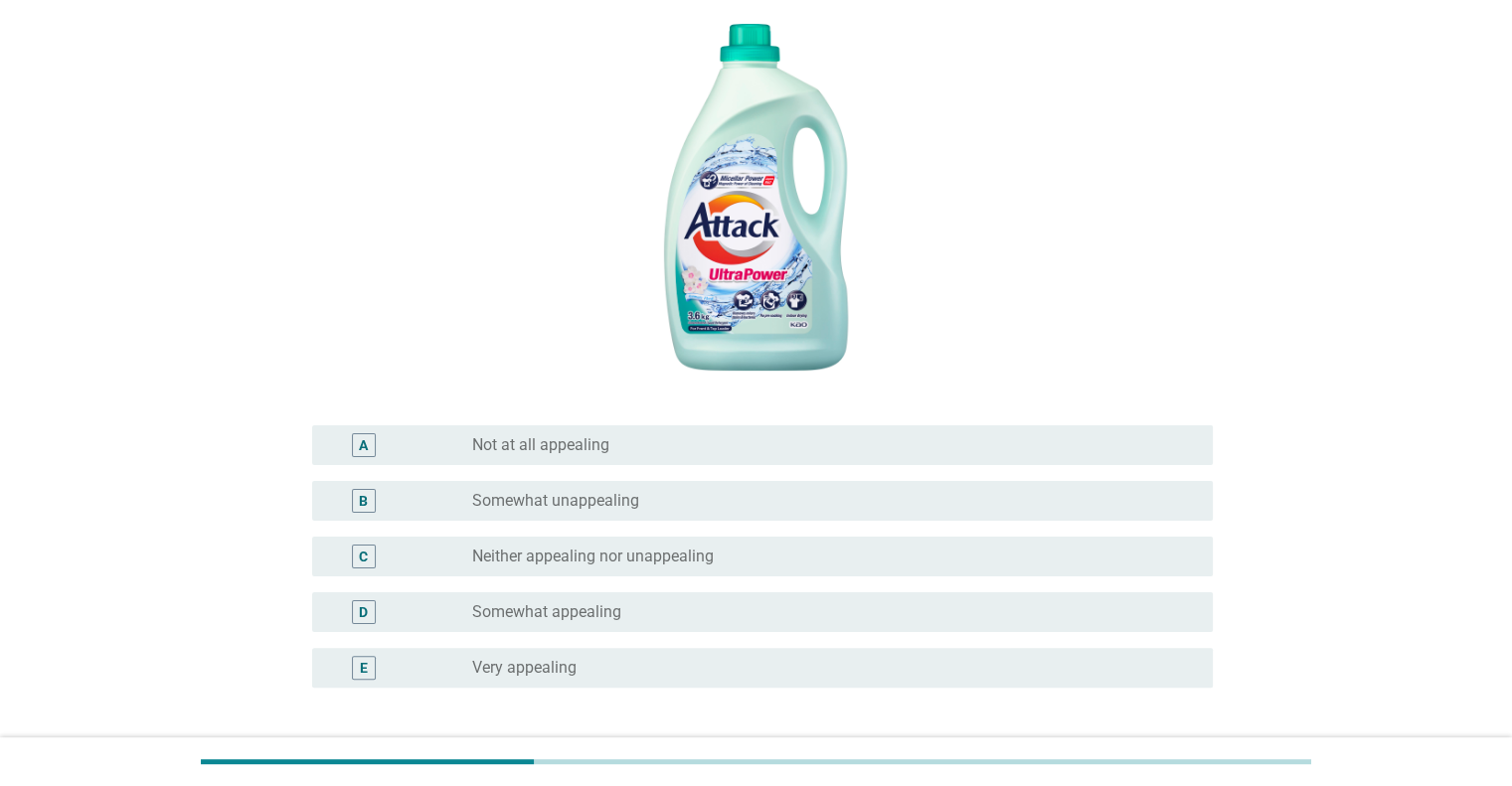 click on "Somewhat appealing" at bounding box center [547, 612] 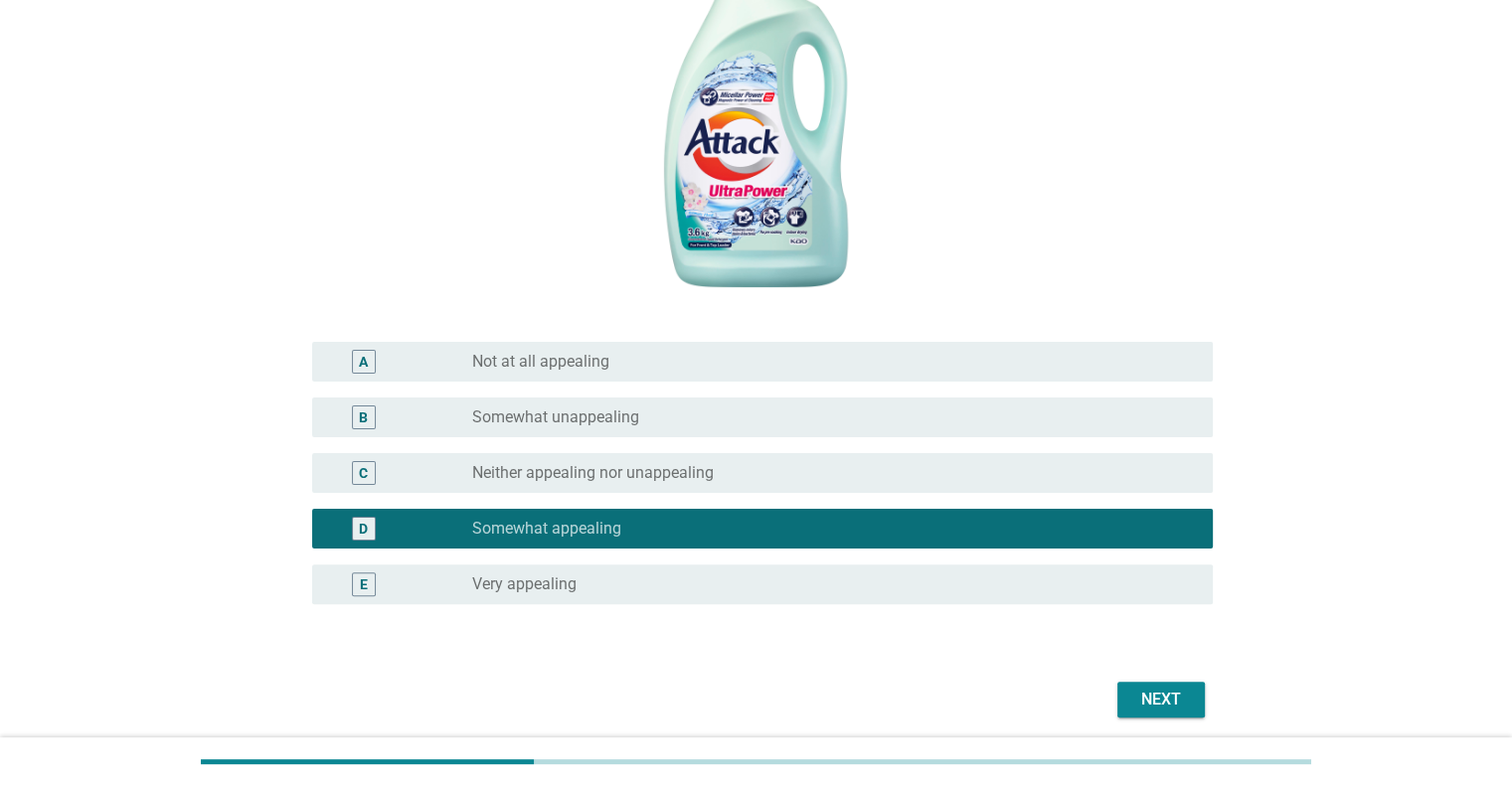 scroll, scrollTop: 455, scrollLeft: 0, axis: vertical 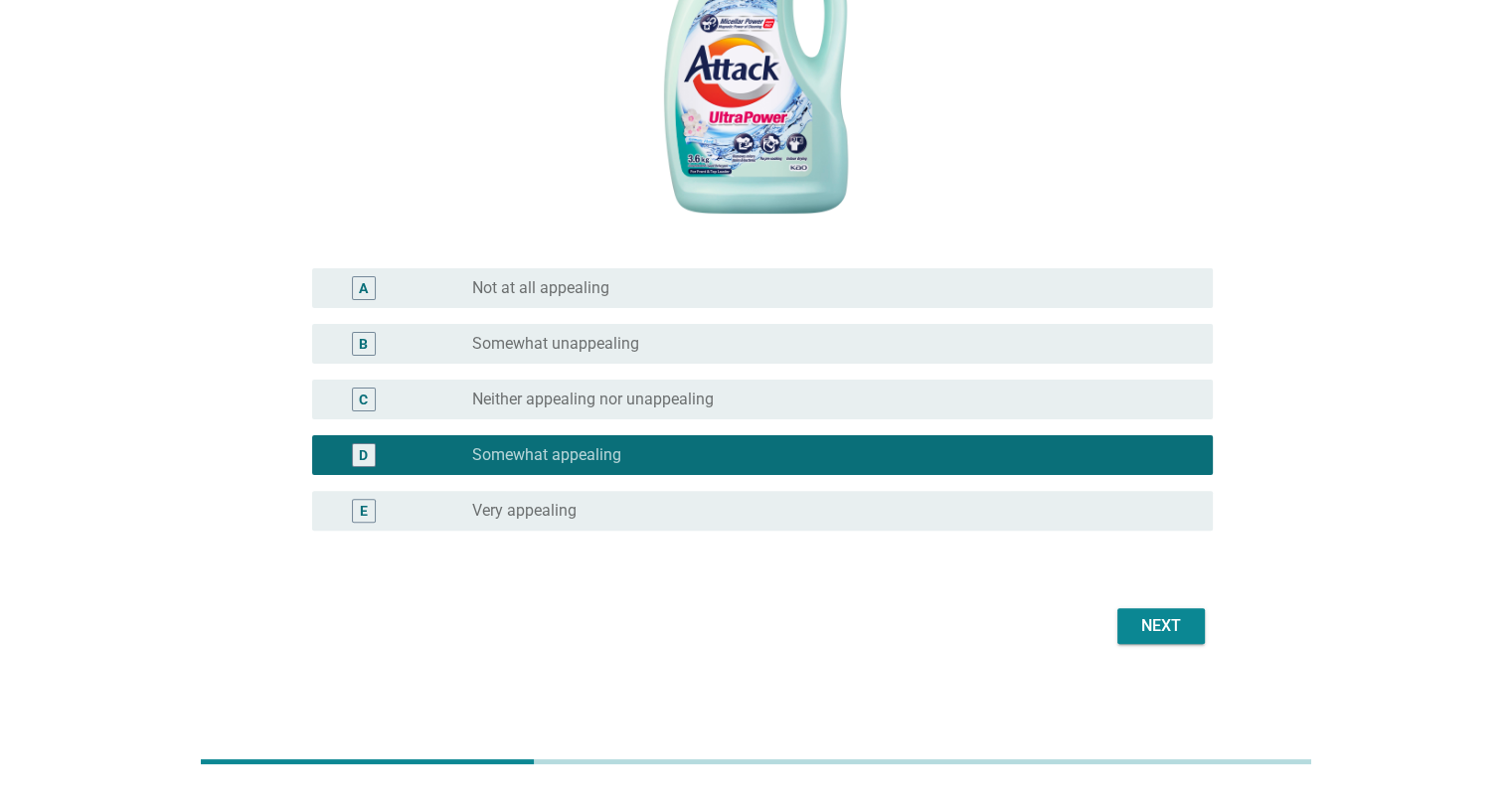 click on "Do you find the appeal of "Micellar Power" attractive?
“Micellar Power" is printed on the top part of the packaging.         A     radio_button_unchecked Not at all appealing   B     radio_button_unchecked Somewhat unappealing   C     radio_button_unchecked Neither appealing nor unappealing   D     radio_button_checked Somewhat appealing   E     radio_button_unchecked Very appealing     Next" at bounding box center [756, 176] 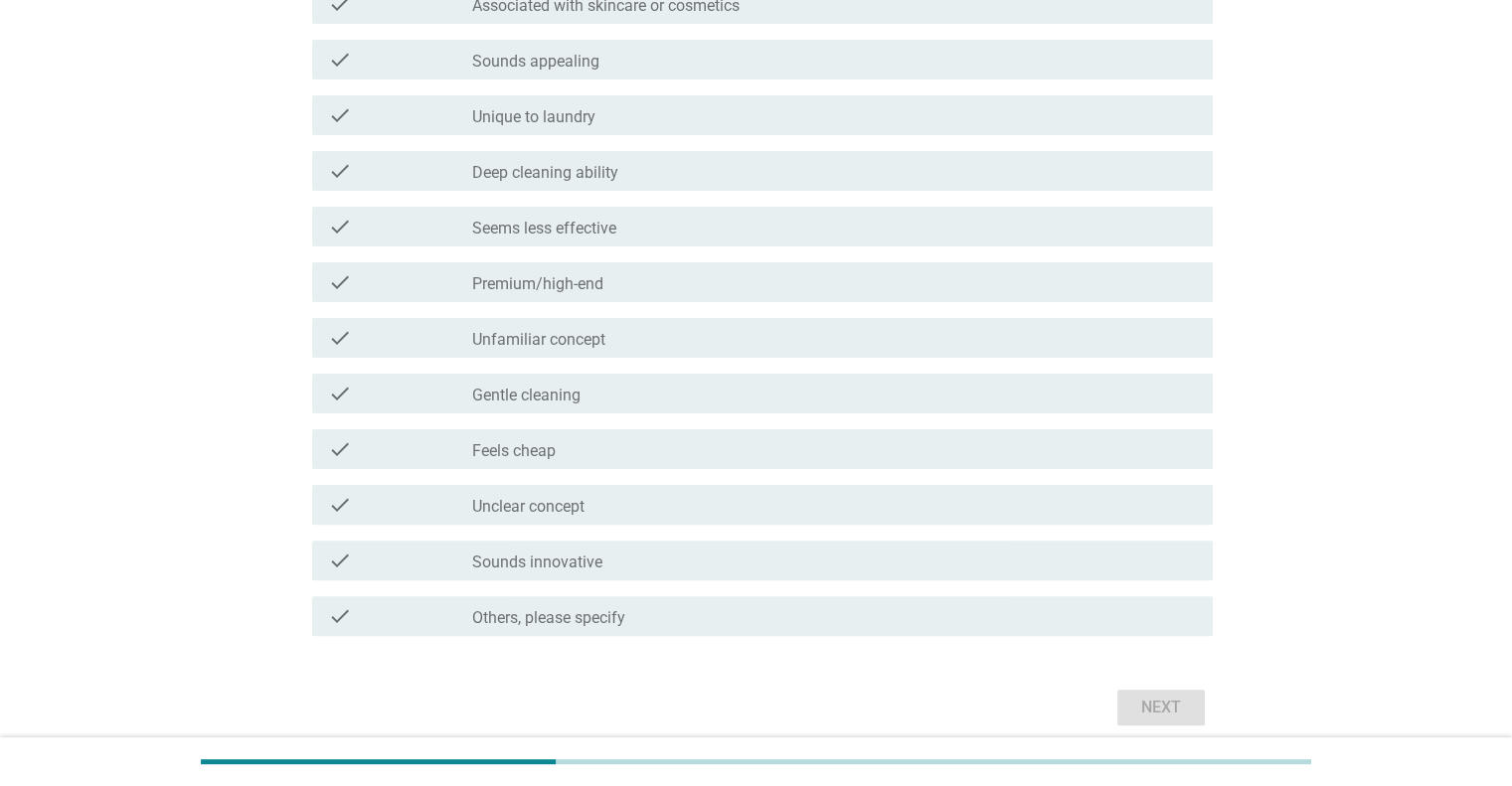 scroll, scrollTop: 0, scrollLeft: 0, axis: both 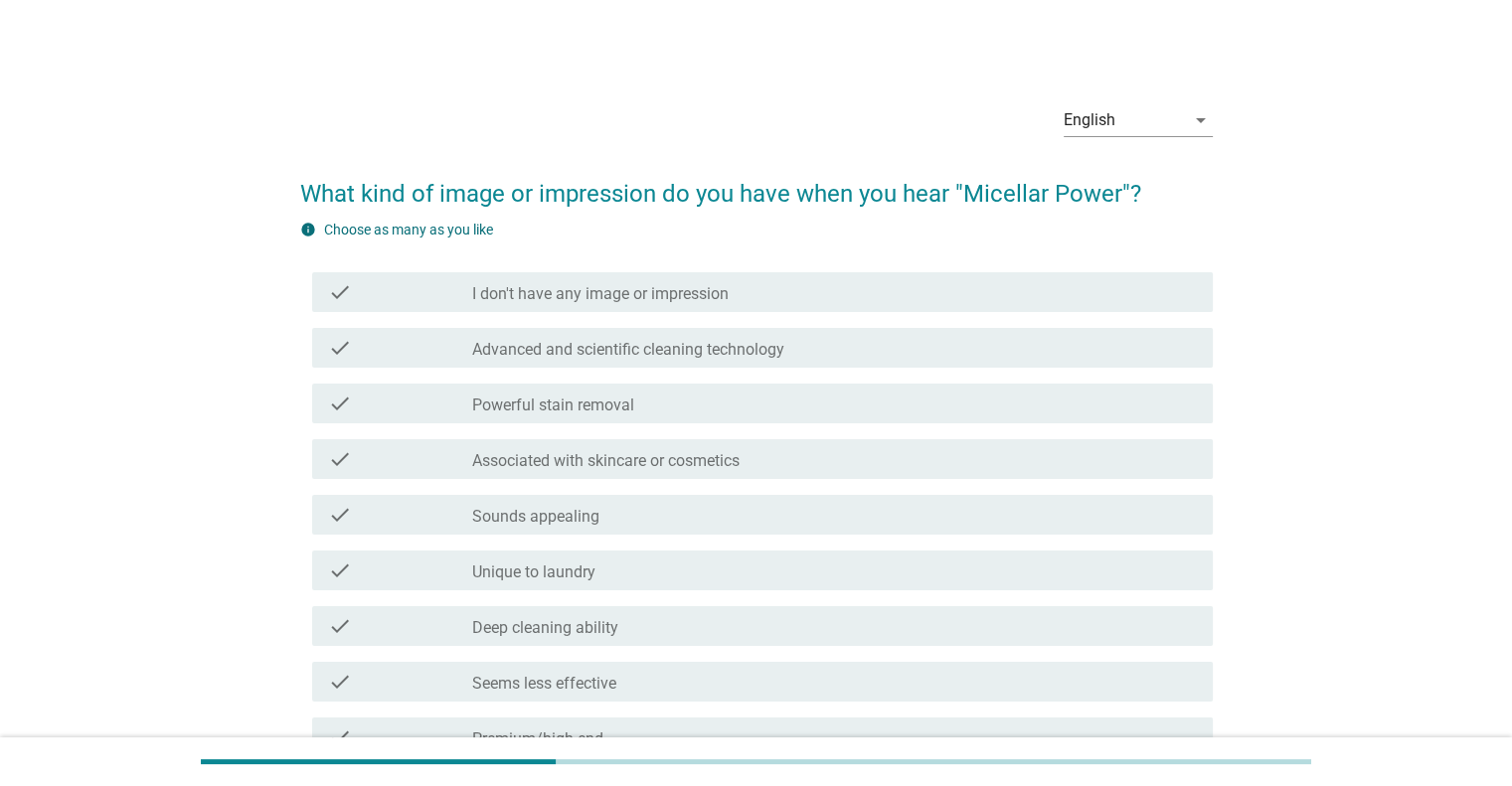 click on "check     check_box_outline_blank Deep cleaning ability" at bounding box center [762, 626] 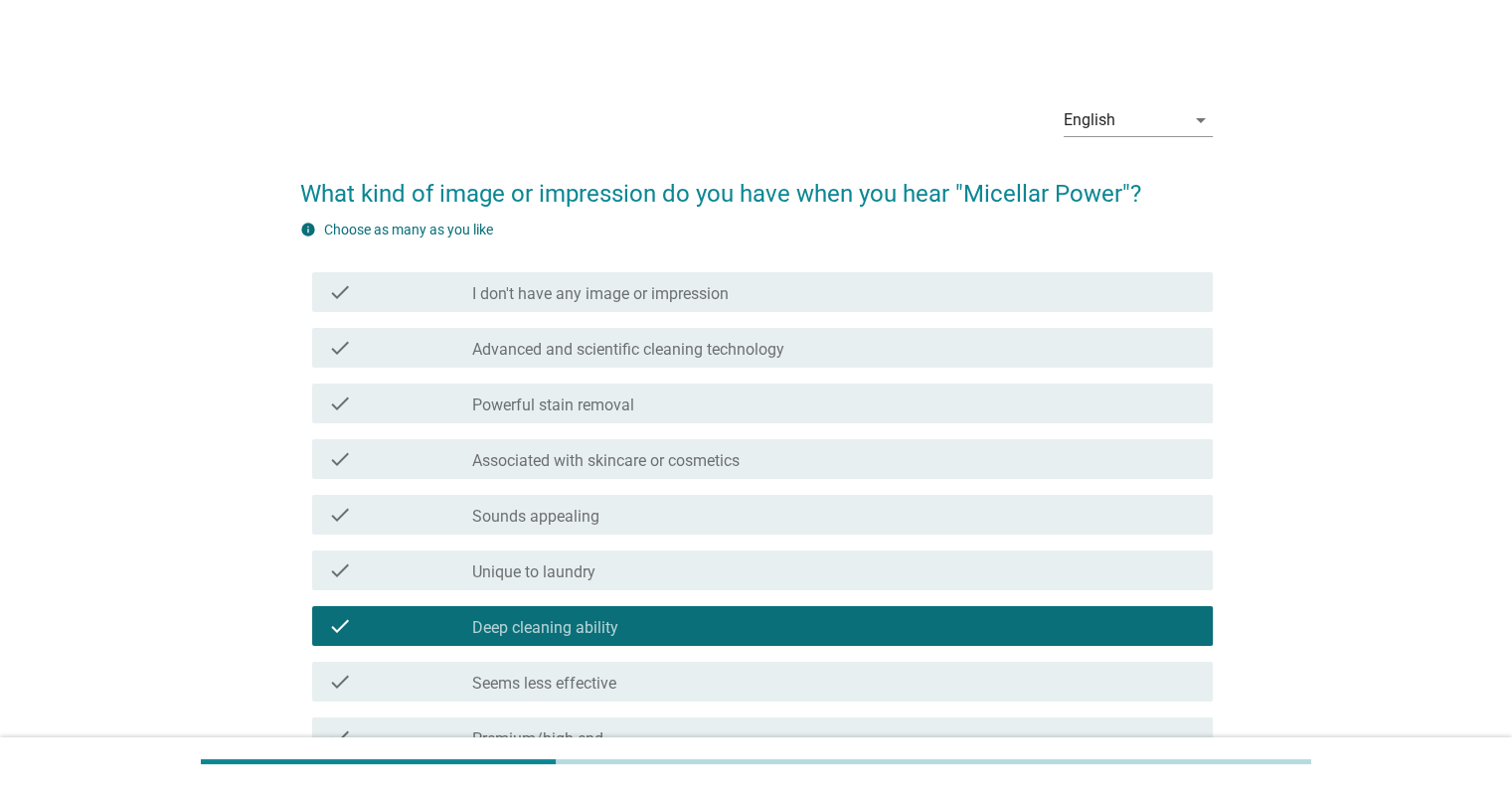 click on "check_box_outline_blank Powerful stain removal" at bounding box center [834, 403] 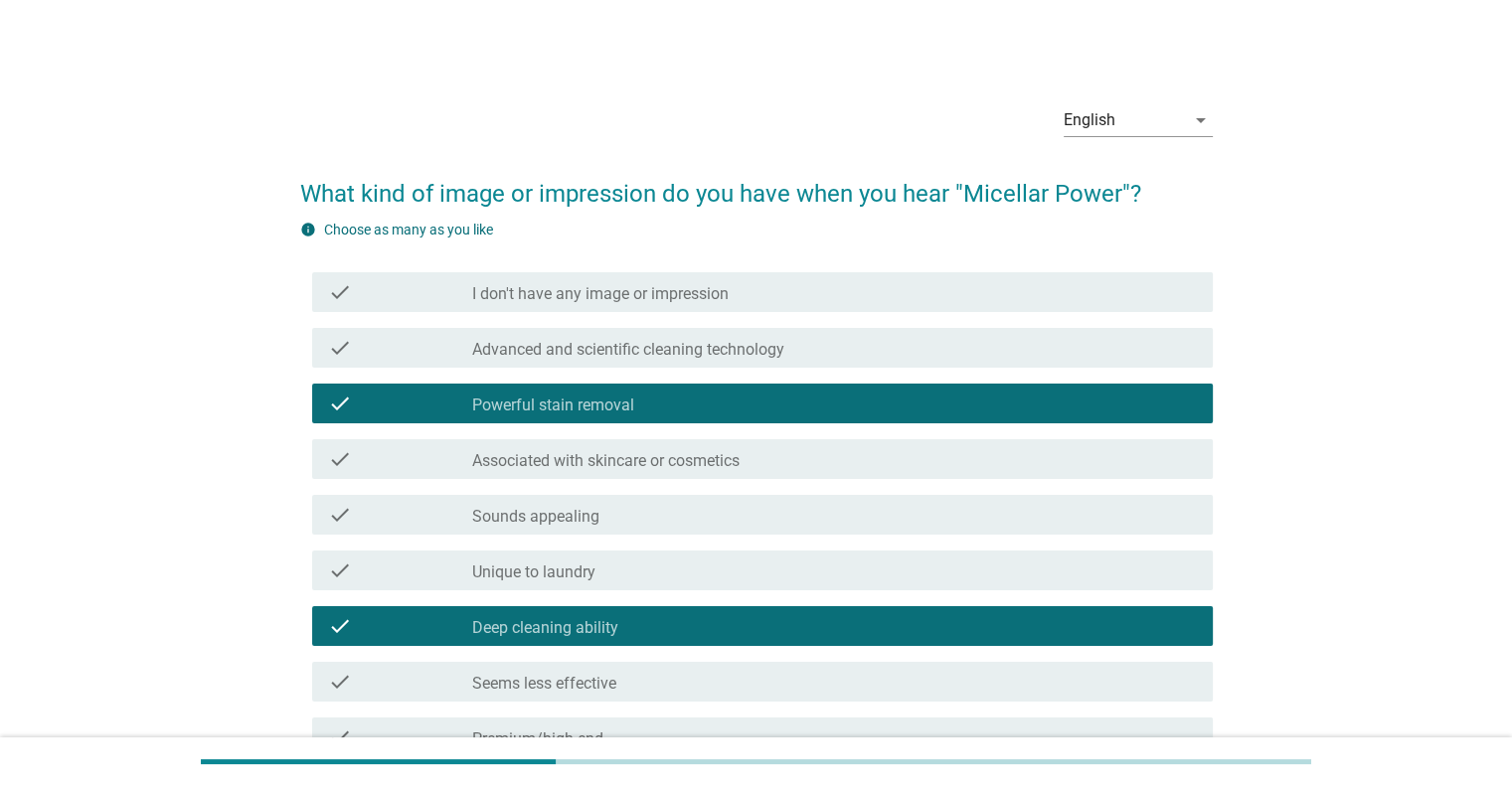 click on "check_box_outline_blank Advanced and scientific cleaning technology" at bounding box center [834, 348] 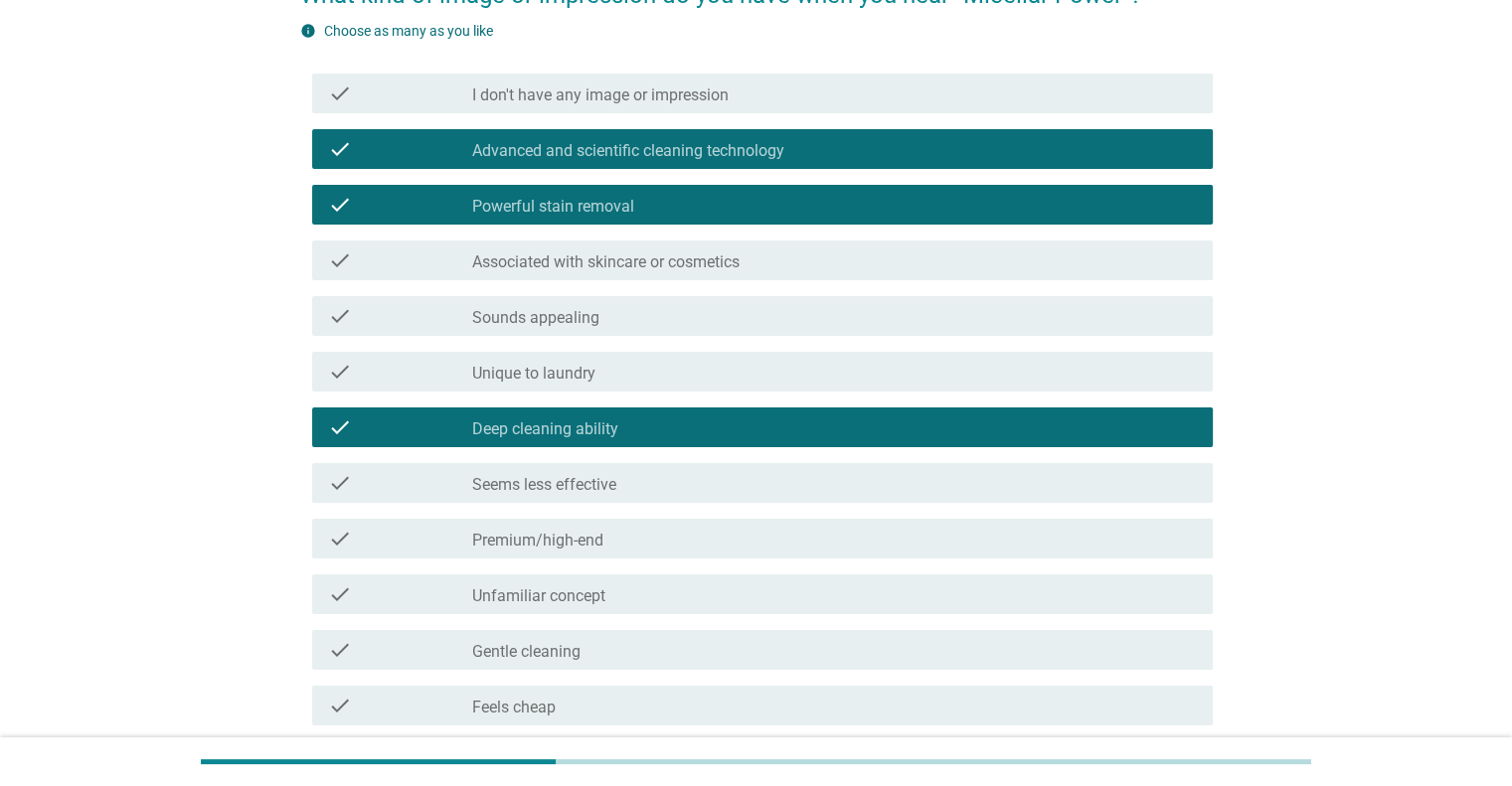 click on "Sounds appealing" at bounding box center [536, 318] 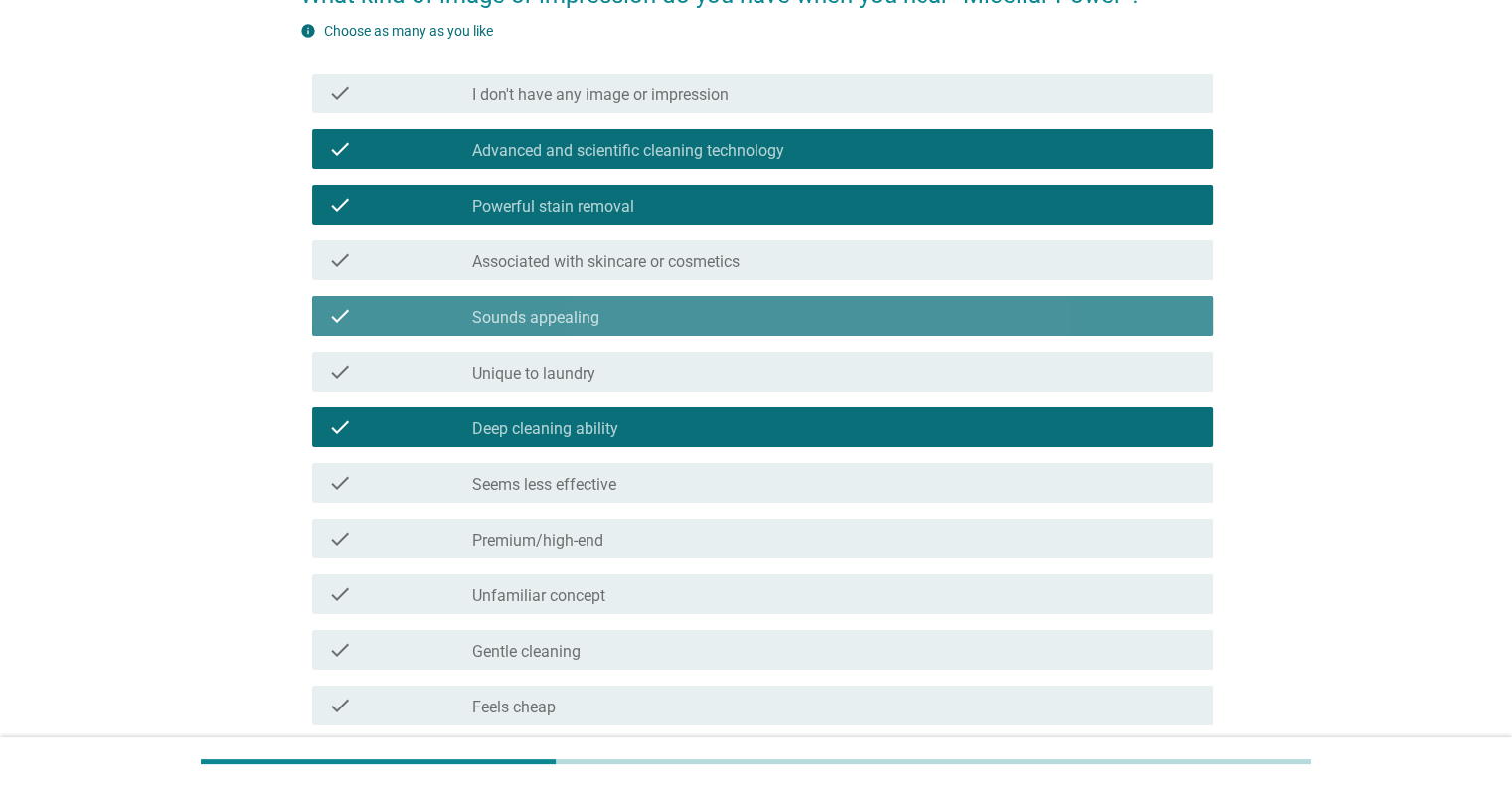 scroll, scrollTop: 497, scrollLeft: 0, axis: vertical 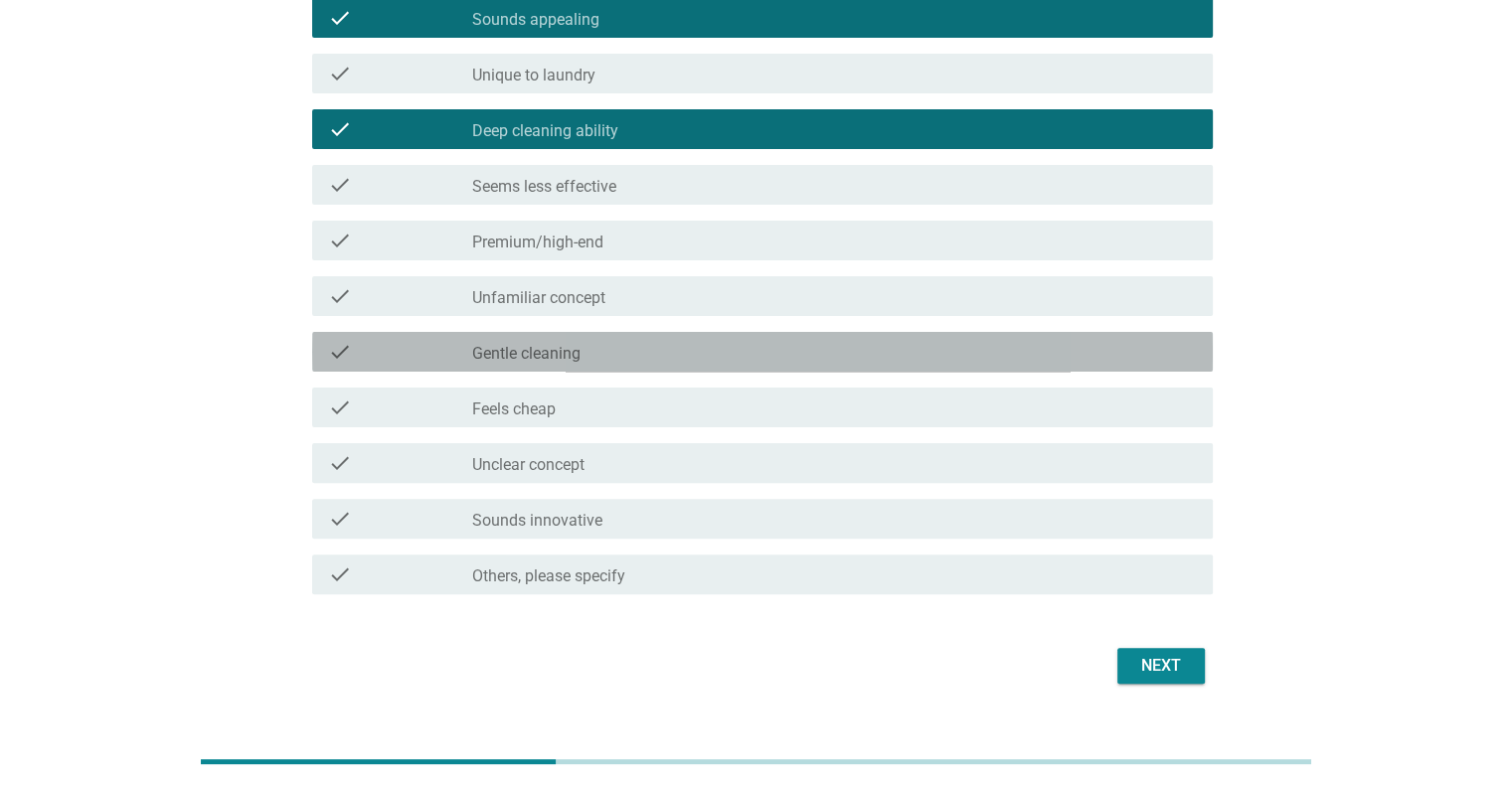 click on "Gentle cleaning" at bounding box center (526, 354) 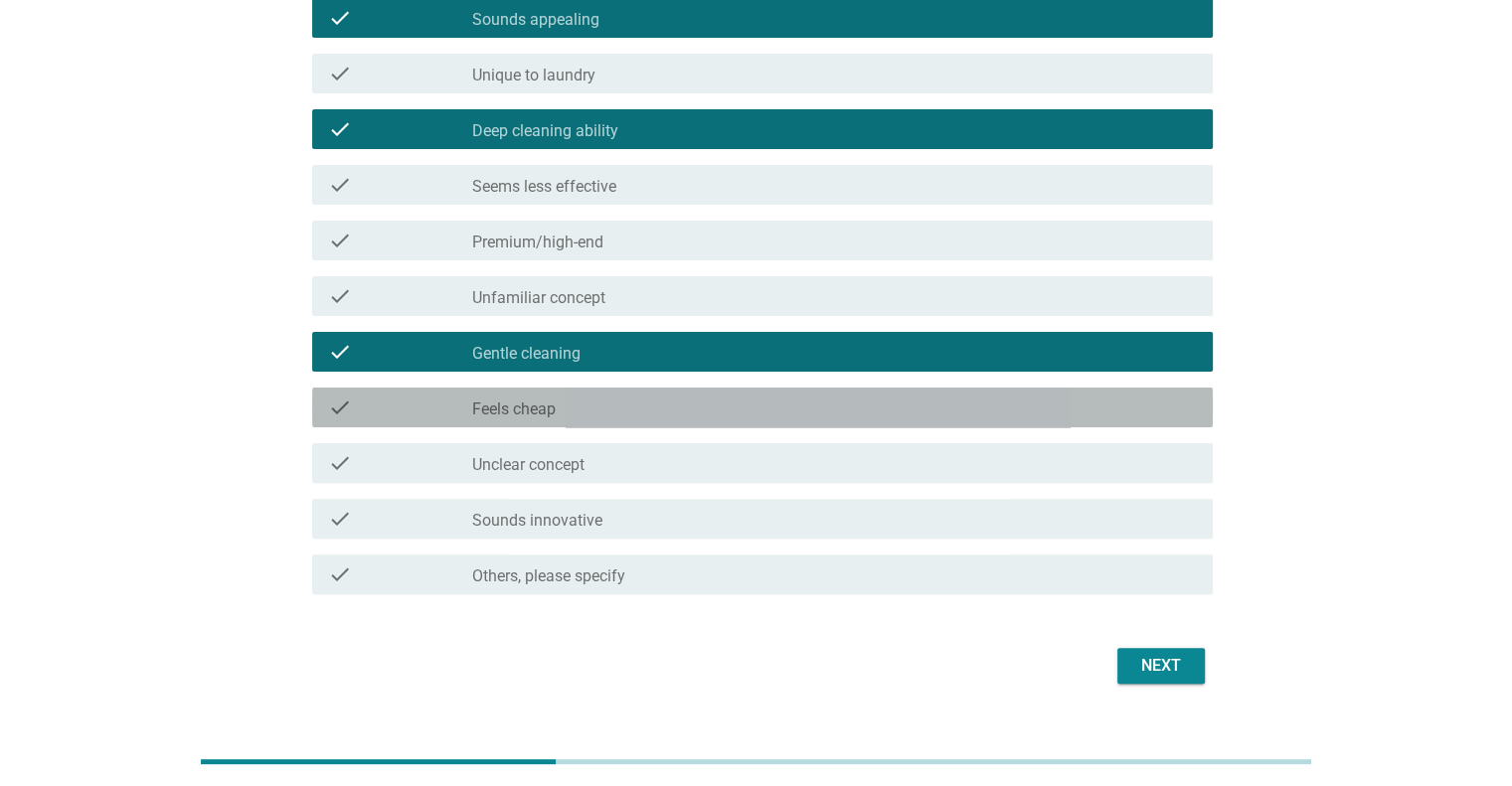 click on "check_box_outline_blank Feels cheap" at bounding box center [834, 407] 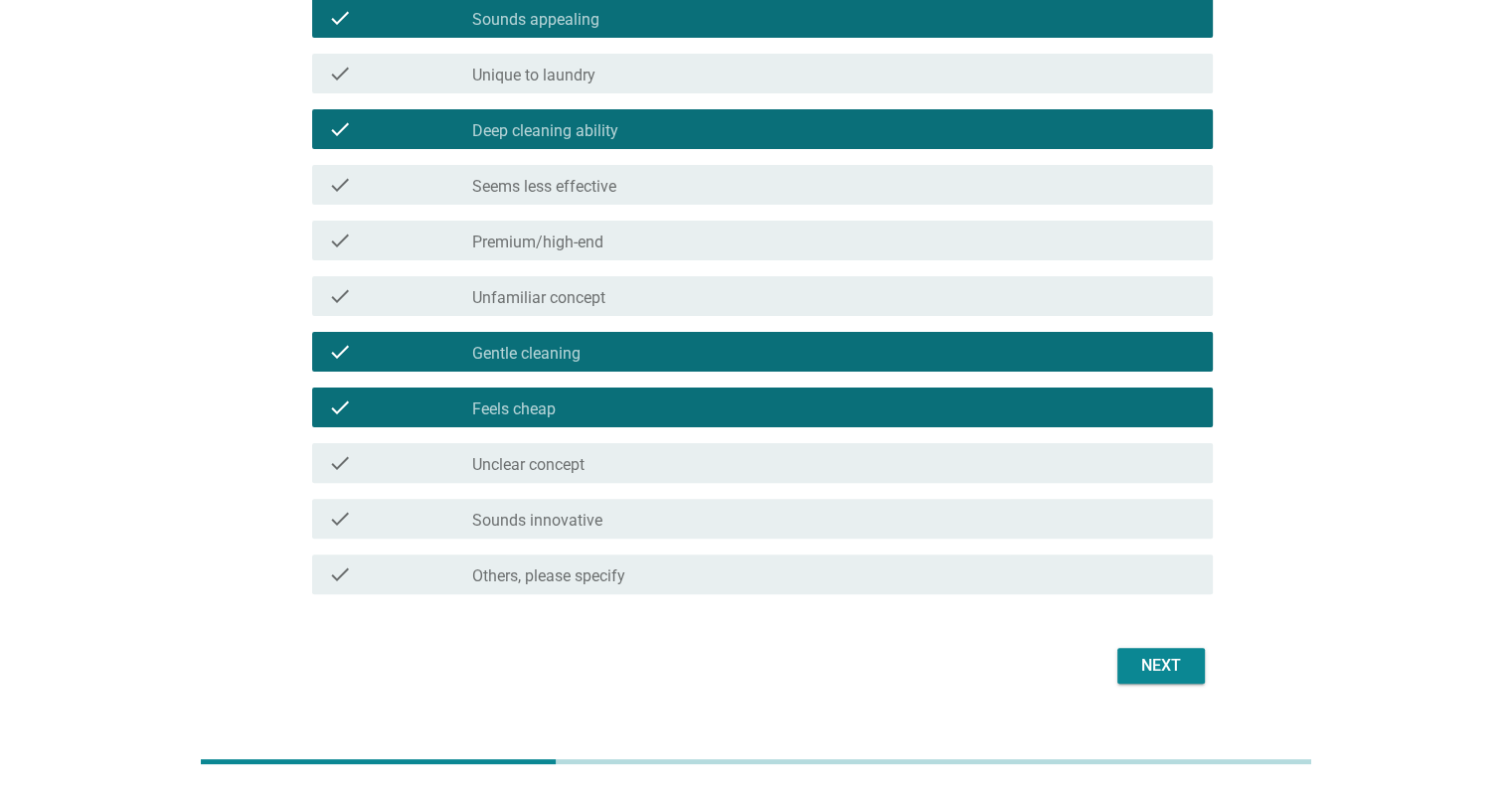 click on "check_box_outline_blank Feels cheap" at bounding box center [834, 407] 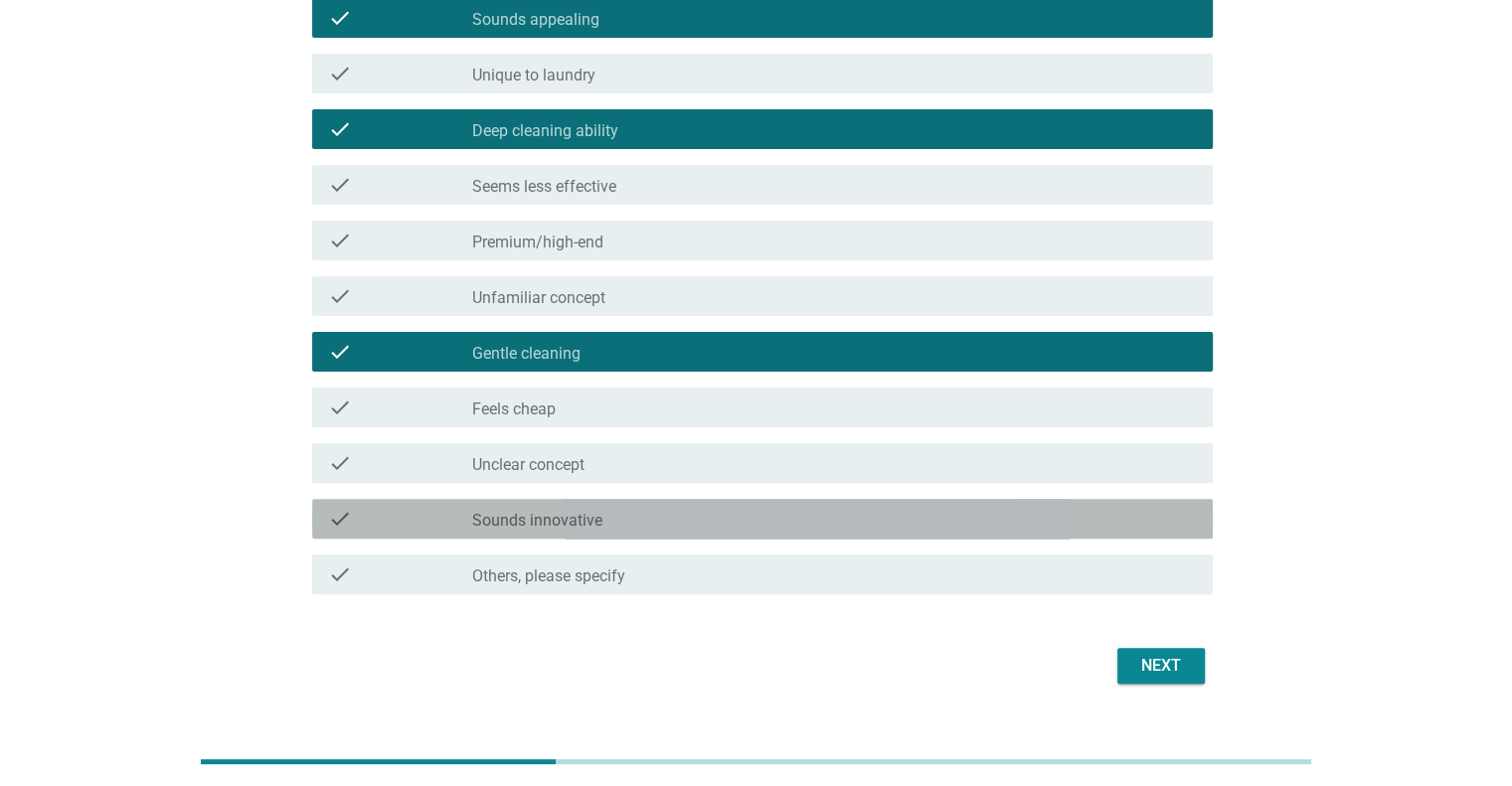 click on "check_box_outline_blank Sounds innovative" at bounding box center [834, 519] 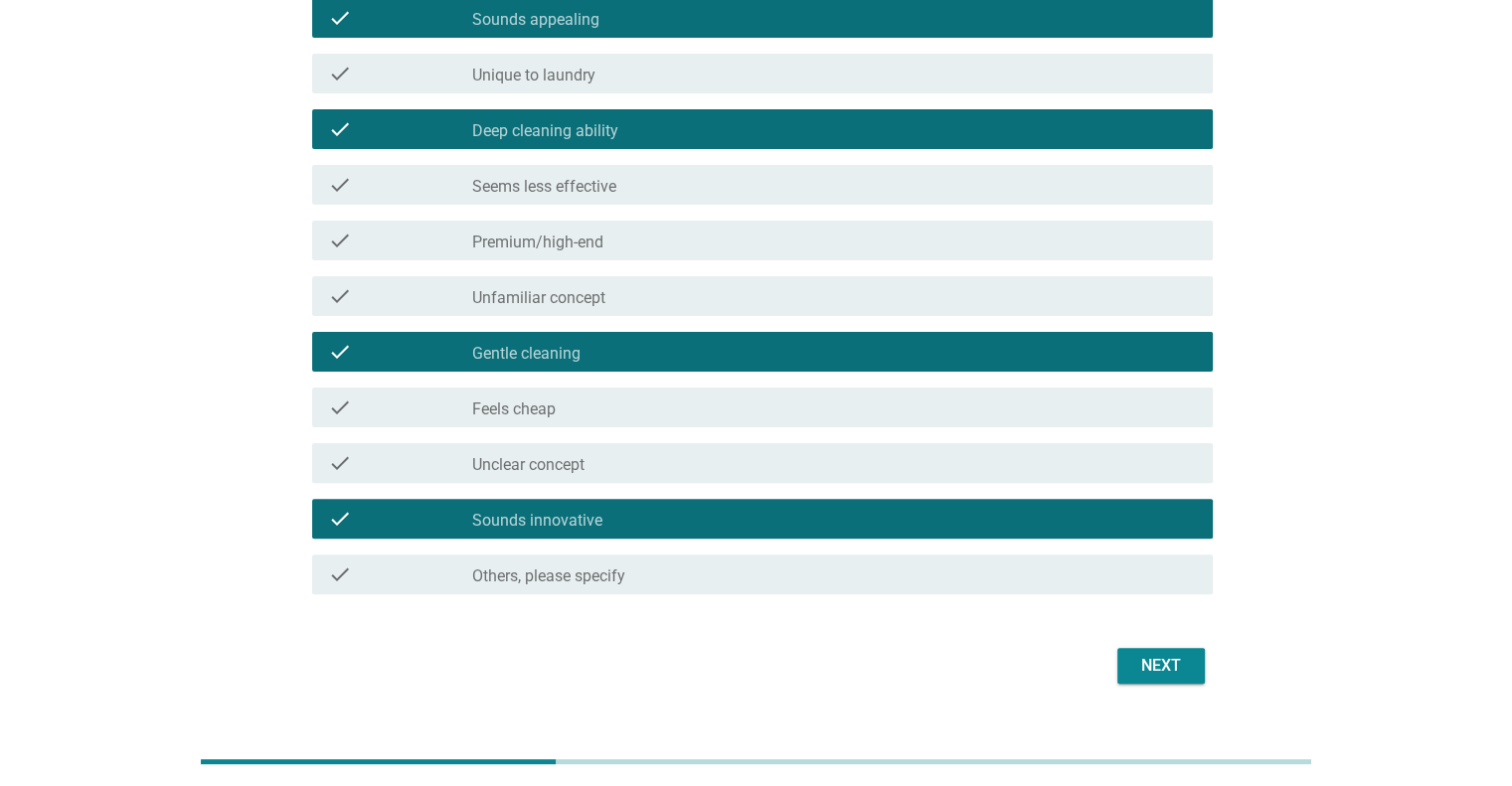 click on "Next" at bounding box center [1161, 666] 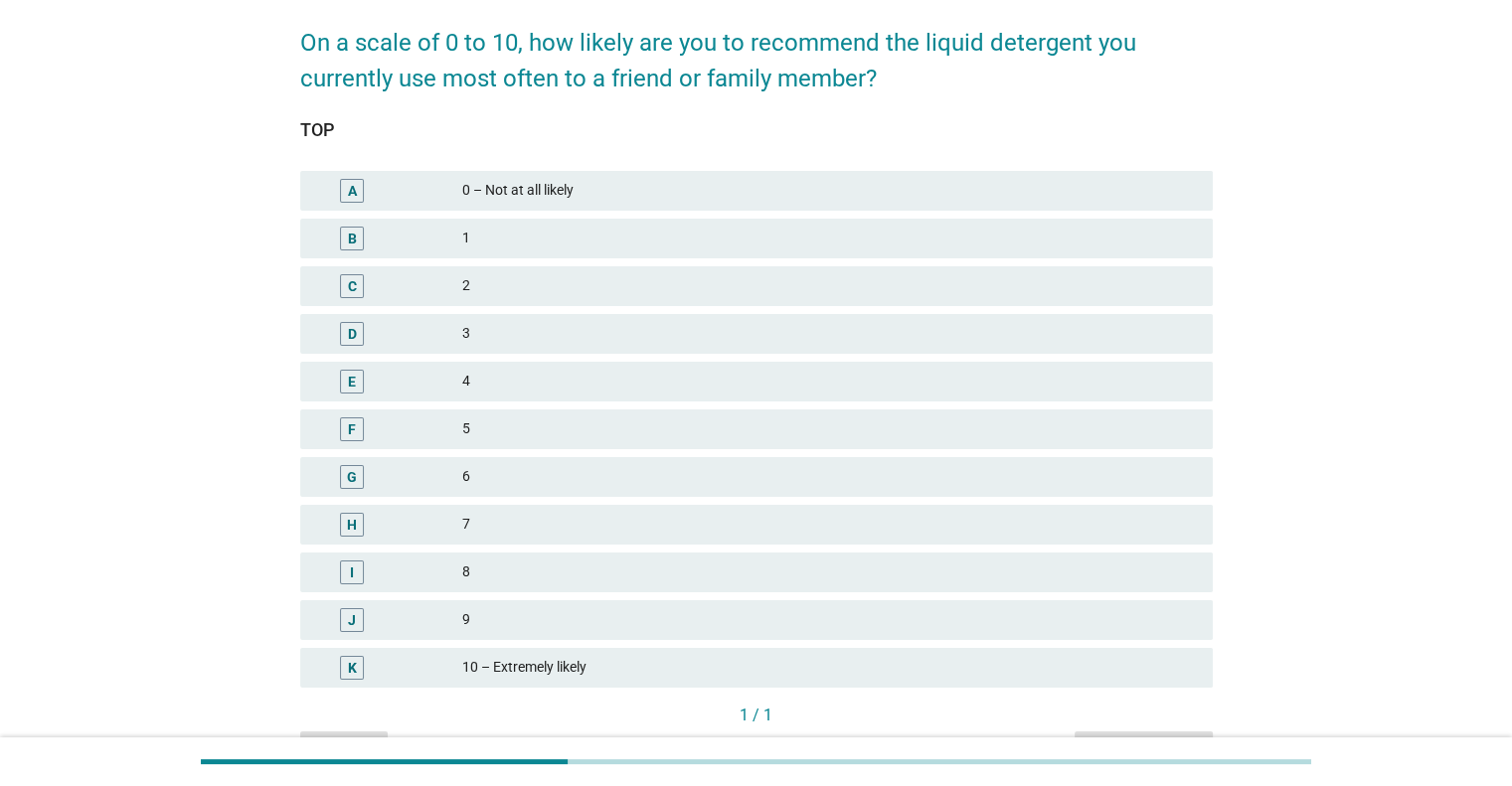 scroll, scrollTop: 267, scrollLeft: 0, axis: vertical 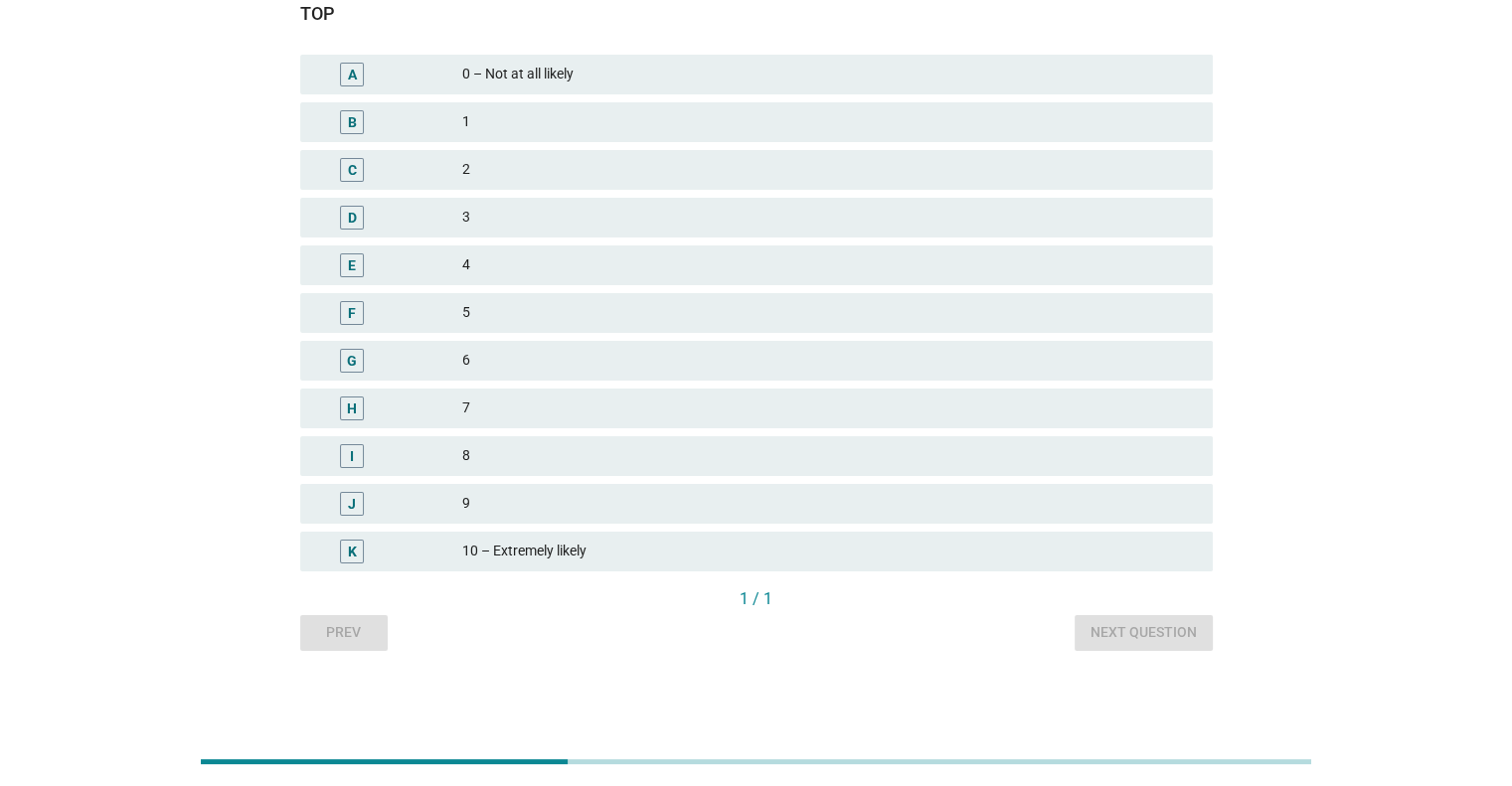 click on "I   8" at bounding box center (756, 456) 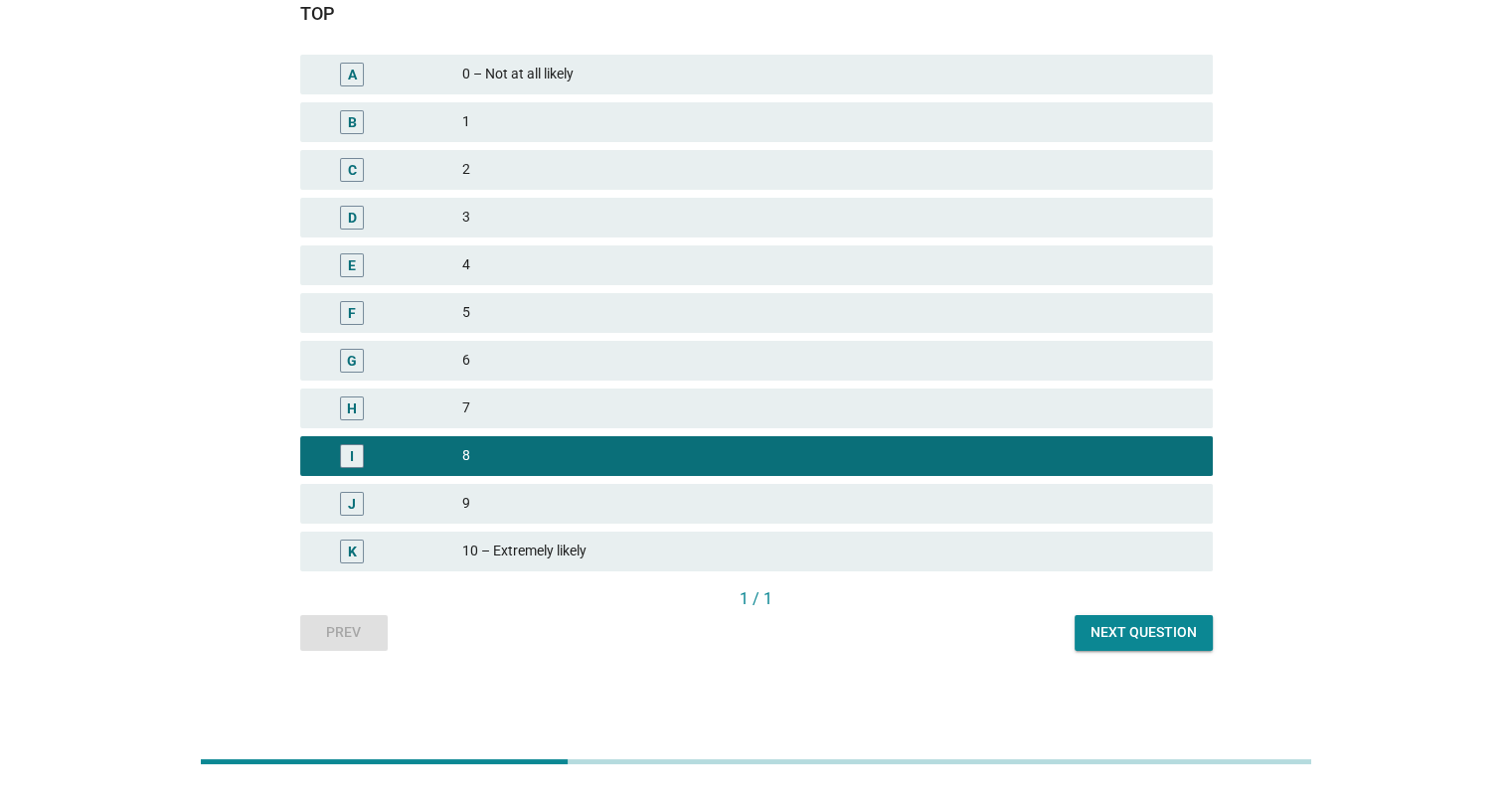 click on "1 / 1" at bounding box center [756, 599] 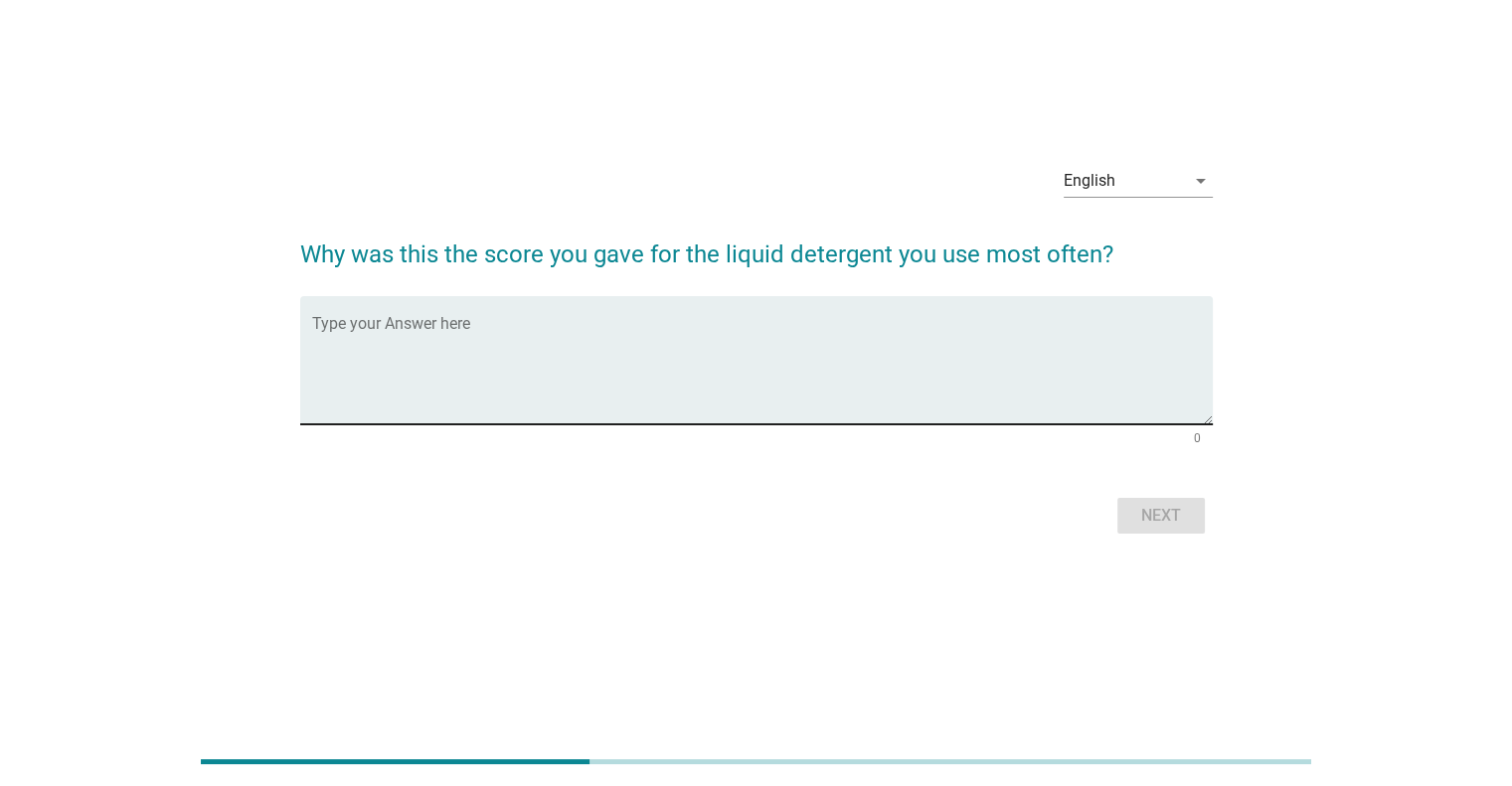 scroll, scrollTop: 0, scrollLeft: 0, axis: both 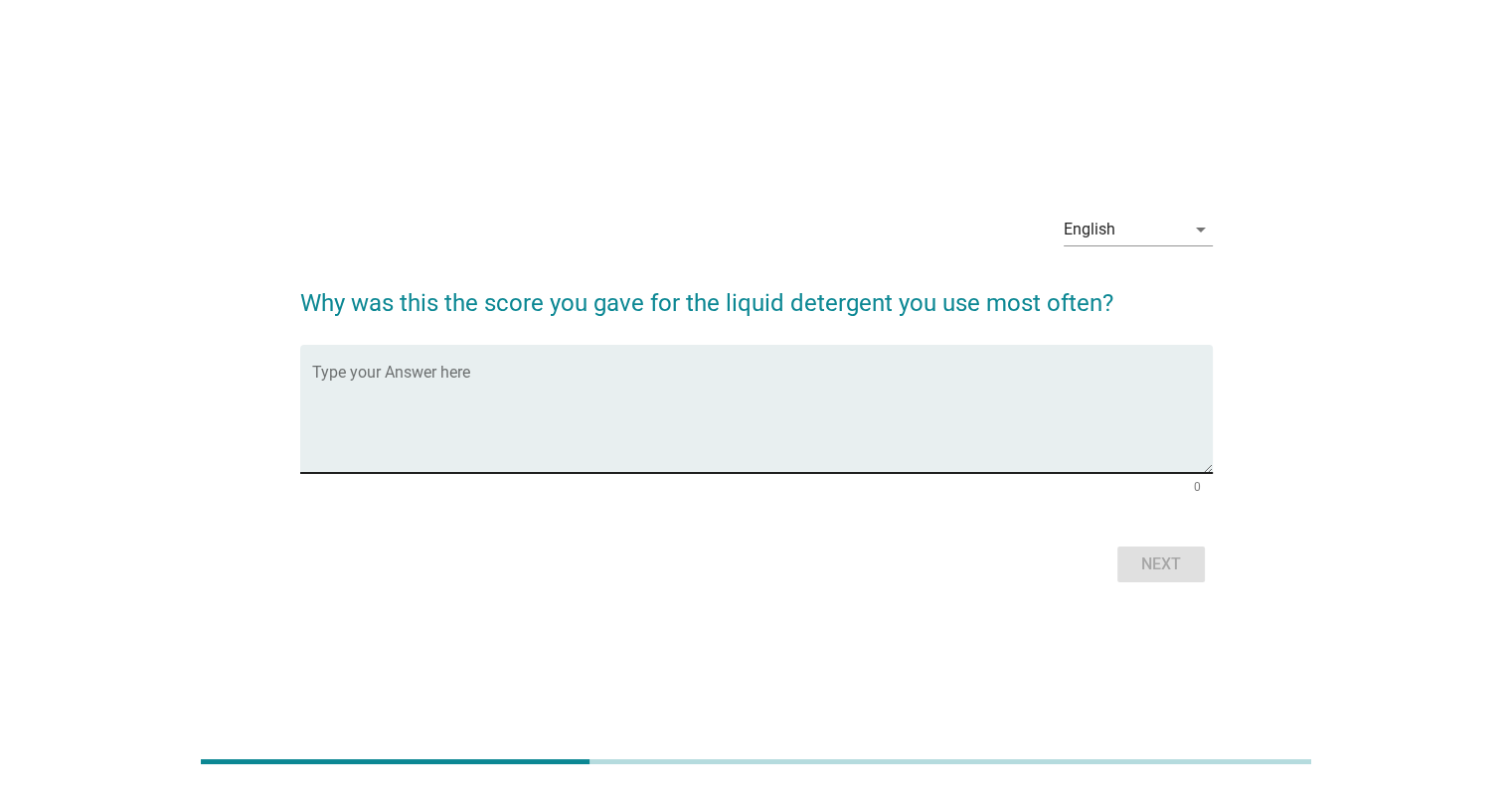 click at bounding box center (762, 420) 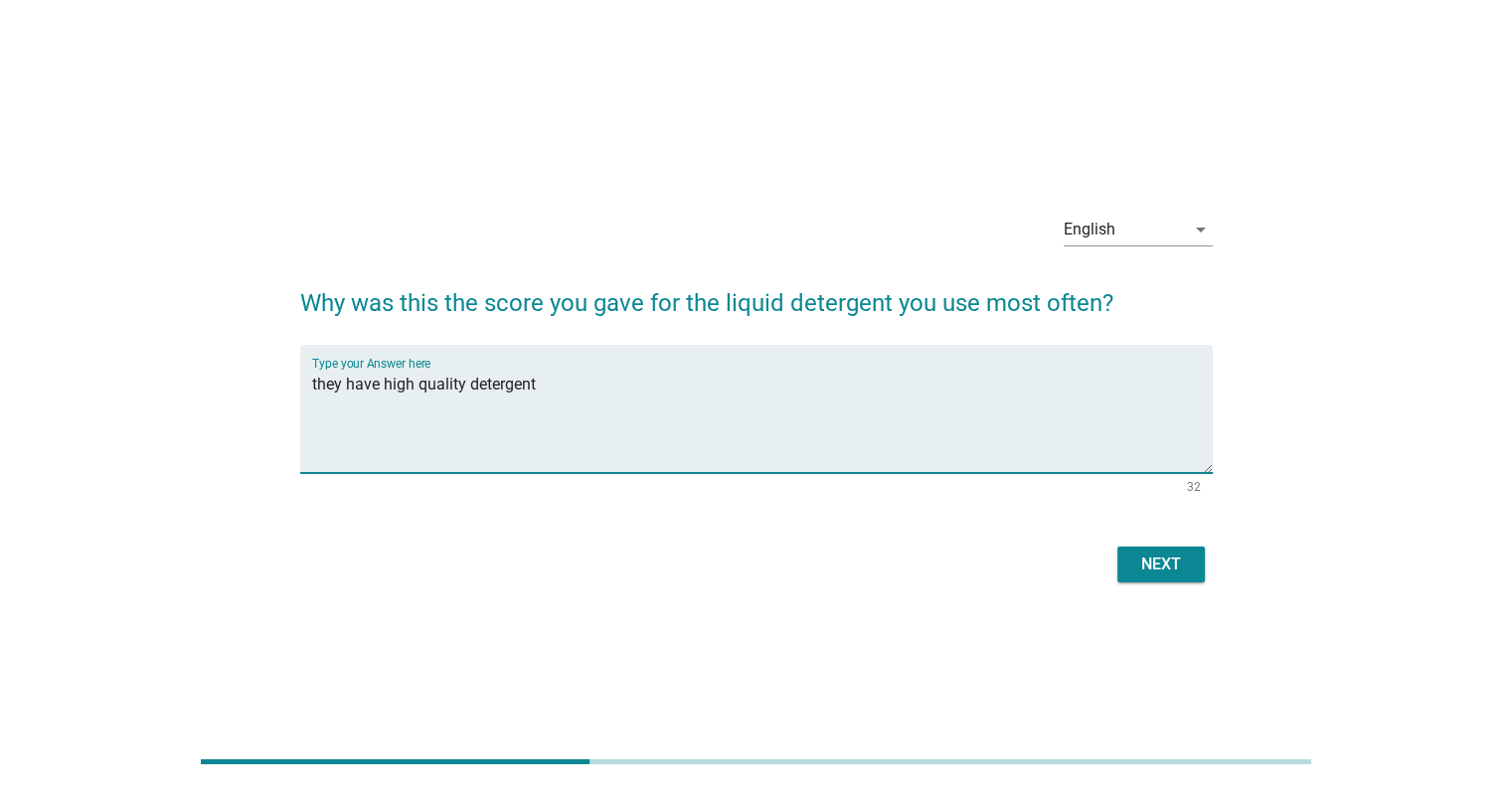 type on "they have high quality detergent" 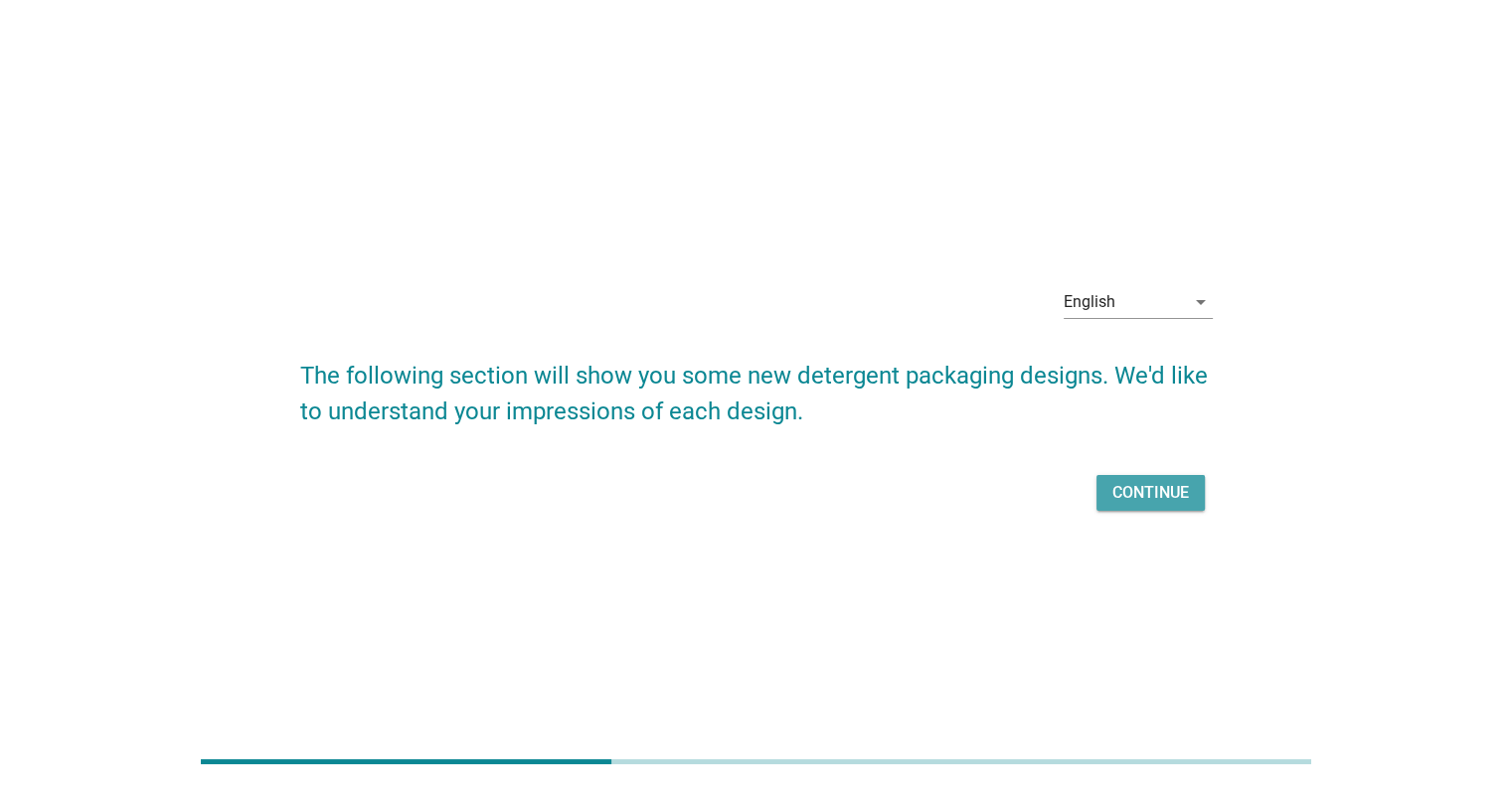 click on "Continue" at bounding box center (1150, 493) 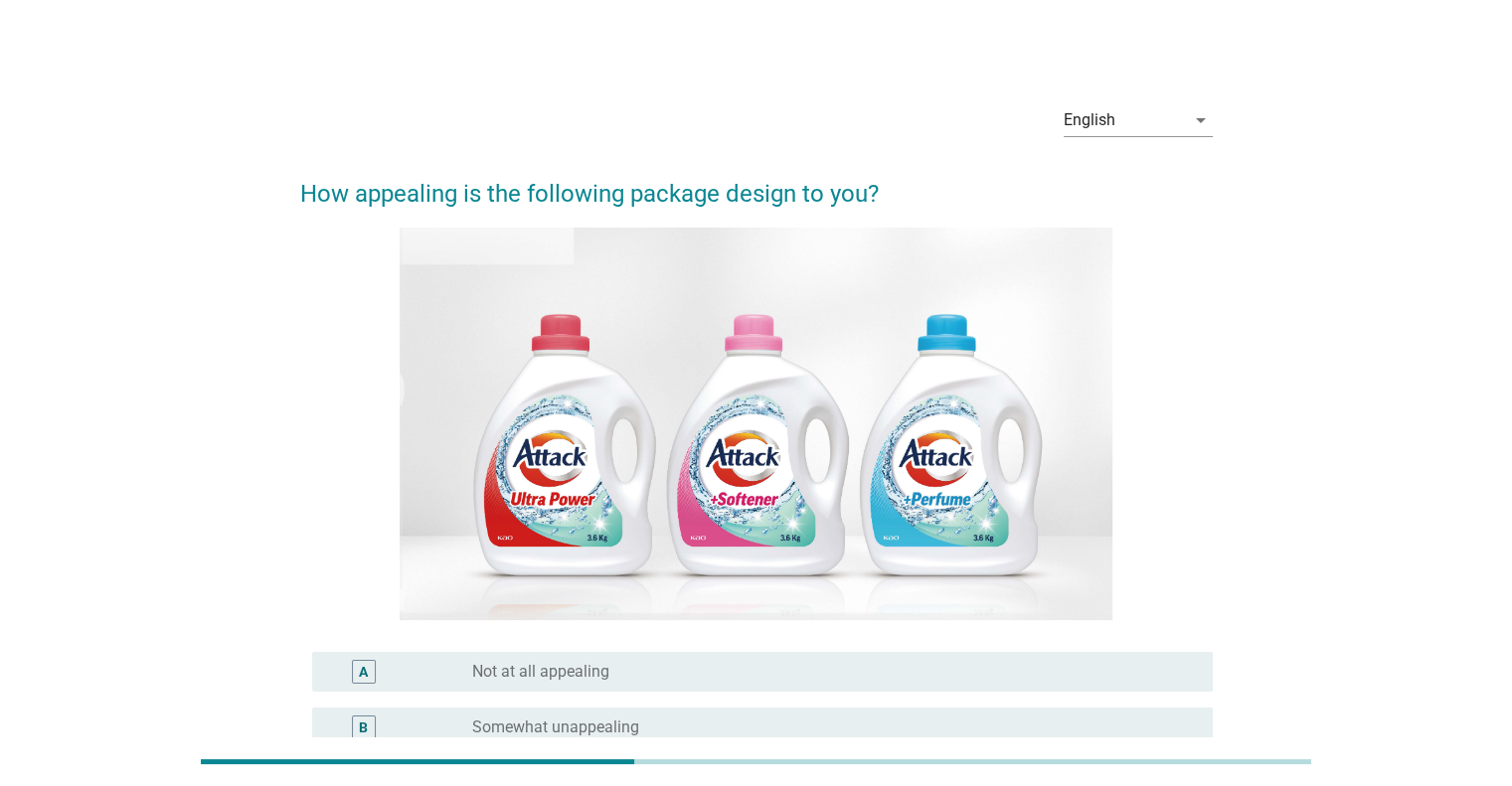 click on "English arrow_drop_down   How appealing is the following package design to you?         A     radio_button_unchecked Not at all appealing   B     radio_button_unchecked Somewhat unappealing   C     radio_button_unchecked Neither appealing nor unappealing   D     radio_button_unchecked Somewhat appealing   E     radio_button_unchecked Very appealing     Next" at bounding box center [756, 560] 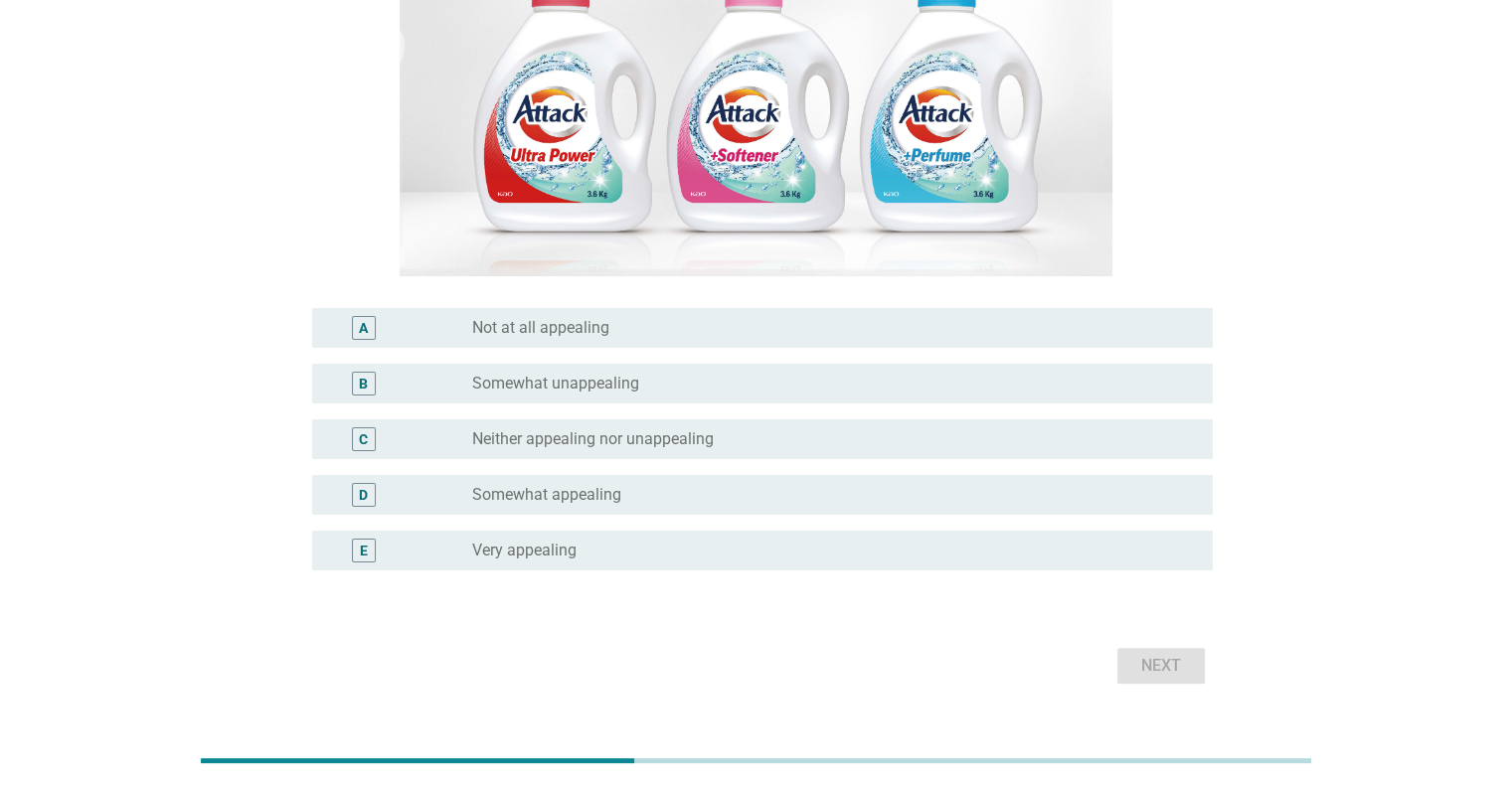 scroll, scrollTop: 238, scrollLeft: 0, axis: vertical 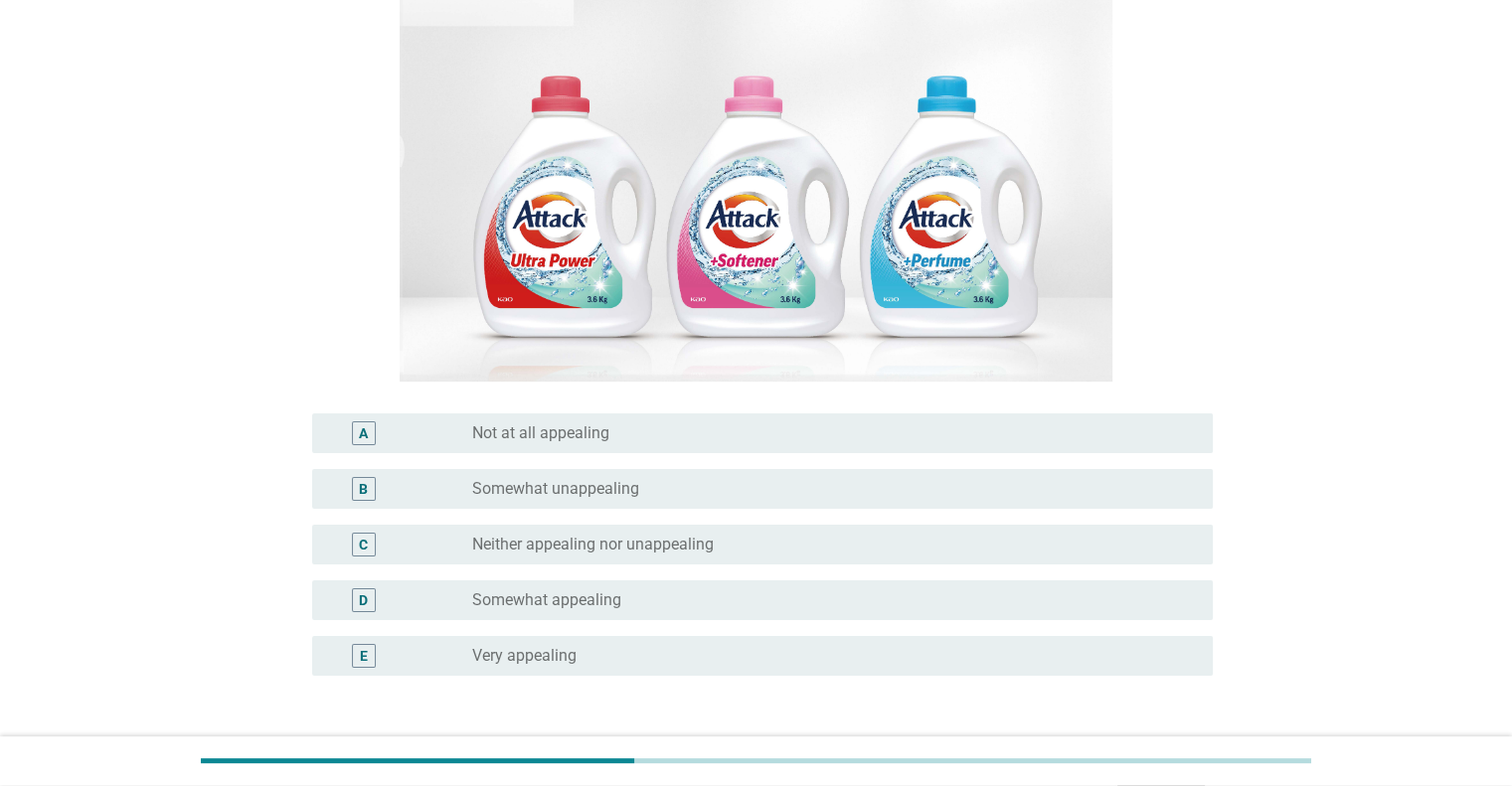 click on "D     radio_button_unchecked Somewhat appealing" at bounding box center (762, 600) 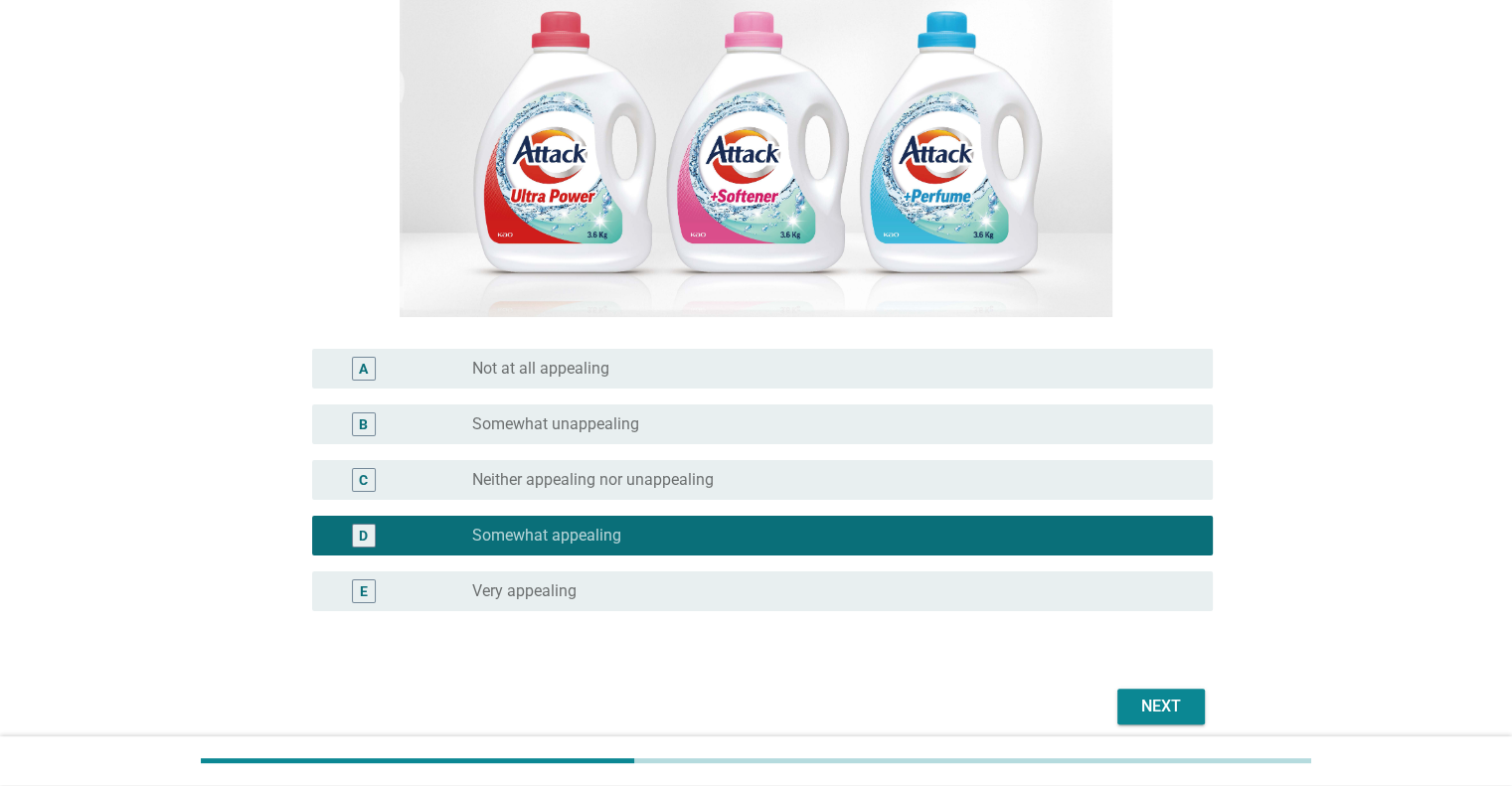 scroll, scrollTop: 338, scrollLeft: 0, axis: vertical 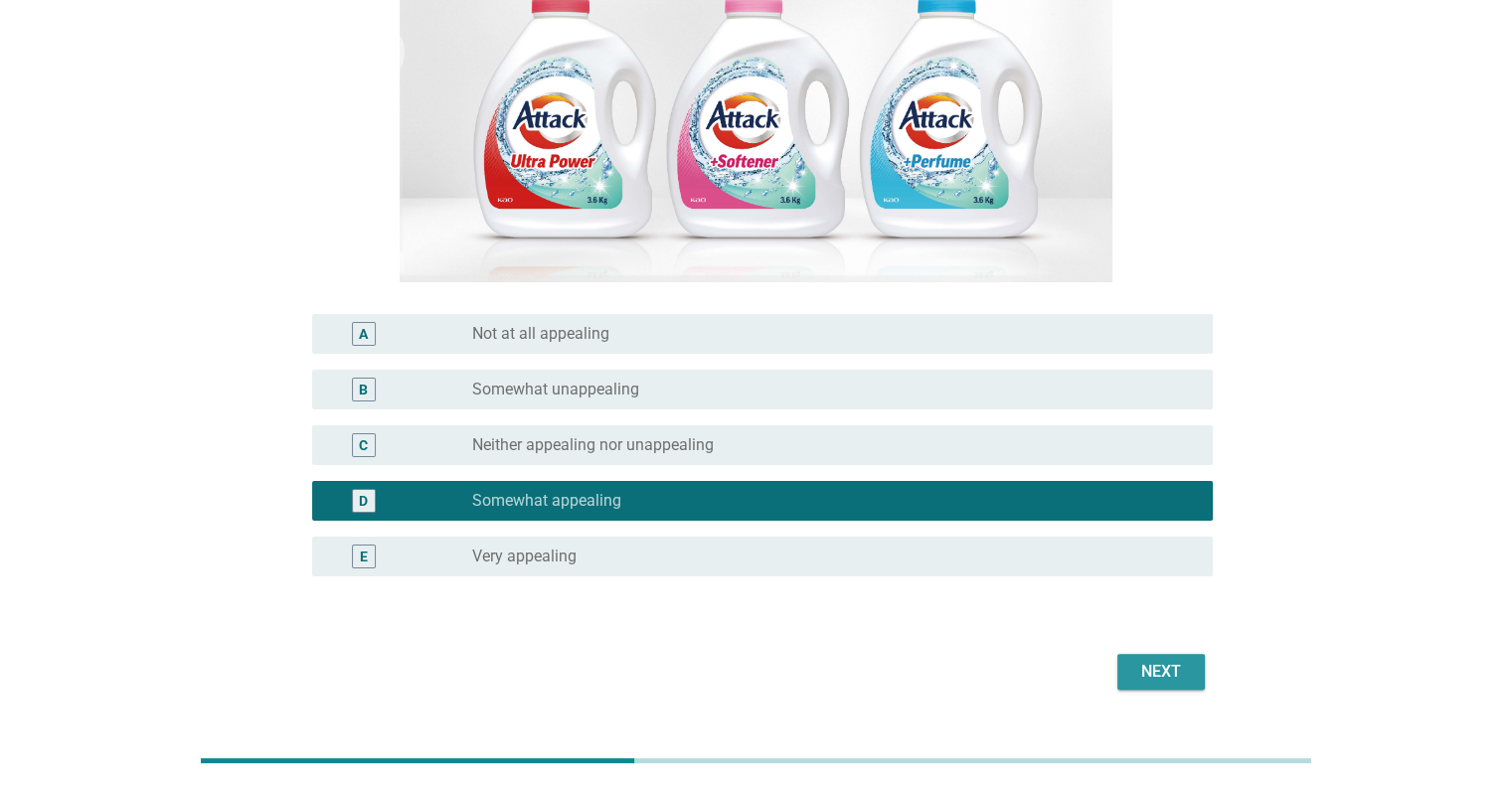 click on "Next" at bounding box center [1161, 672] 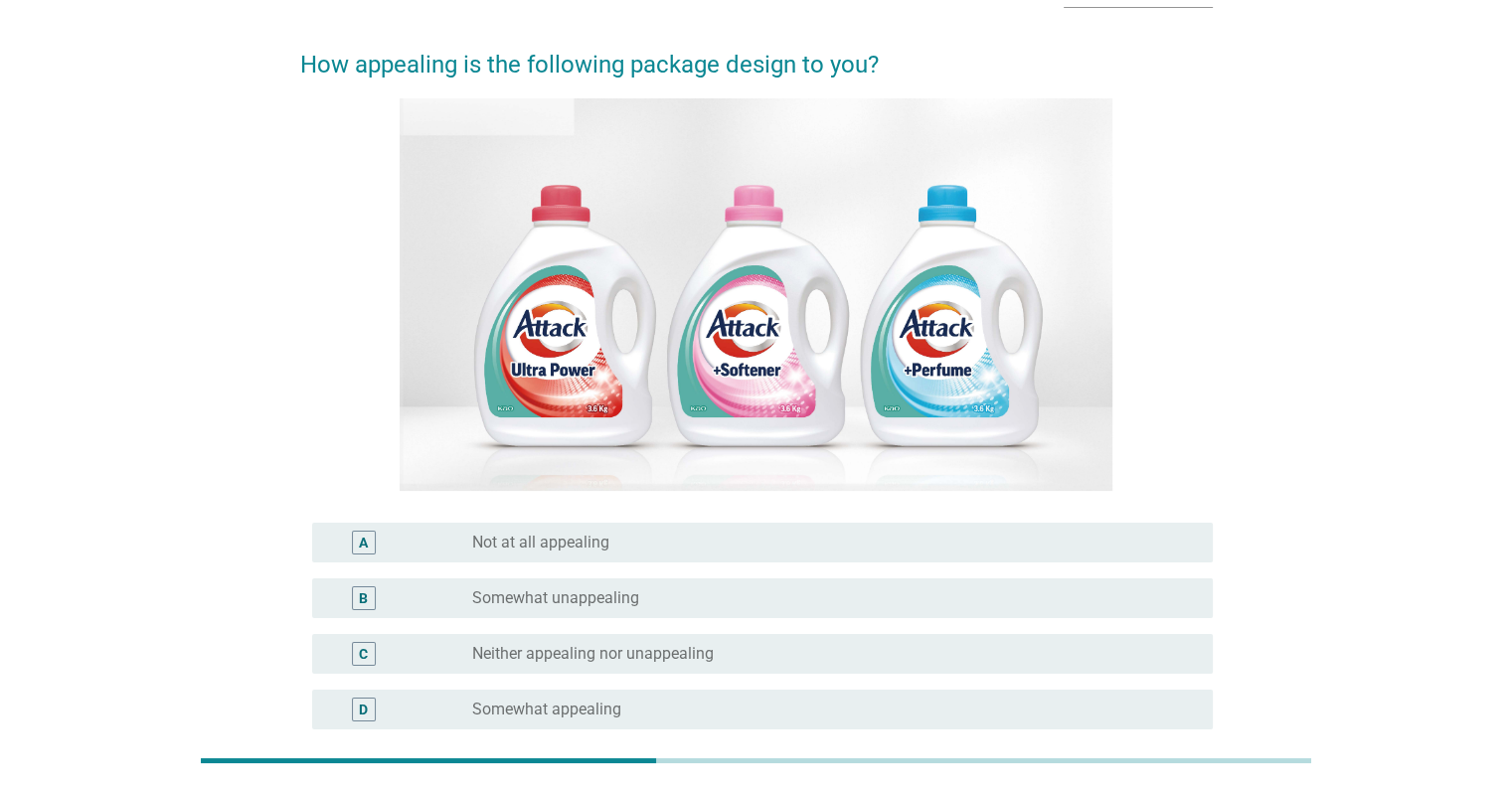 scroll, scrollTop: 298, scrollLeft: 0, axis: vertical 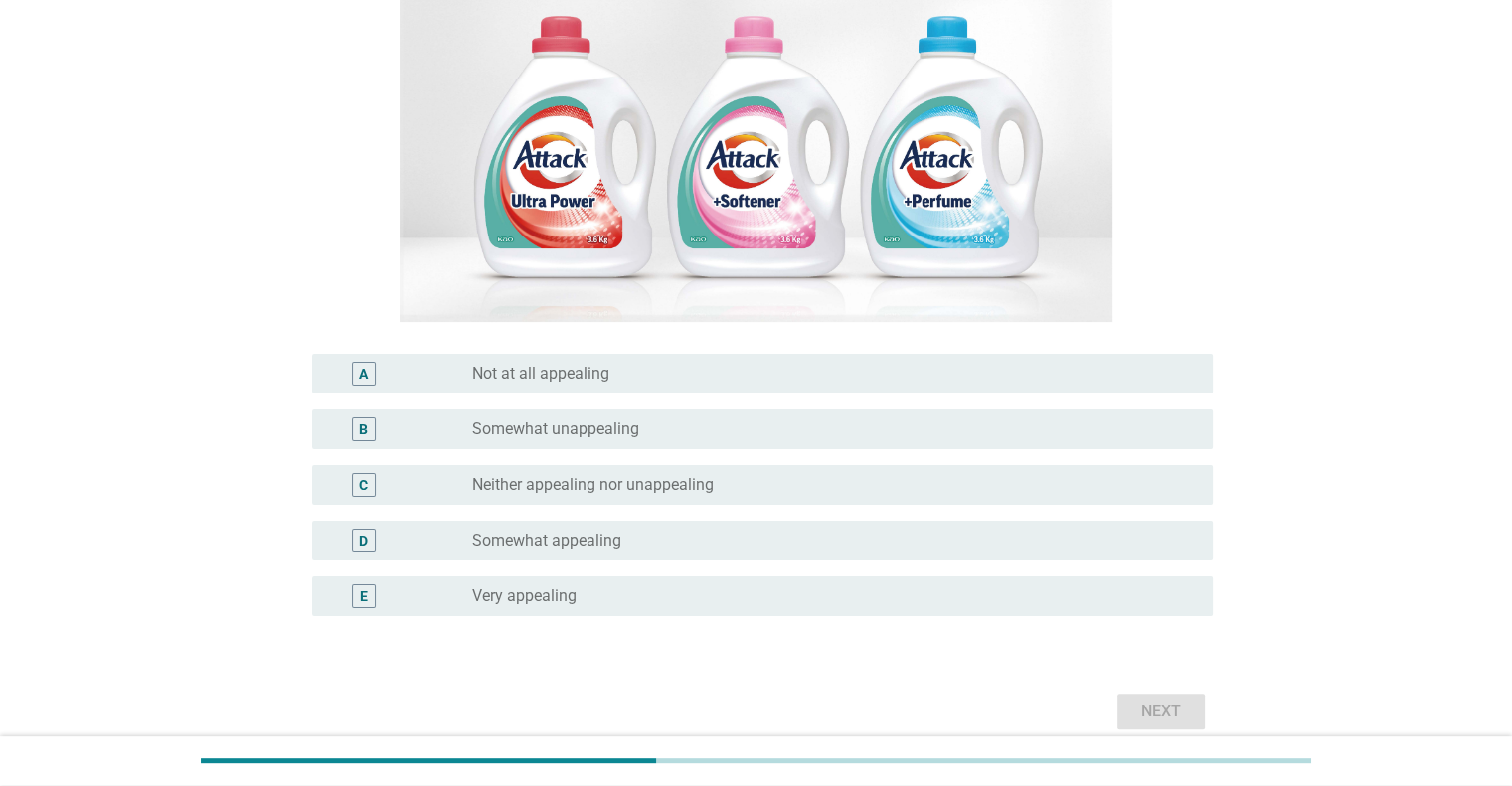 click on "Somewhat unappealing" at bounding box center [556, 429] 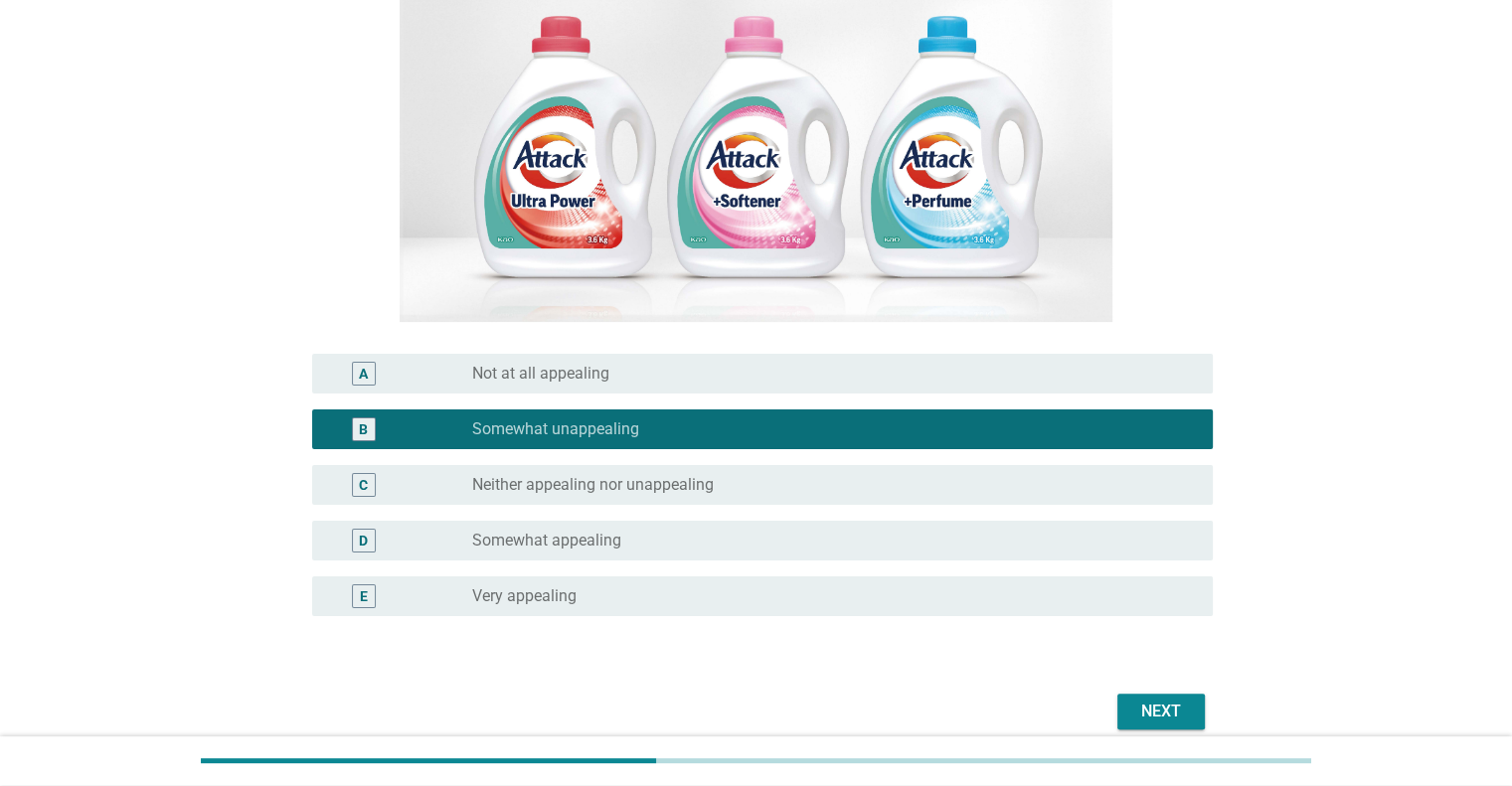 click on "Next" at bounding box center (1161, 711) 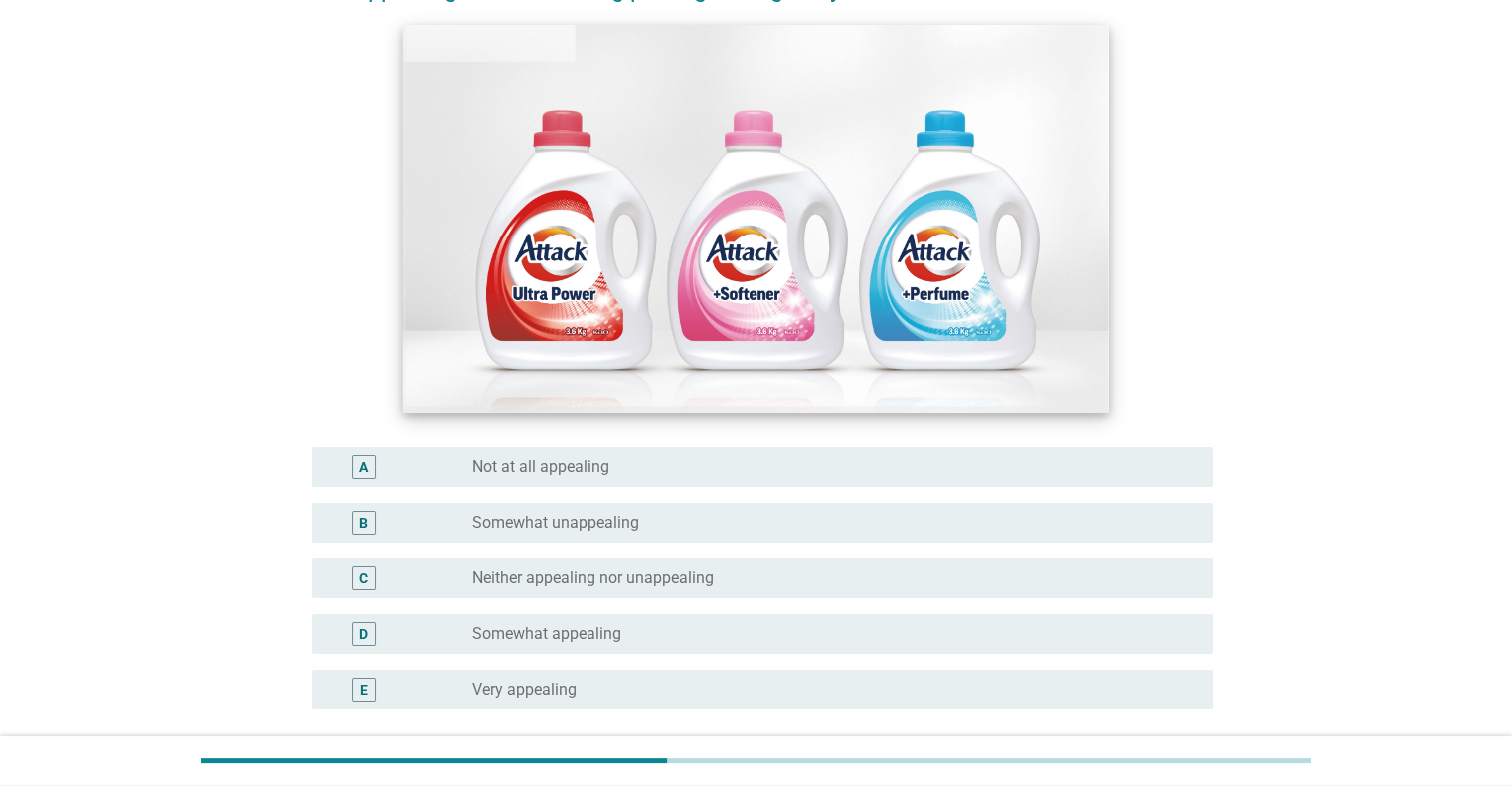 scroll, scrollTop: 298, scrollLeft: 0, axis: vertical 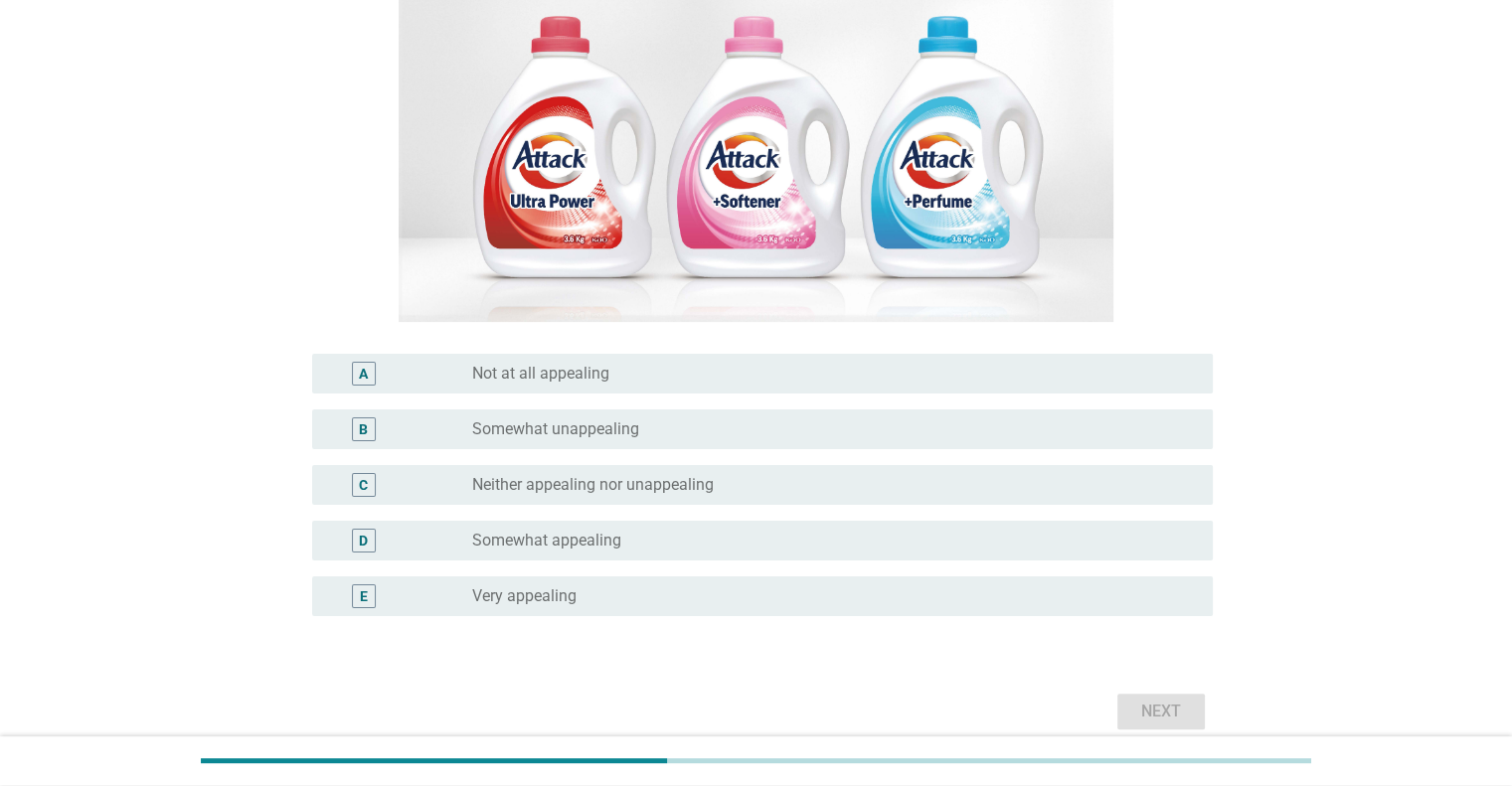 click on "Neither appealing nor unappealing" at bounding box center (592, 485) 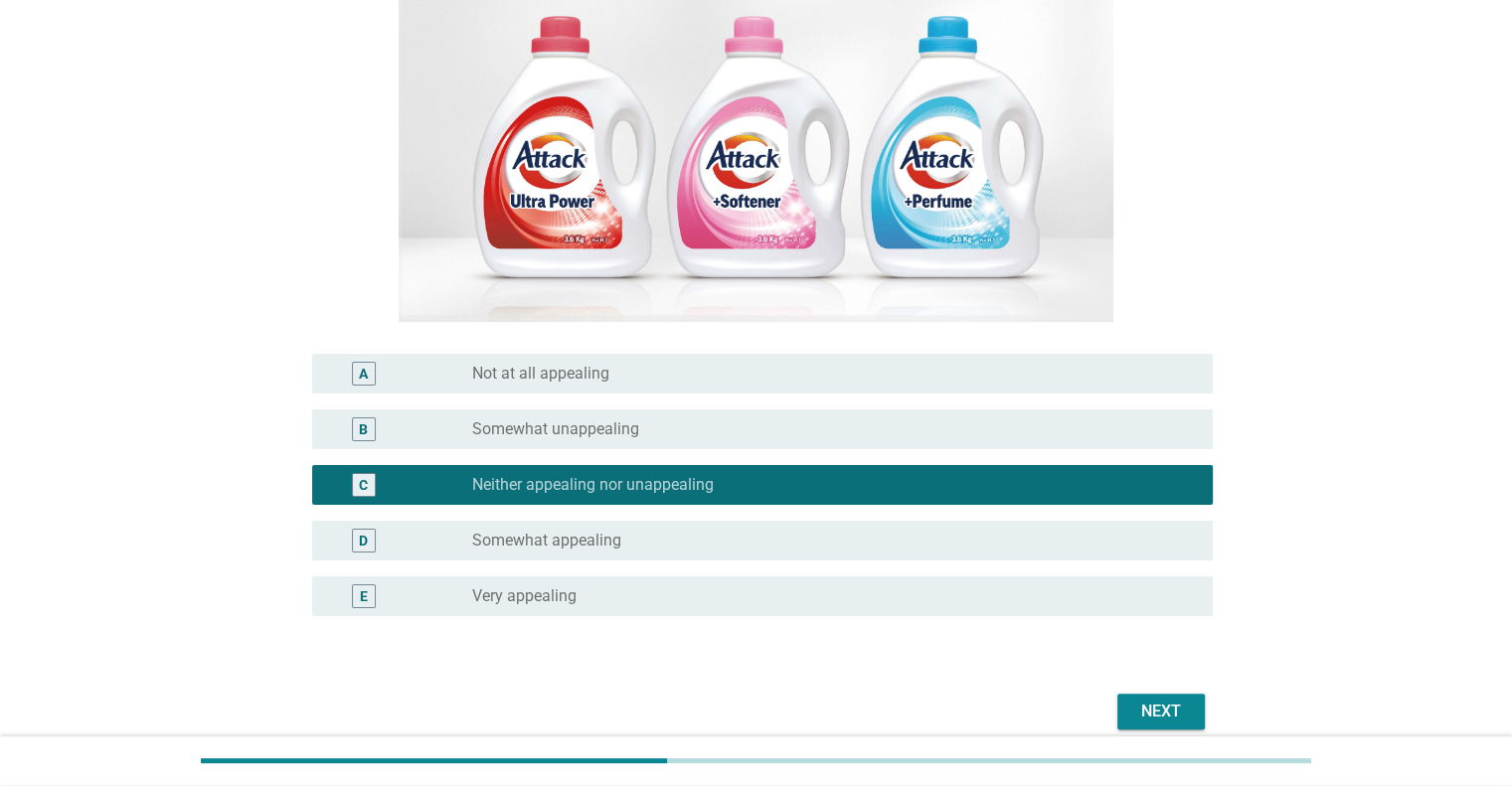 click on "Next" at bounding box center [1161, 711] 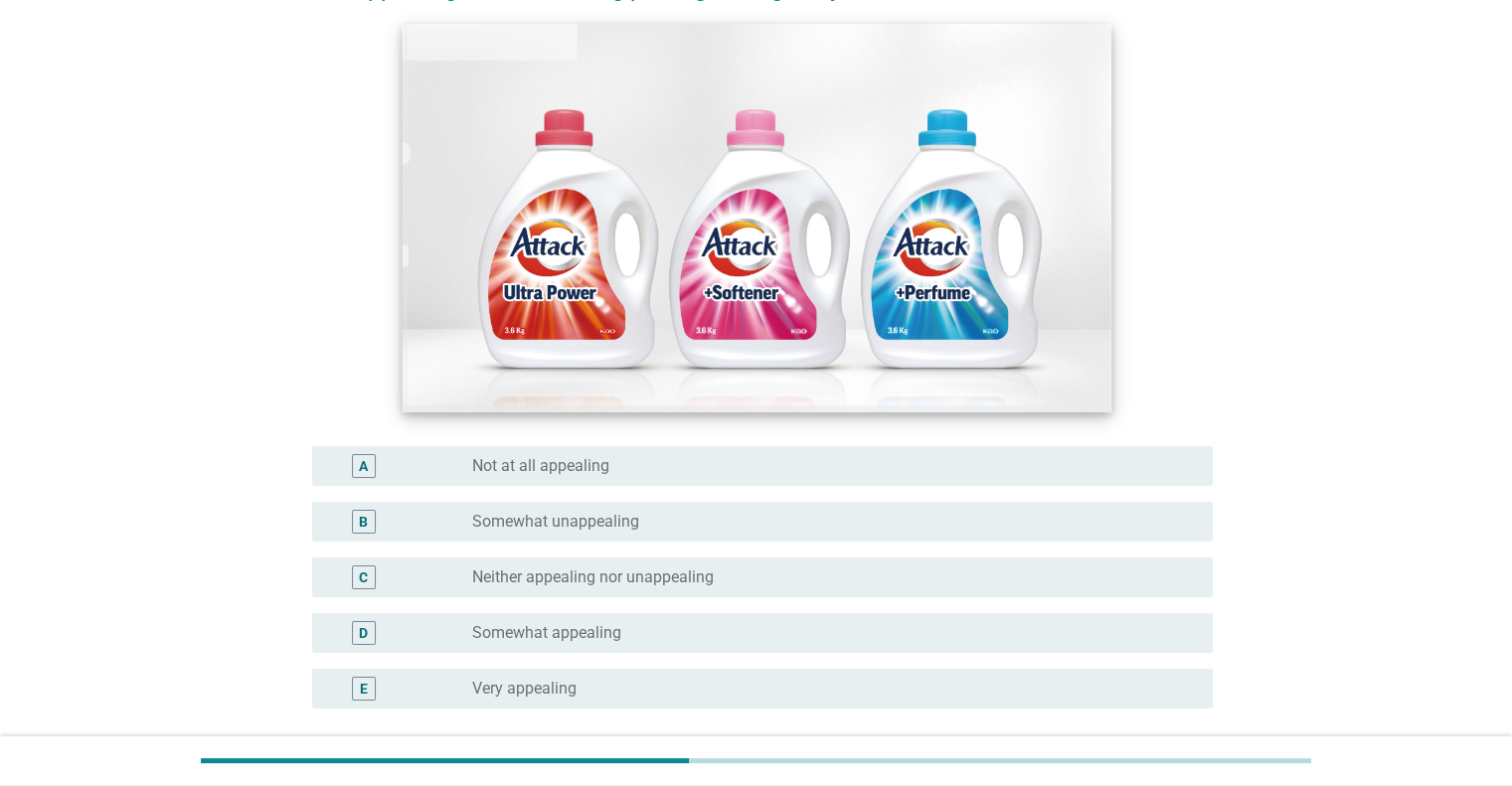 scroll, scrollTop: 298, scrollLeft: 0, axis: vertical 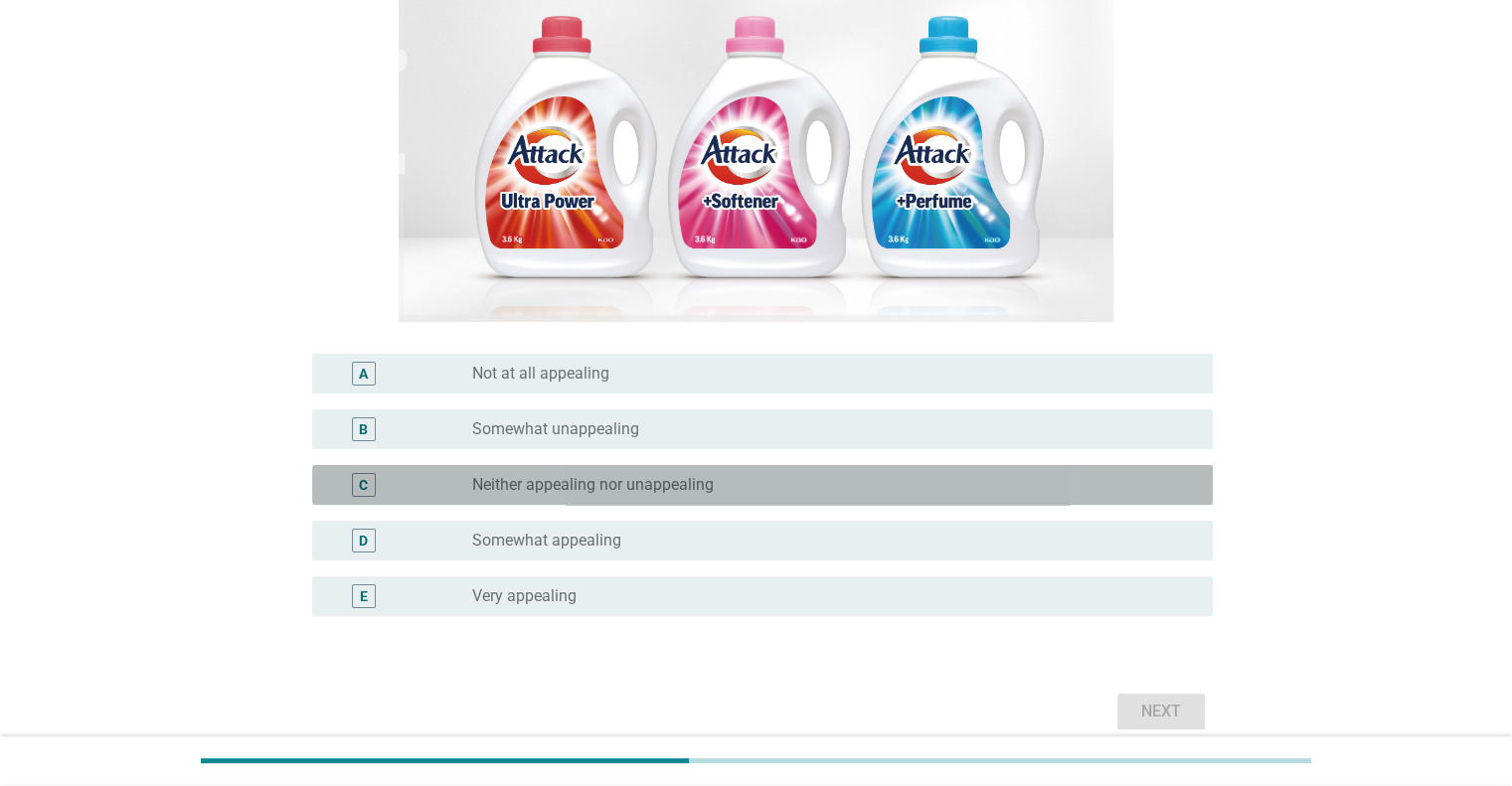 drag, startPoint x: 590, startPoint y: 464, endPoint x: 590, endPoint y: 491, distance: 27 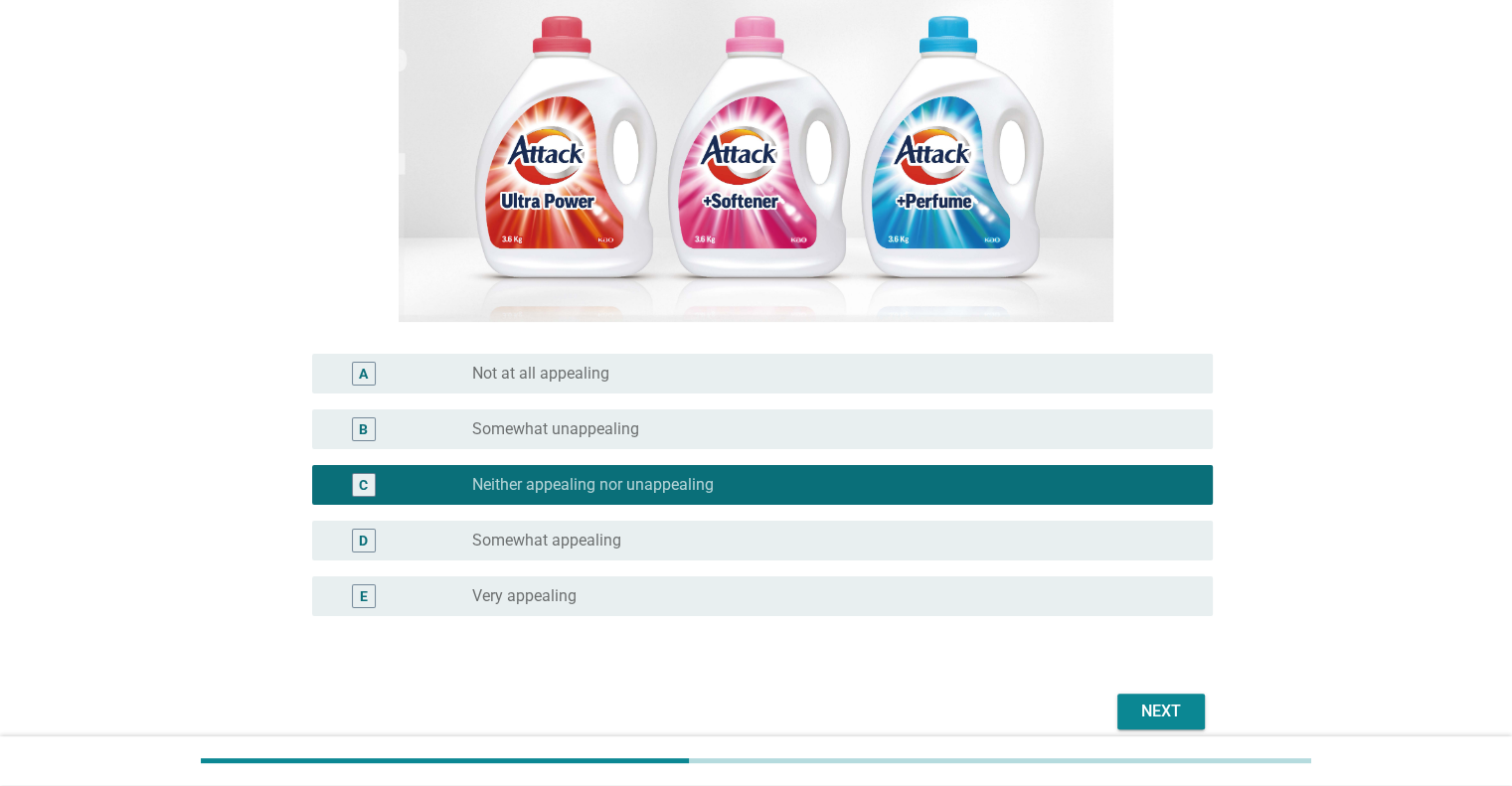 click on "Next" at bounding box center [1161, 711] 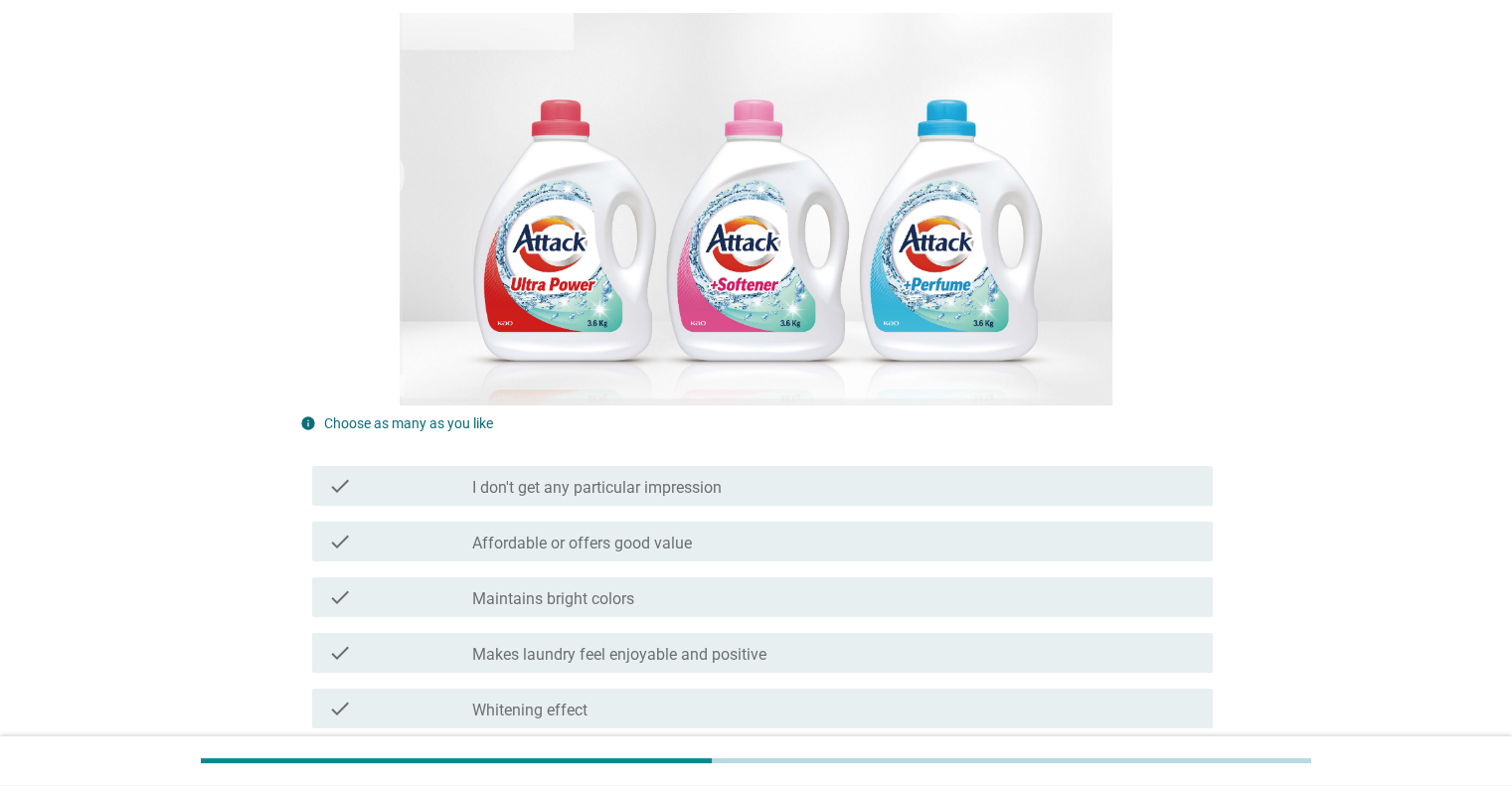 scroll, scrollTop: 298, scrollLeft: 0, axis: vertical 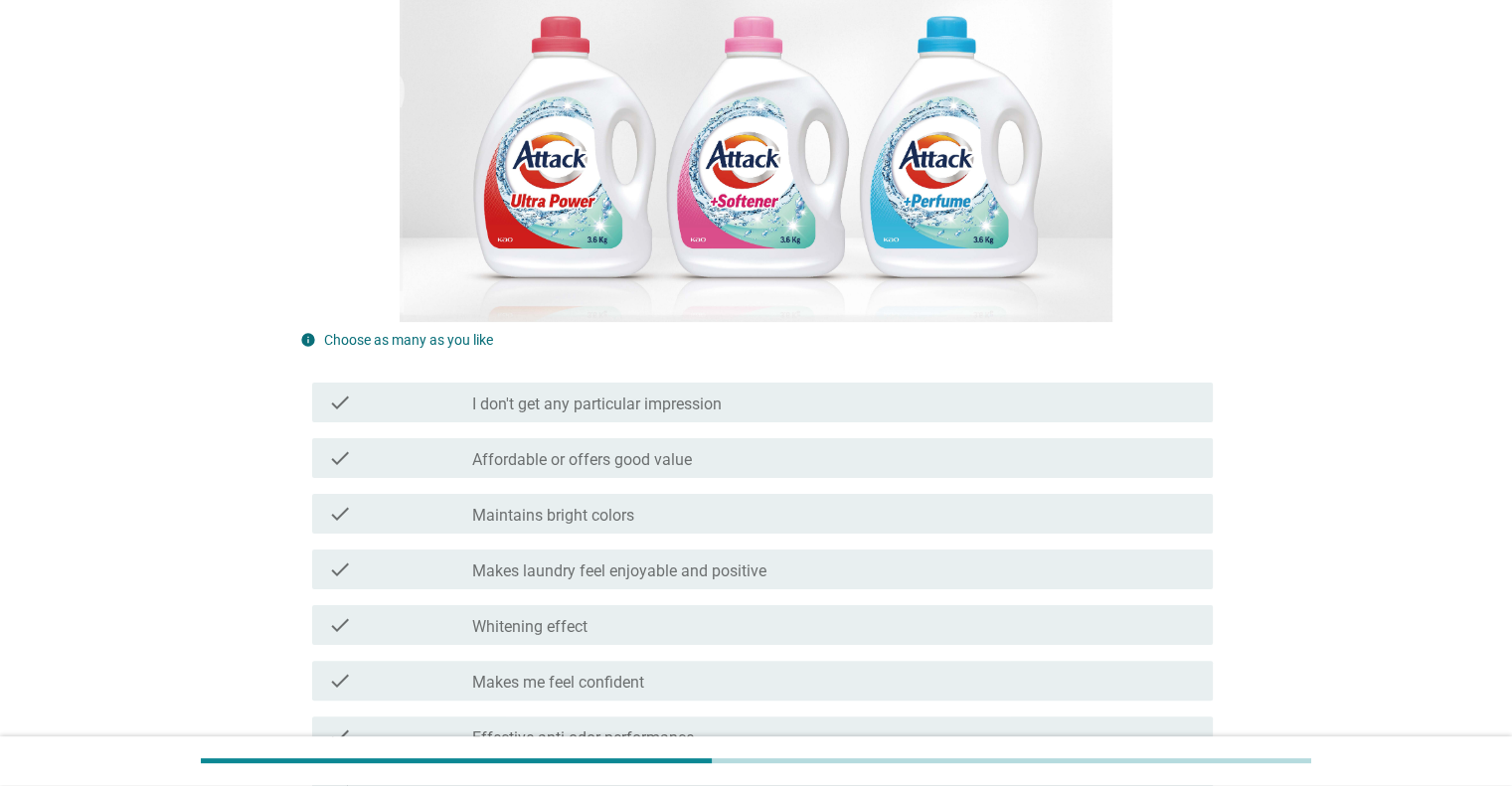 click on "Affordable or offers good value" at bounding box center [582, 460] 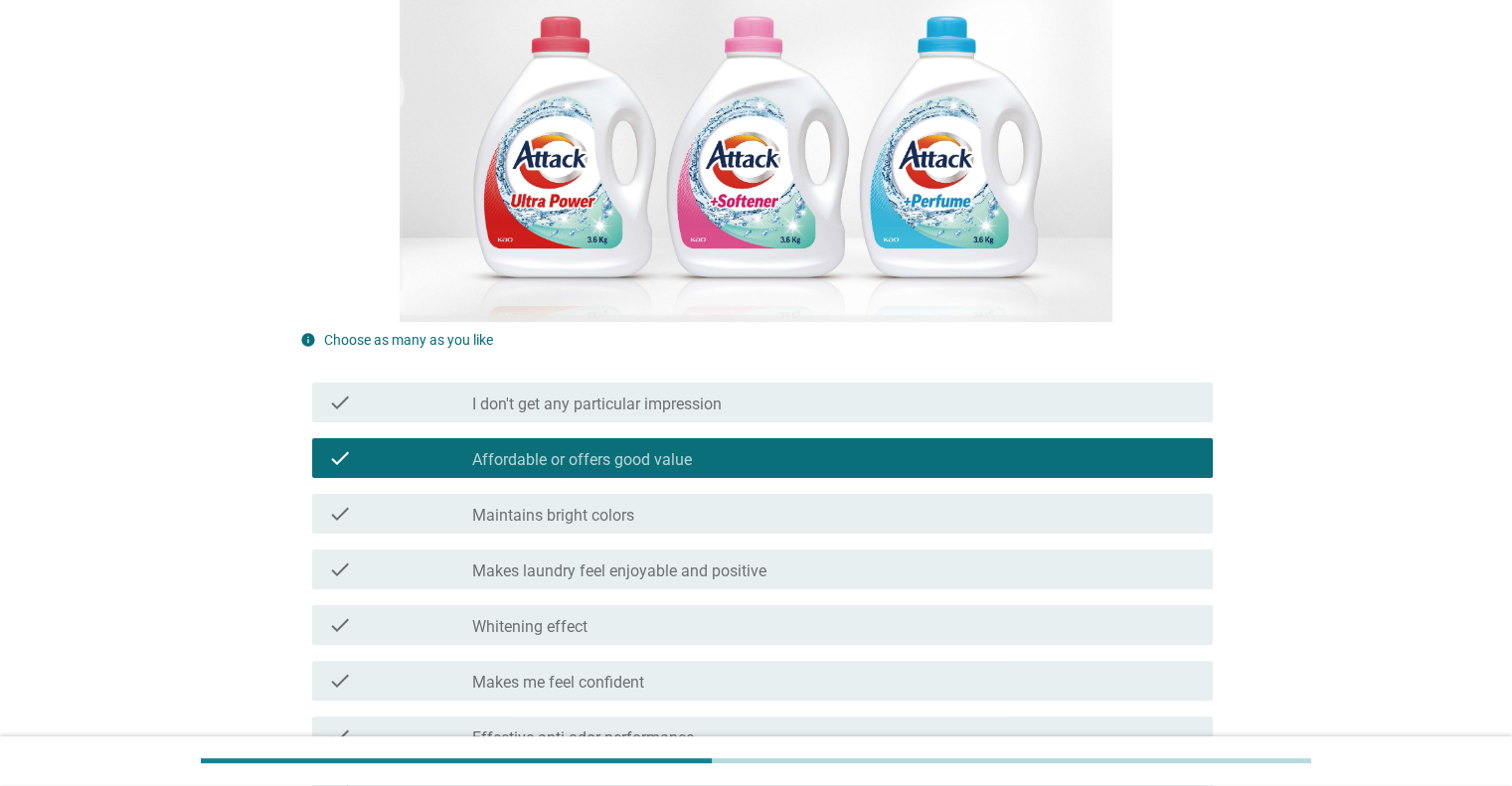 drag, startPoint x: 600, startPoint y: 512, endPoint x: 604, endPoint y: 542, distance: 30.265492 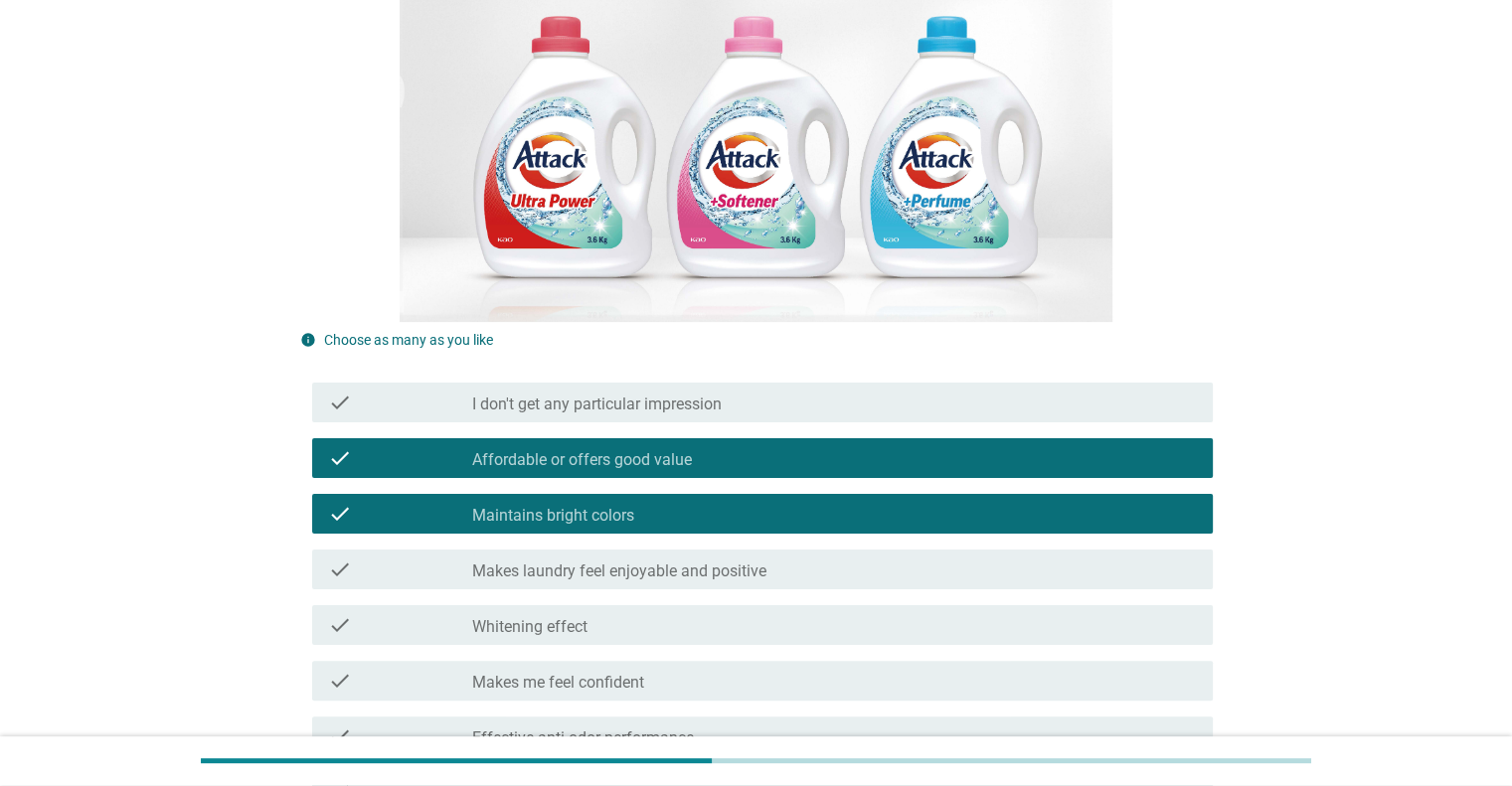 click on "Makes laundry feel enjoyable and positive" at bounding box center (619, 571) 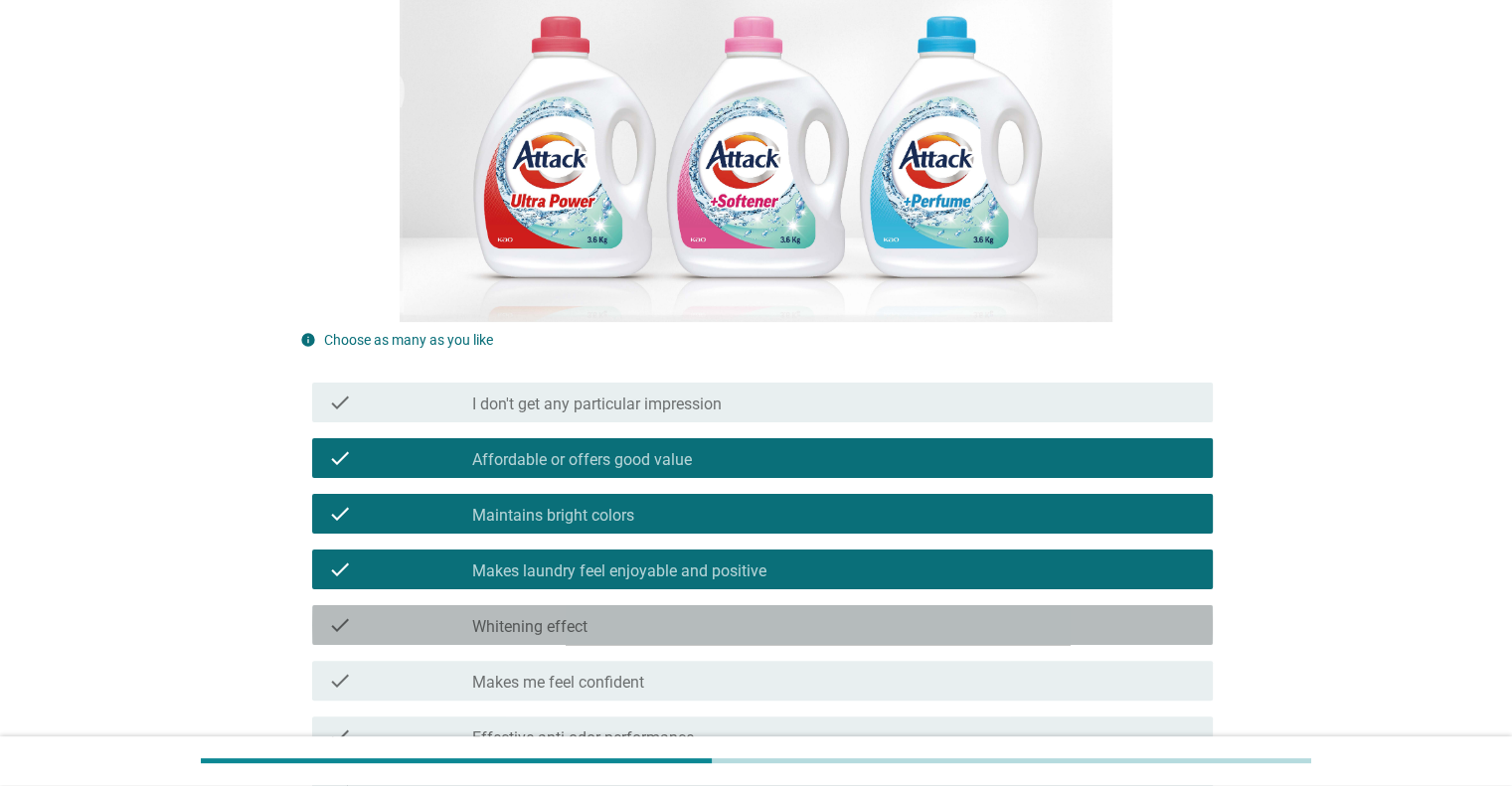 click on "check     check_box_outline_blank Whitening effect" at bounding box center (762, 625) 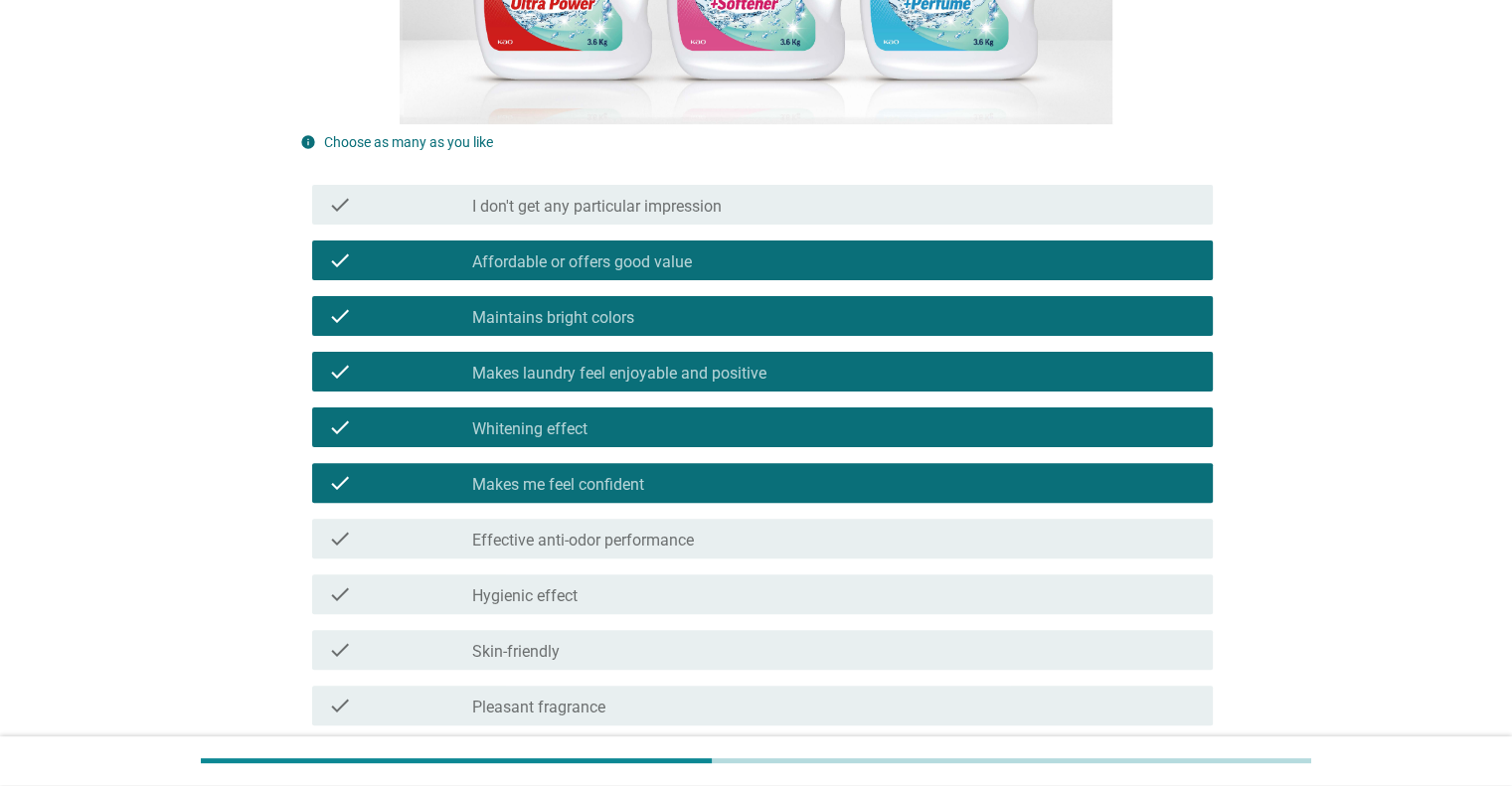 scroll, scrollTop: 596, scrollLeft: 0, axis: vertical 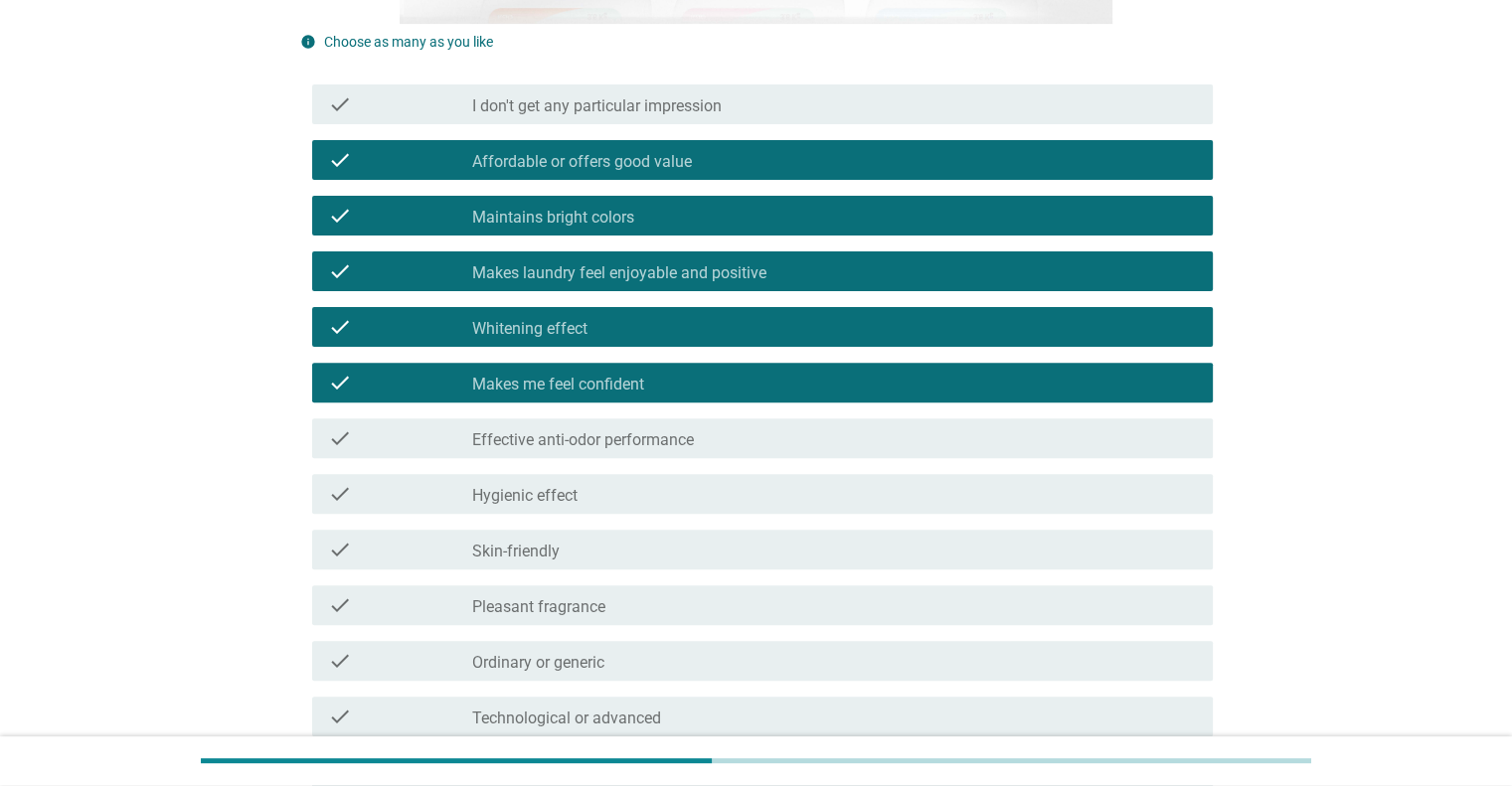 click on "check     check_box_outline_blank Hygienic effect" at bounding box center [756, 494] 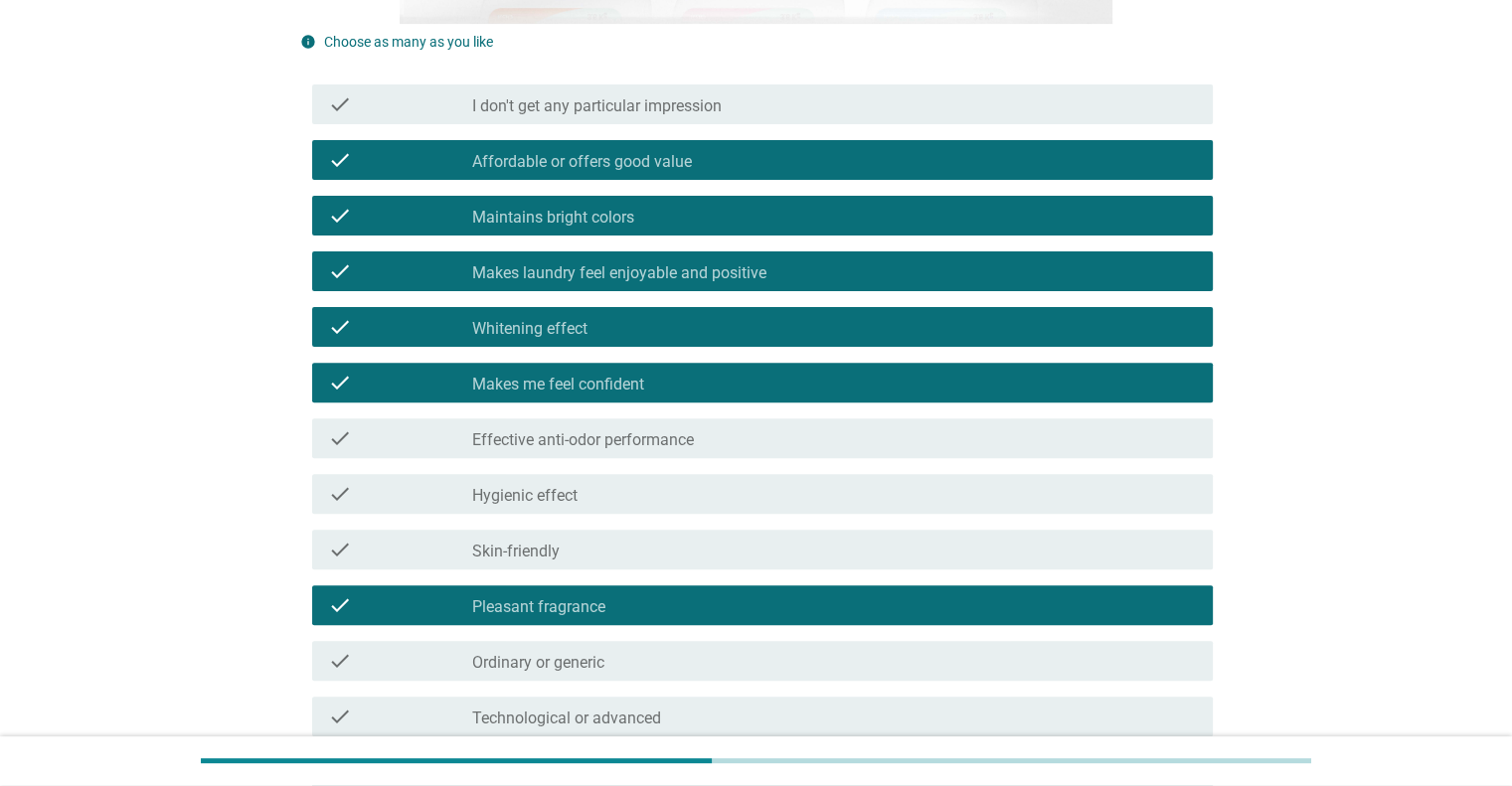 click on "check_box_outline_blank Skin-friendly" at bounding box center [834, 550] 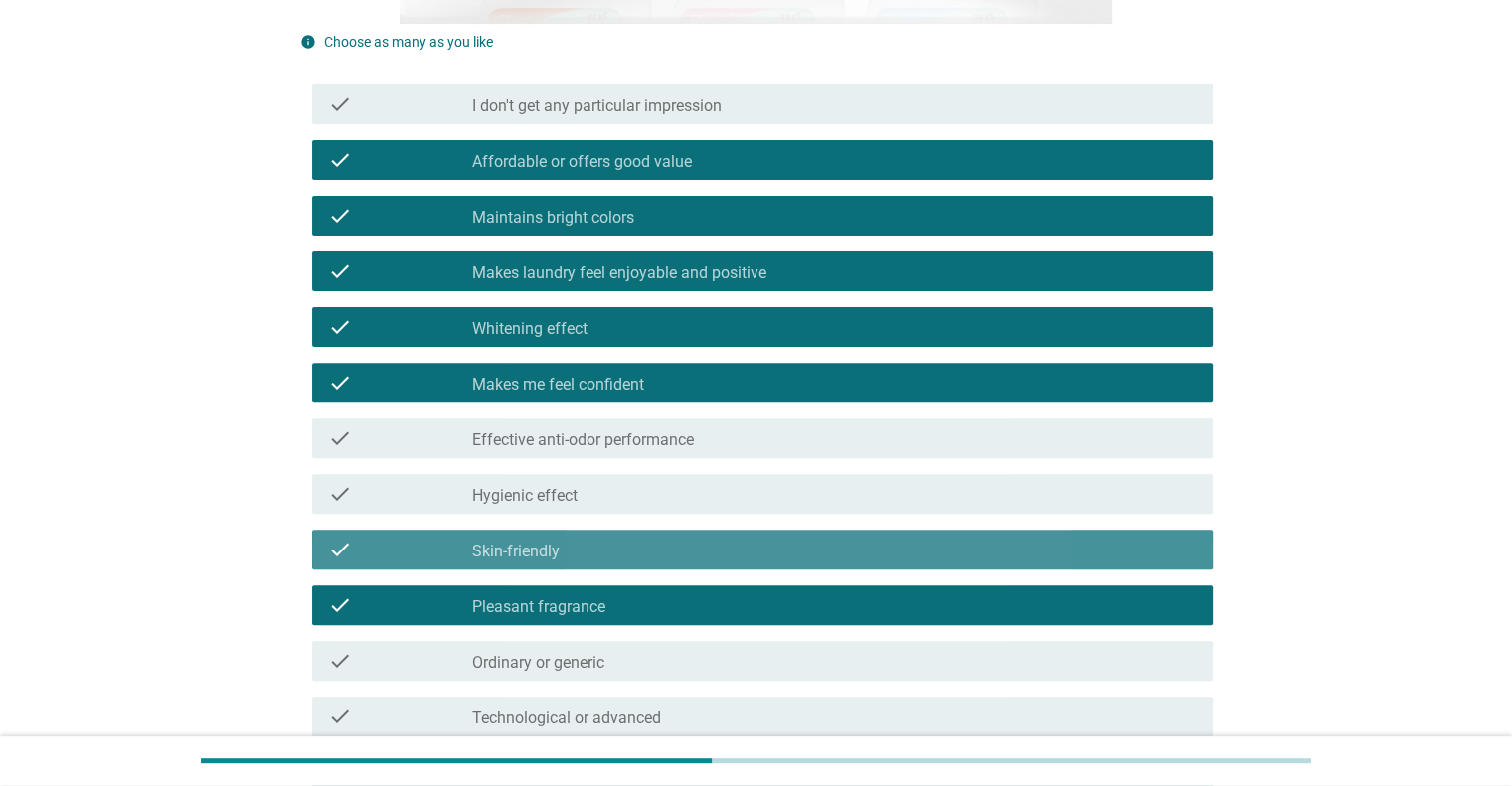 click on "check     check_box_outline_blank Hygienic effect" at bounding box center (762, 494) 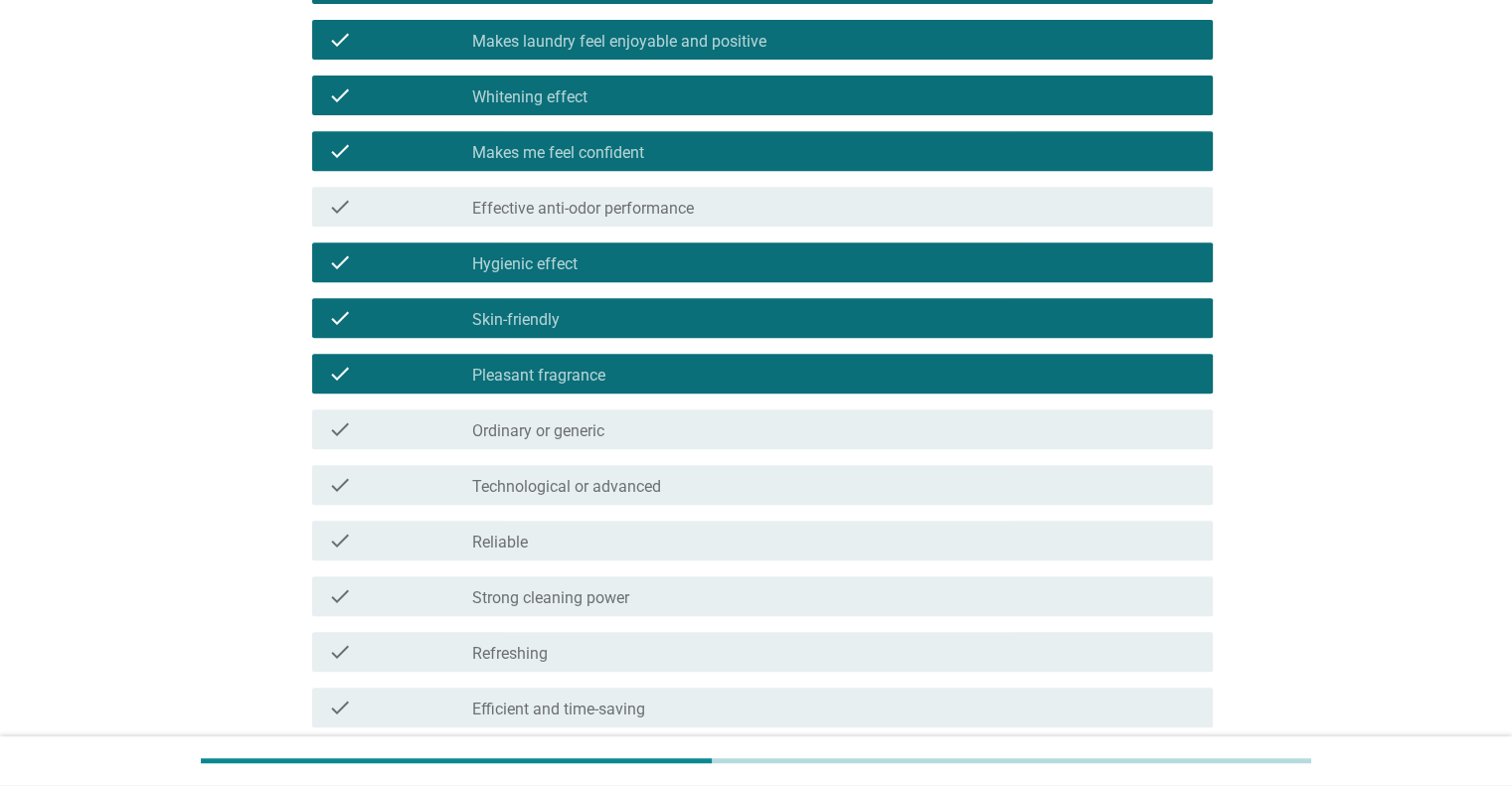 scroll, scrollTop: 894, scrollLeft: 0, axis: vertical 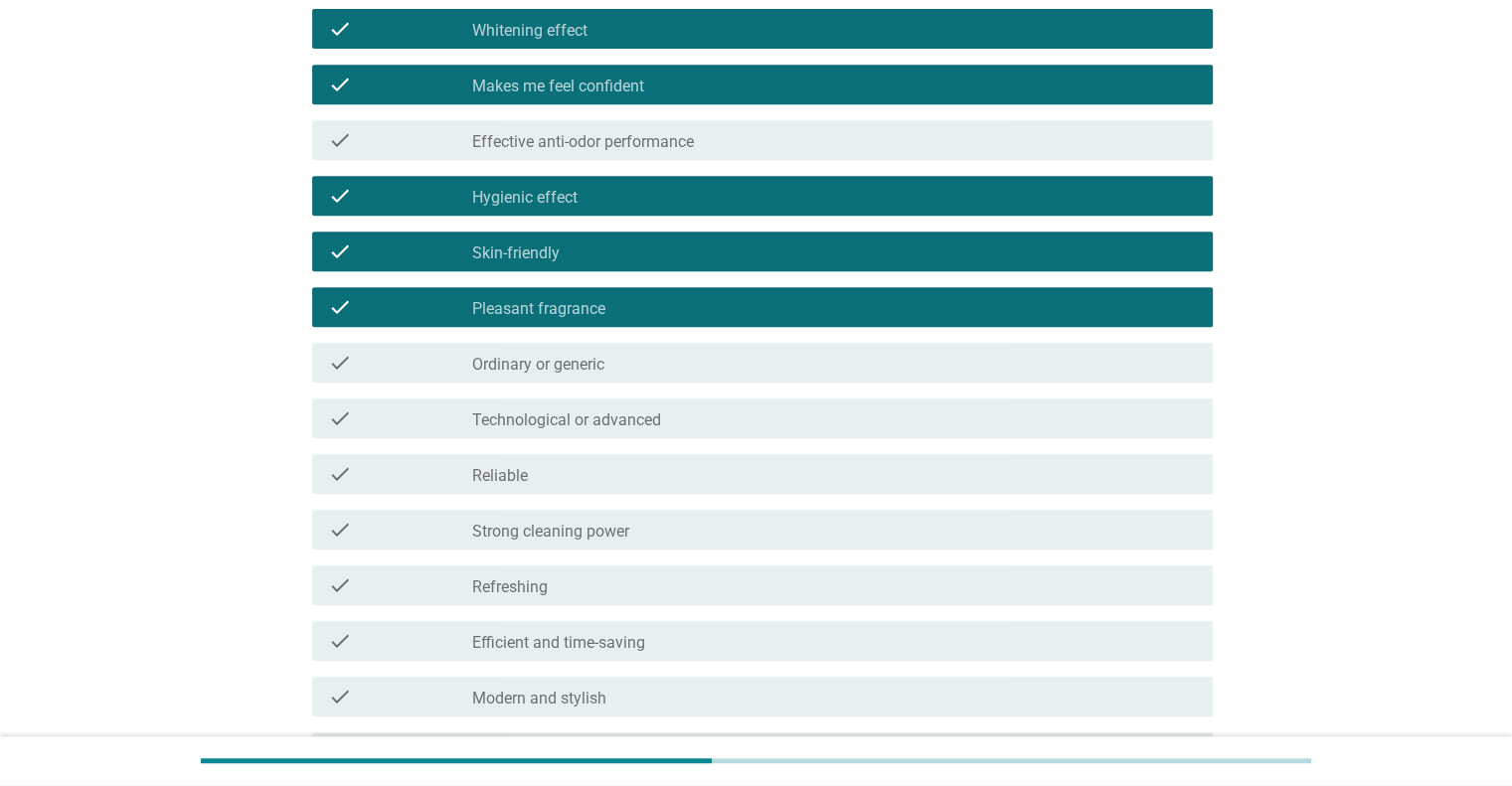 click on "Strong cleaning power" at bounding box center [551, 532] 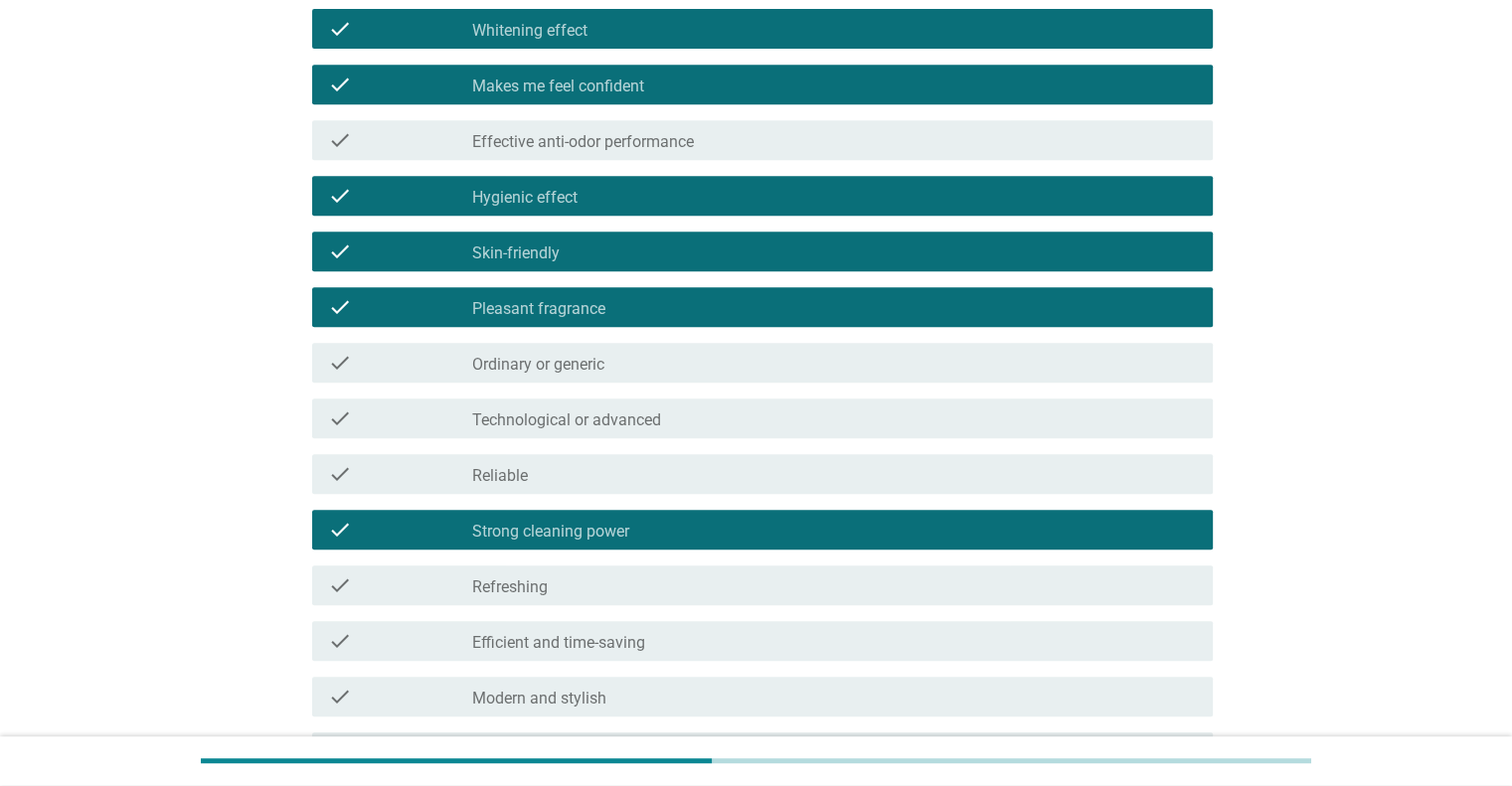 click on "check_box_outline_blank Reliable" at bounding box center [834, 474] 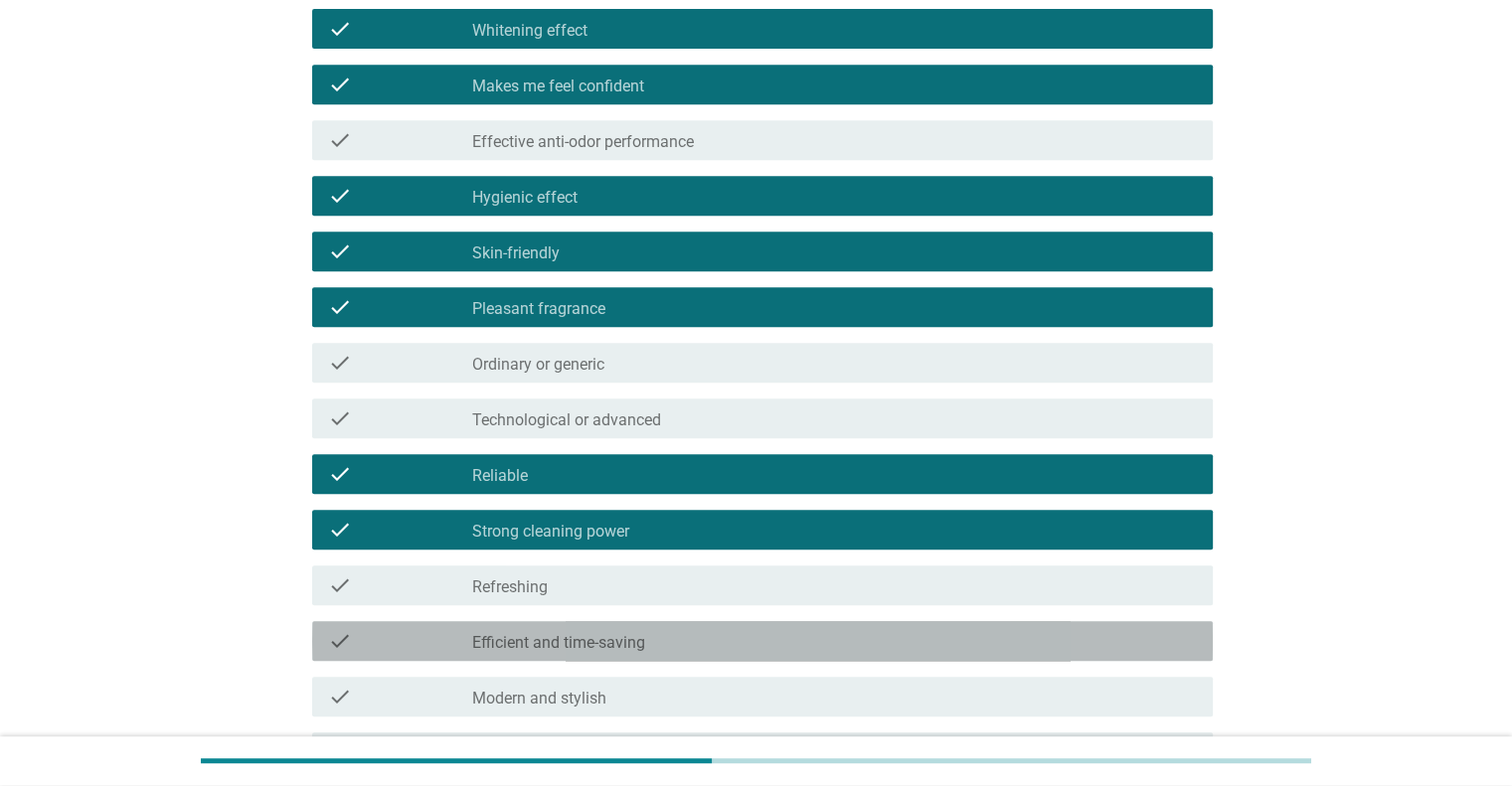 click on "check     check_box_outline_blank Efficient and time-saving" at bounding box center (762, 641) 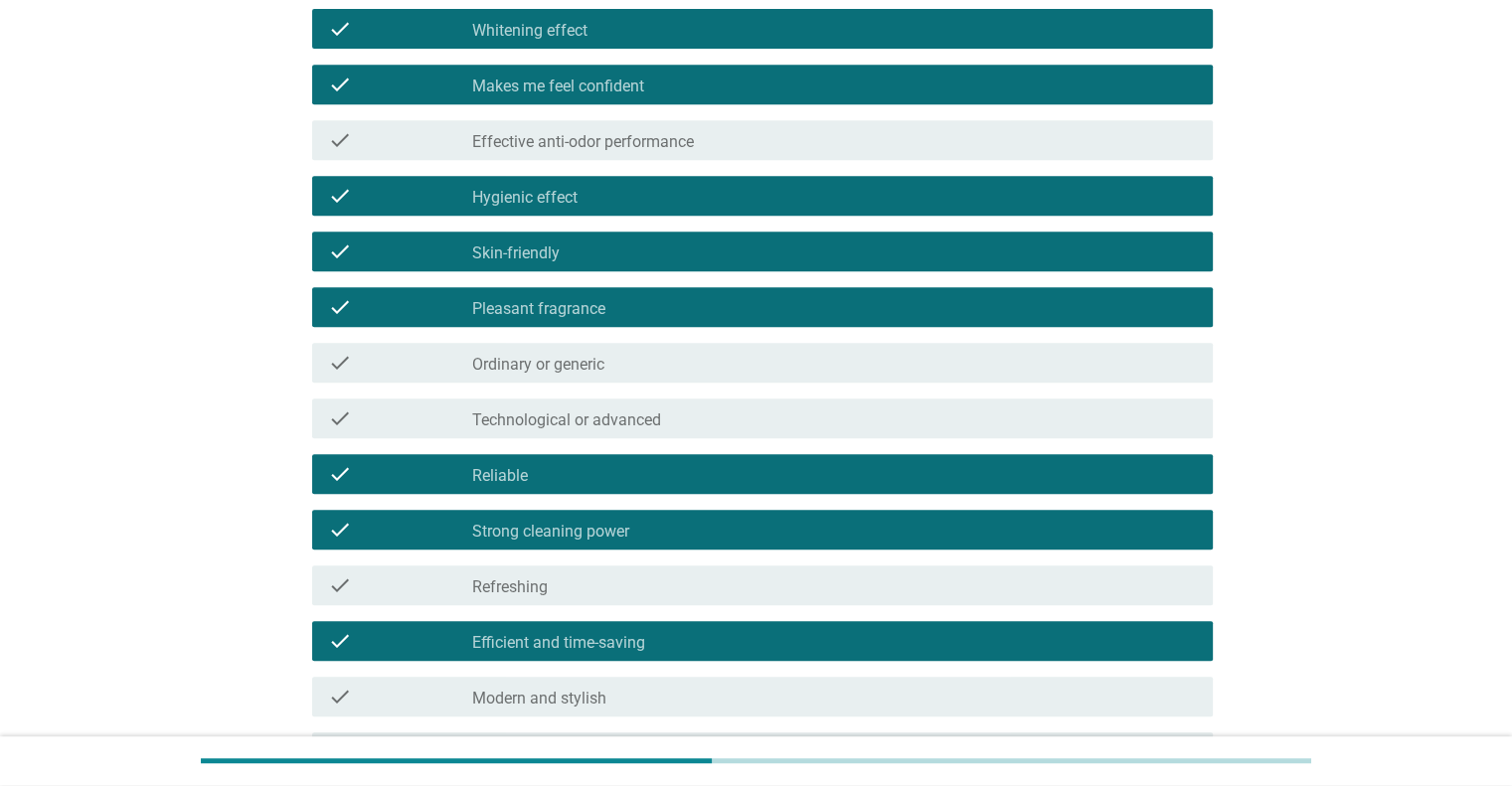 click on "check_box_outline_blank Refreshing" at bounding box center (834, 585) 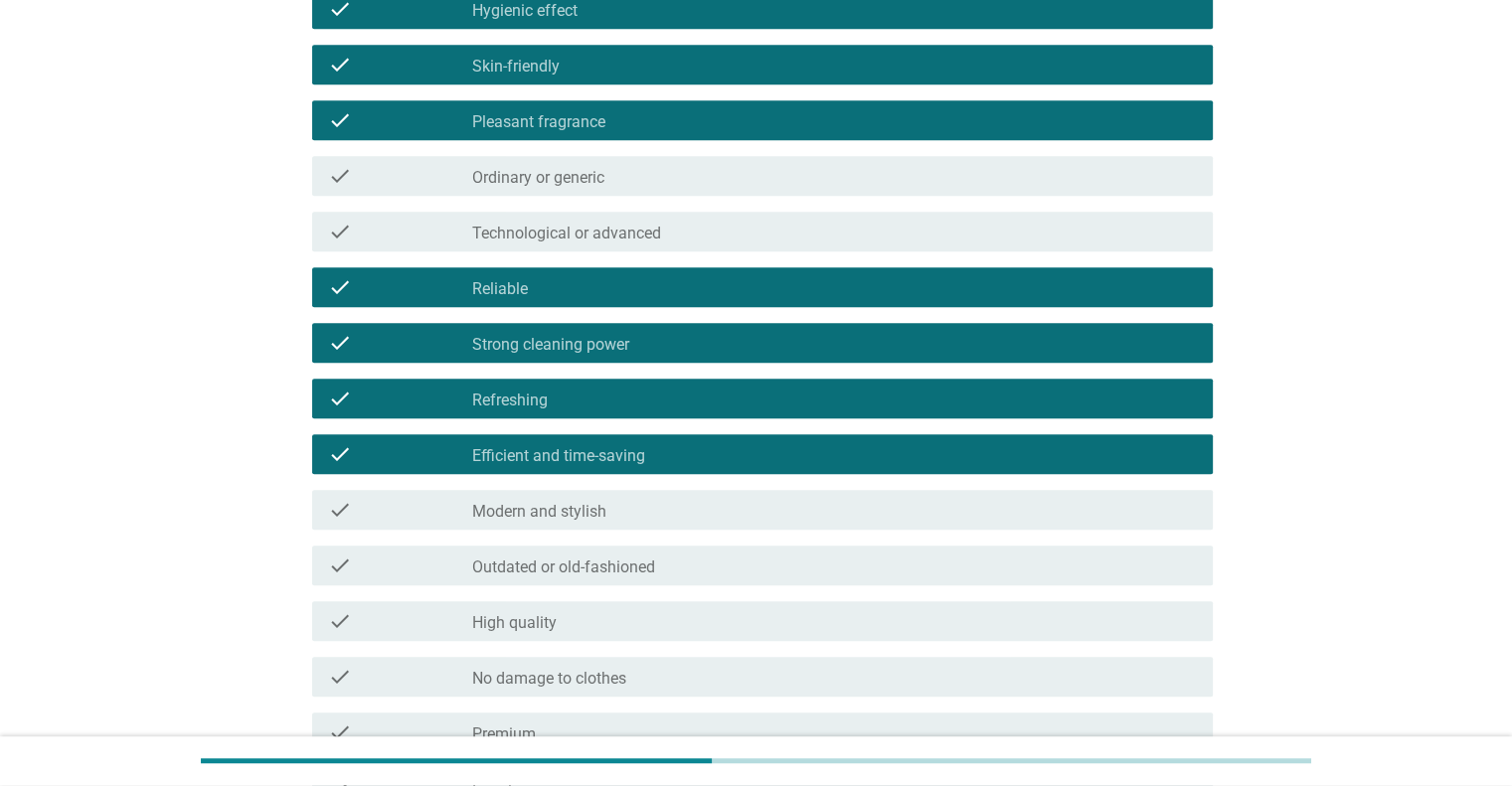 scroll, scrollTop: 1192, scrollLeft: 0, axis: vertical 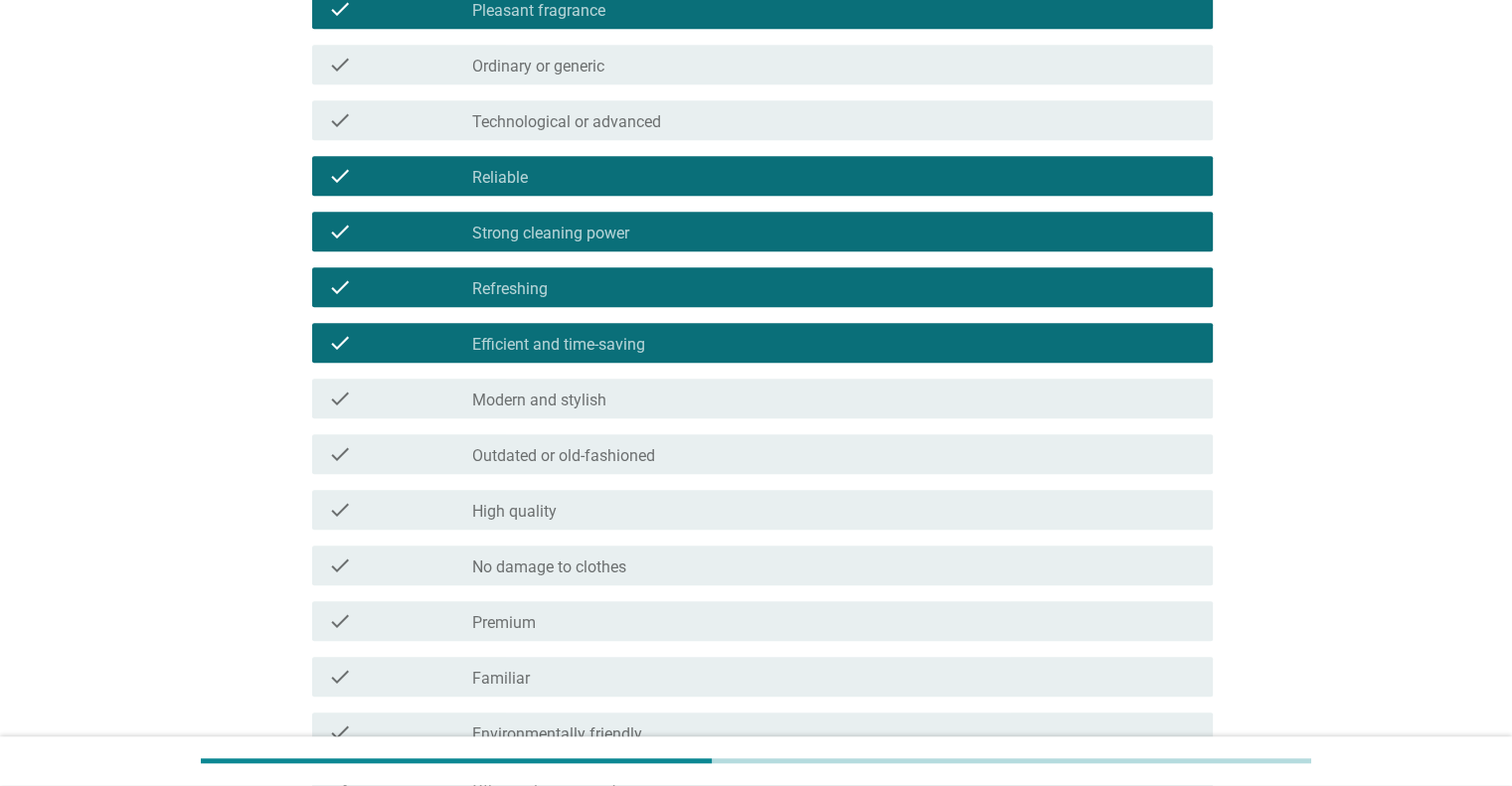 drag, startPoint x: 583, startPoint y: 399, endPoint x: 585, endPoint y: 410, distance: 11.18034 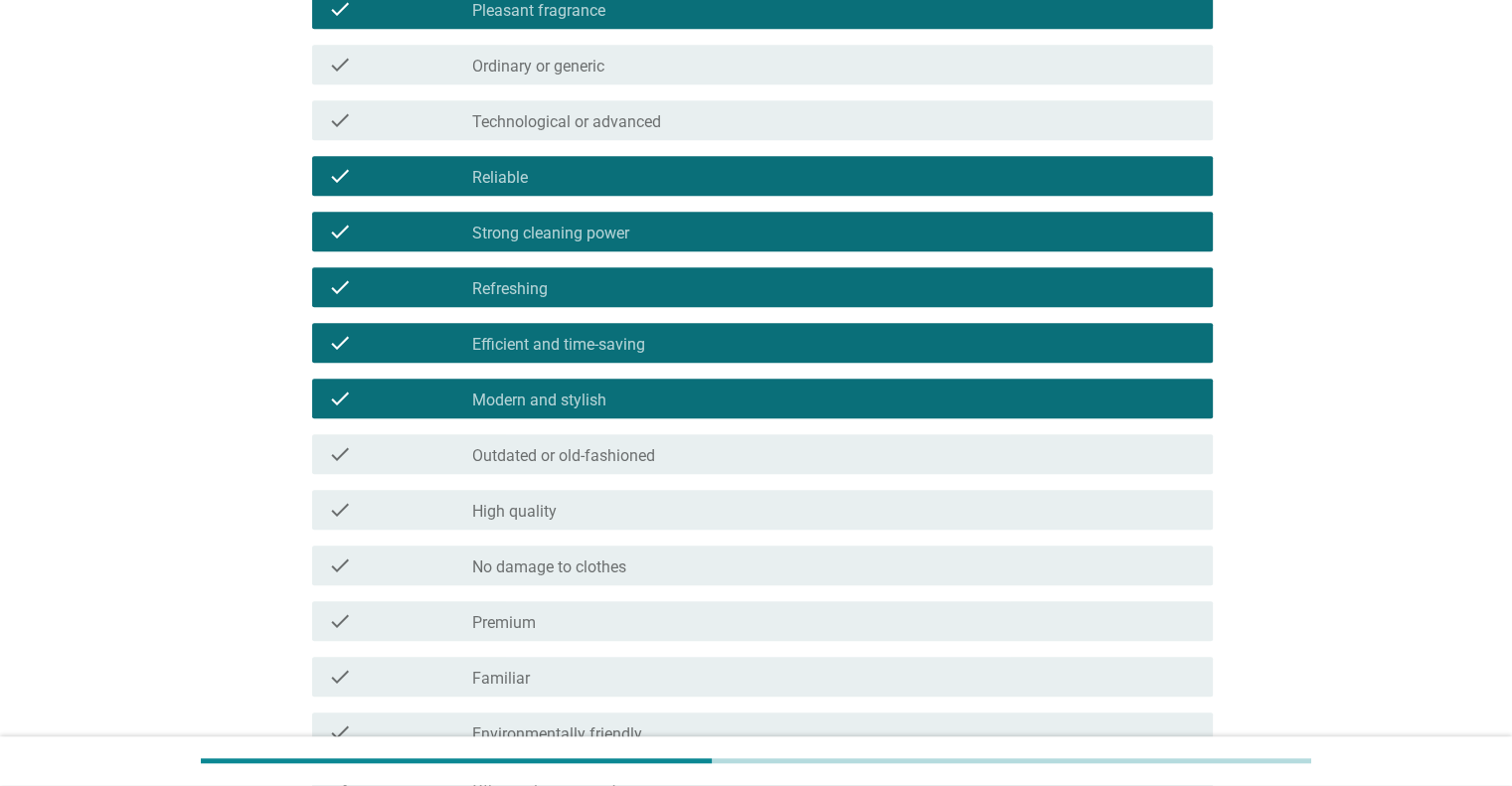 click on "check     check_box_outline_blank High quality" at bounding box center (762, 510) 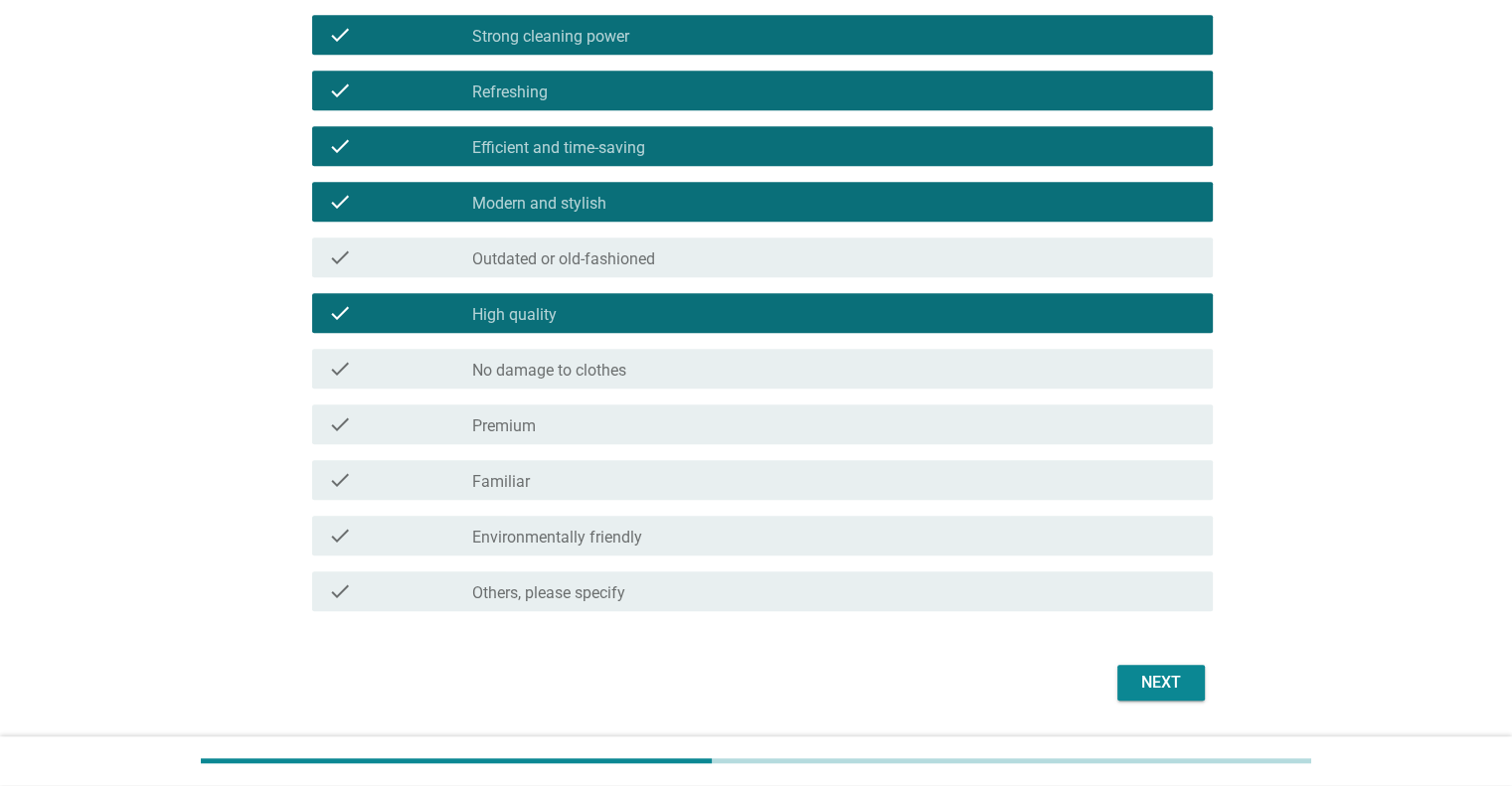 scroll, scrollTop: 1446, scrollLeft: 0, axis: vertical 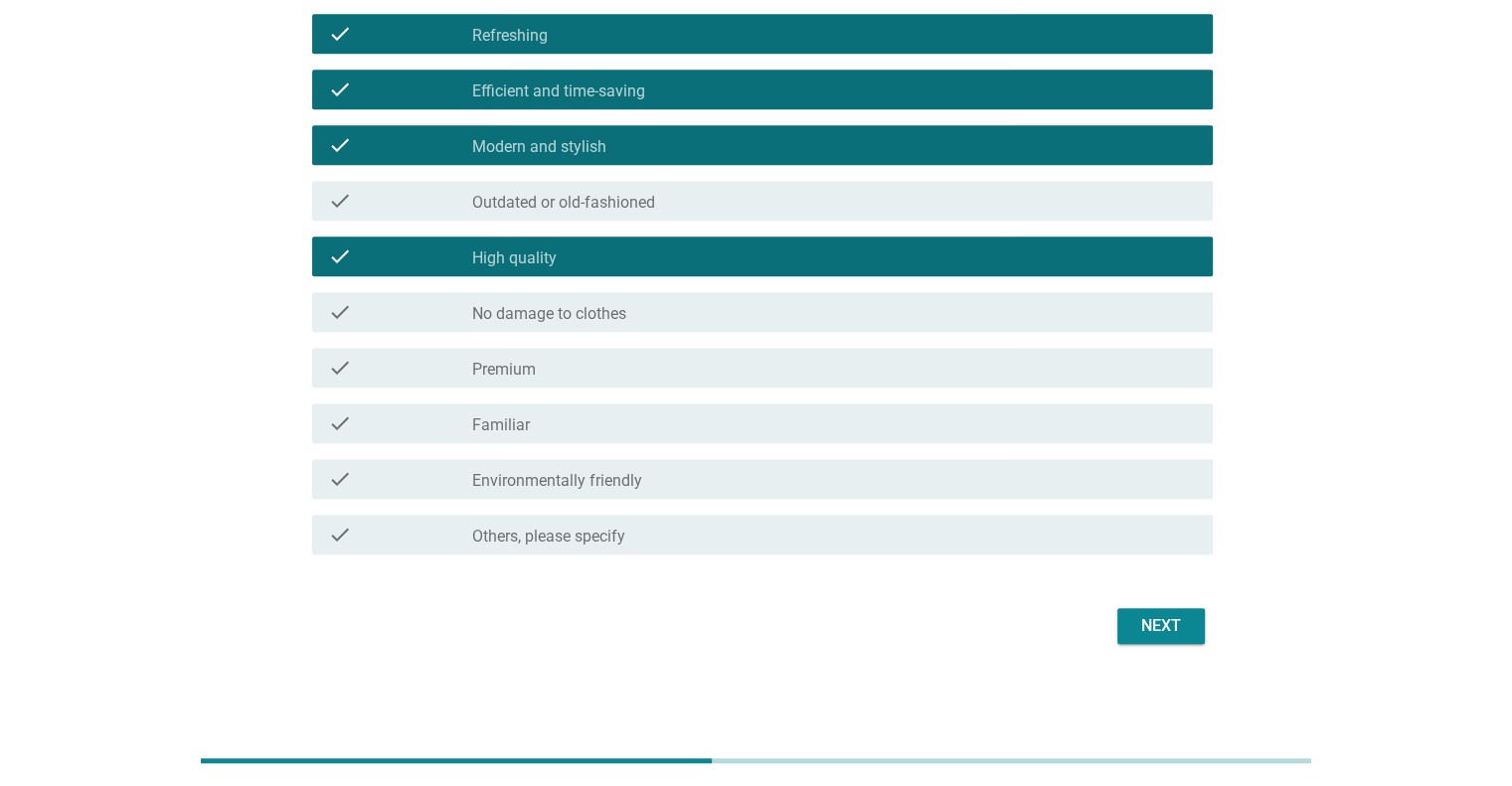click on "Next" at bounding box center (756, 626) 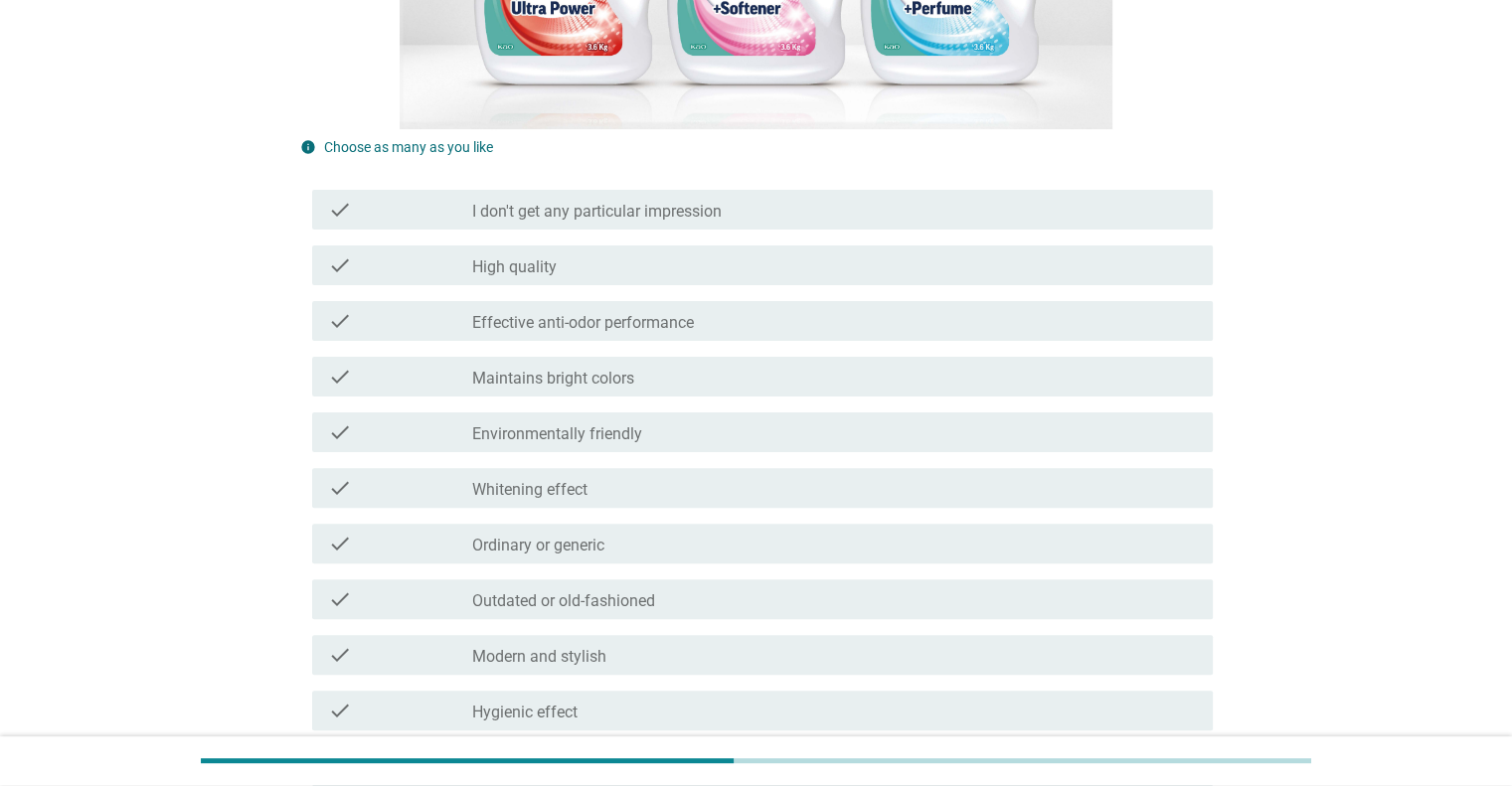 scroll, scrollTop: 596, scrollLeft: 0, axis: vertical 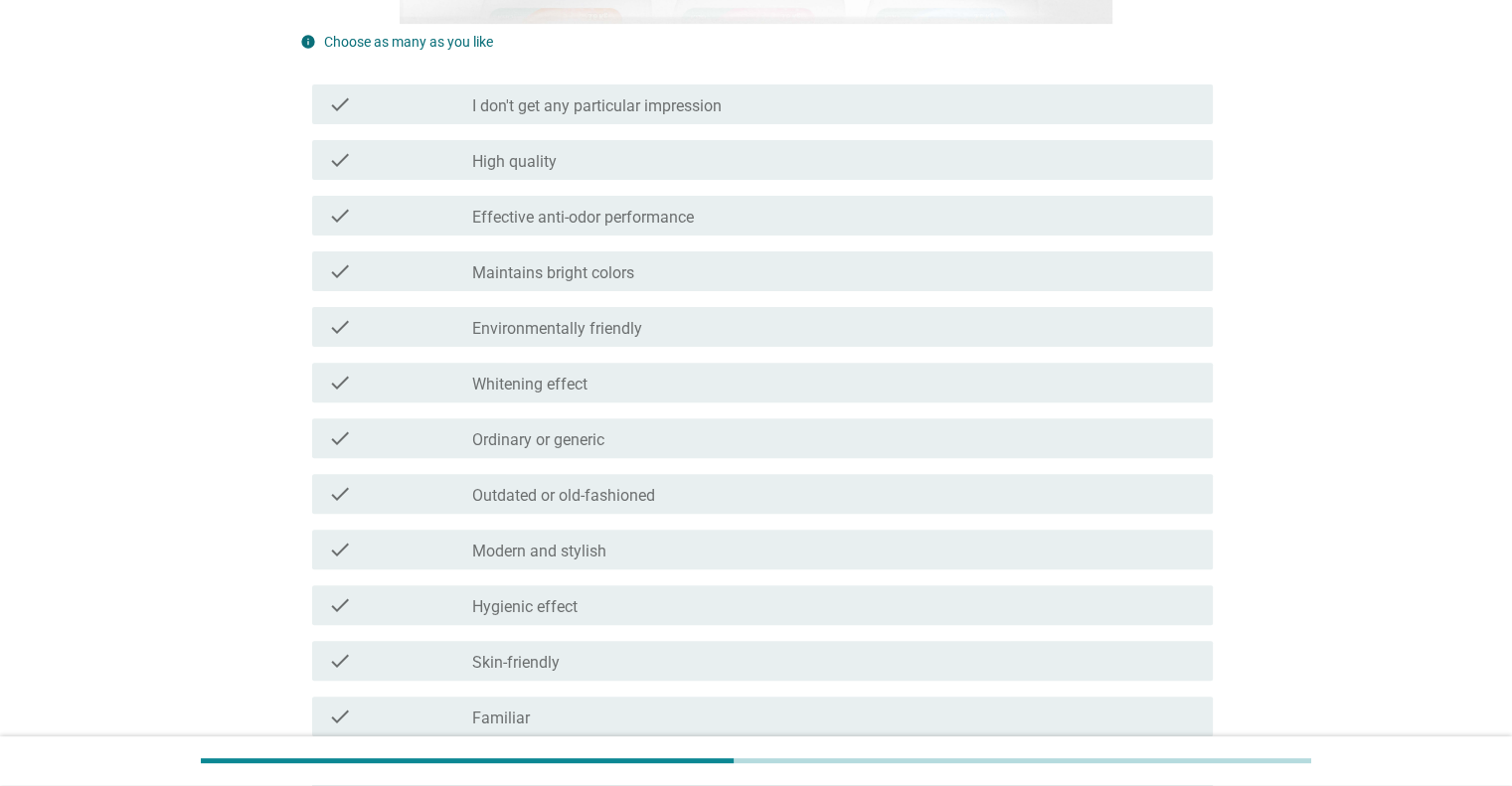 click on "check_box_outline_blank Hygienic effect" at bounding box center [834, 605] 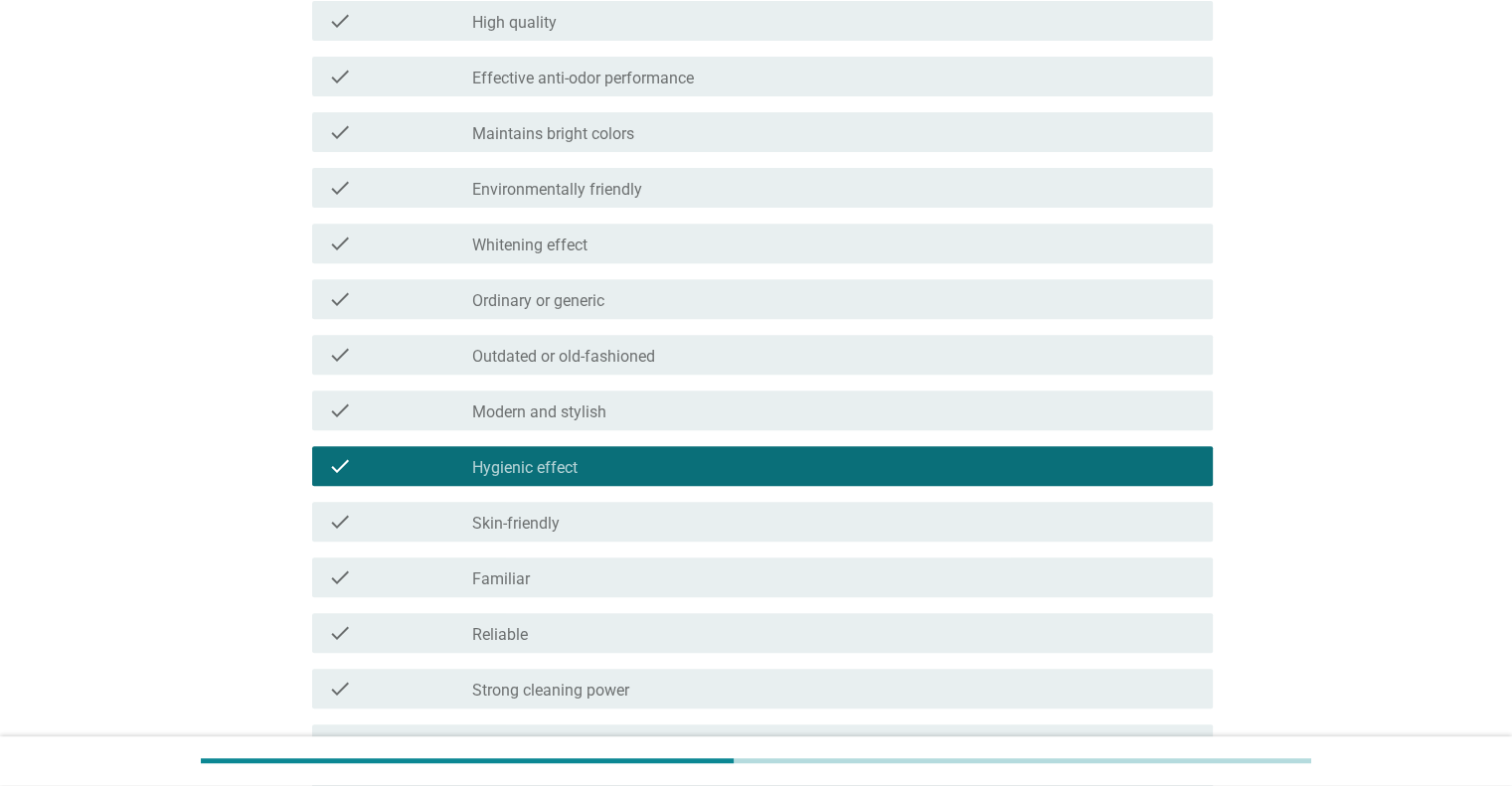 scroll, scrollTop: 795, scrollLeft: 0, axis: vertical 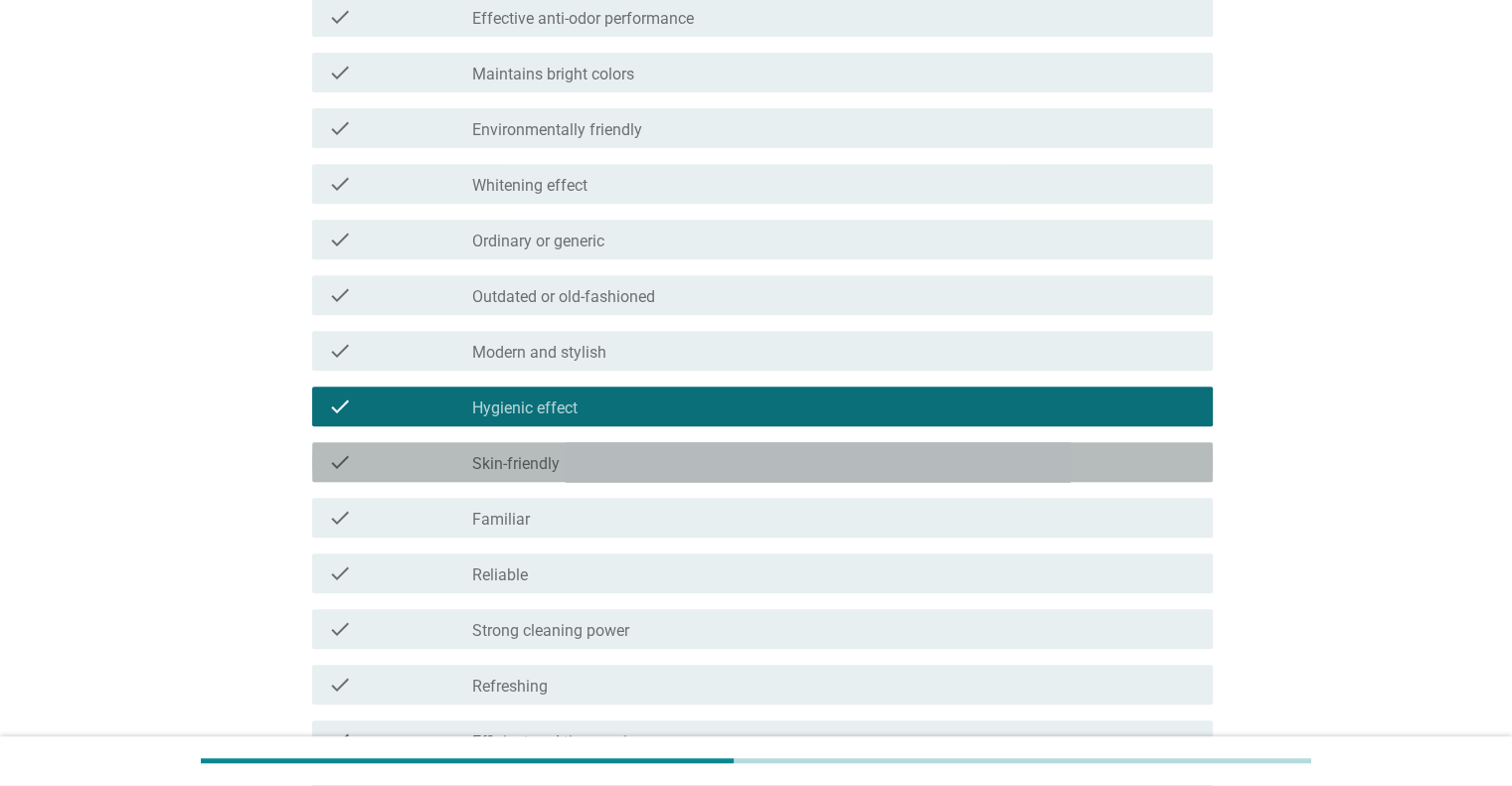 click on "check     check_box_outline_blank Skin-friendly" at bounding box center [762, 462] 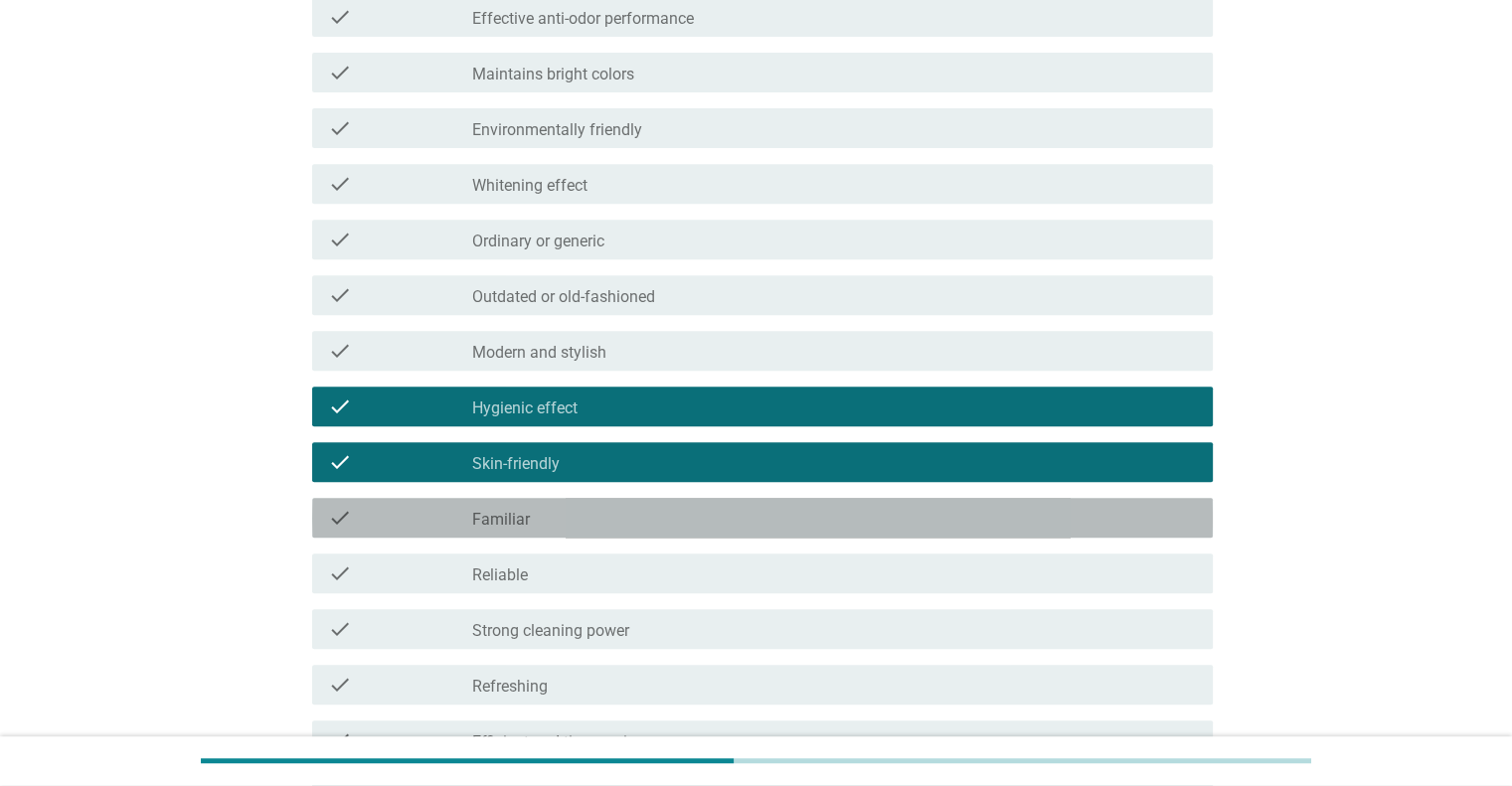 click on "check_box_outline_blank Familiar" at bounding box center [834, 518] 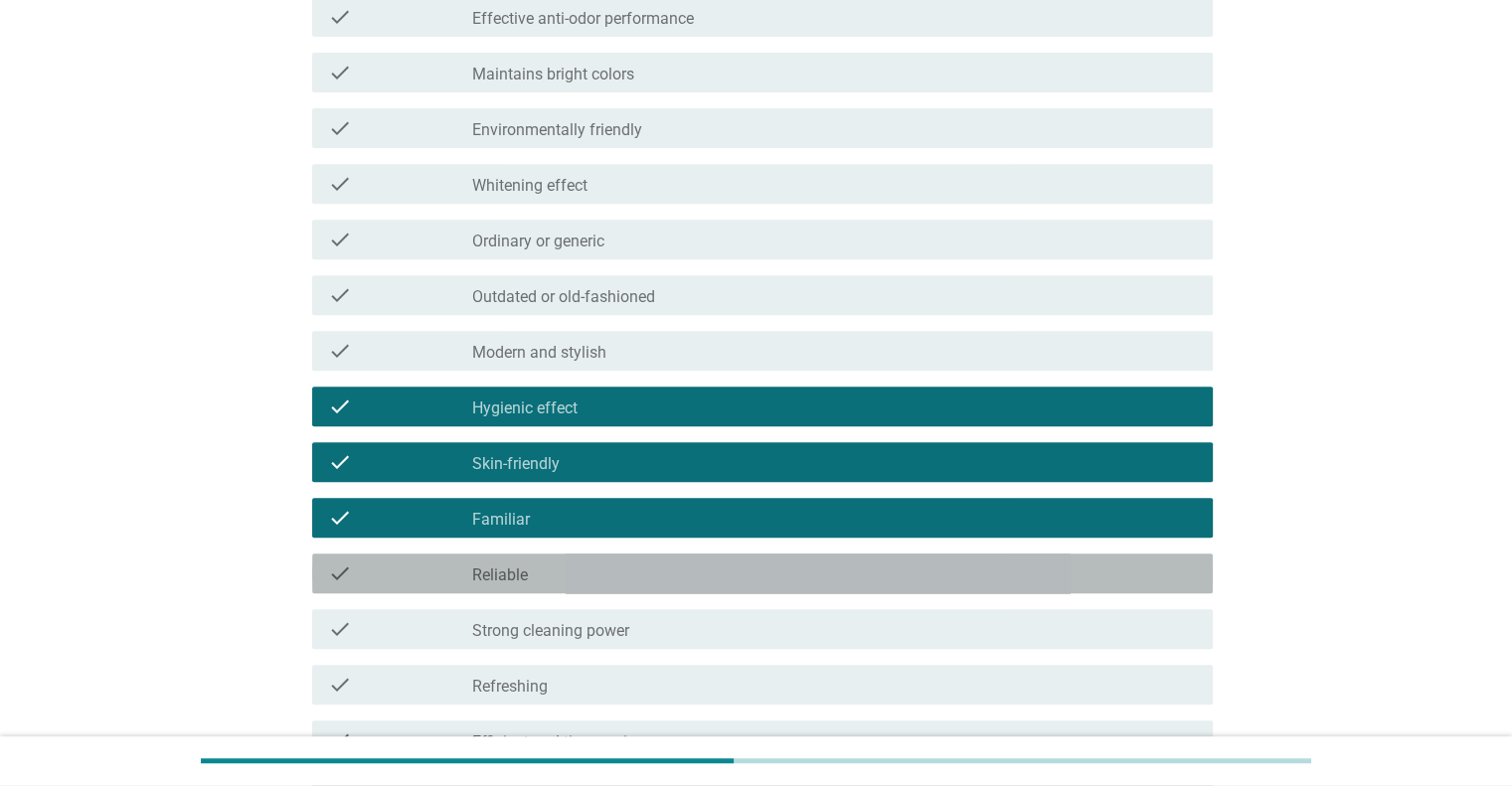 click on "check_box_outline_blank Reliable" at bounding box center [834, 573] 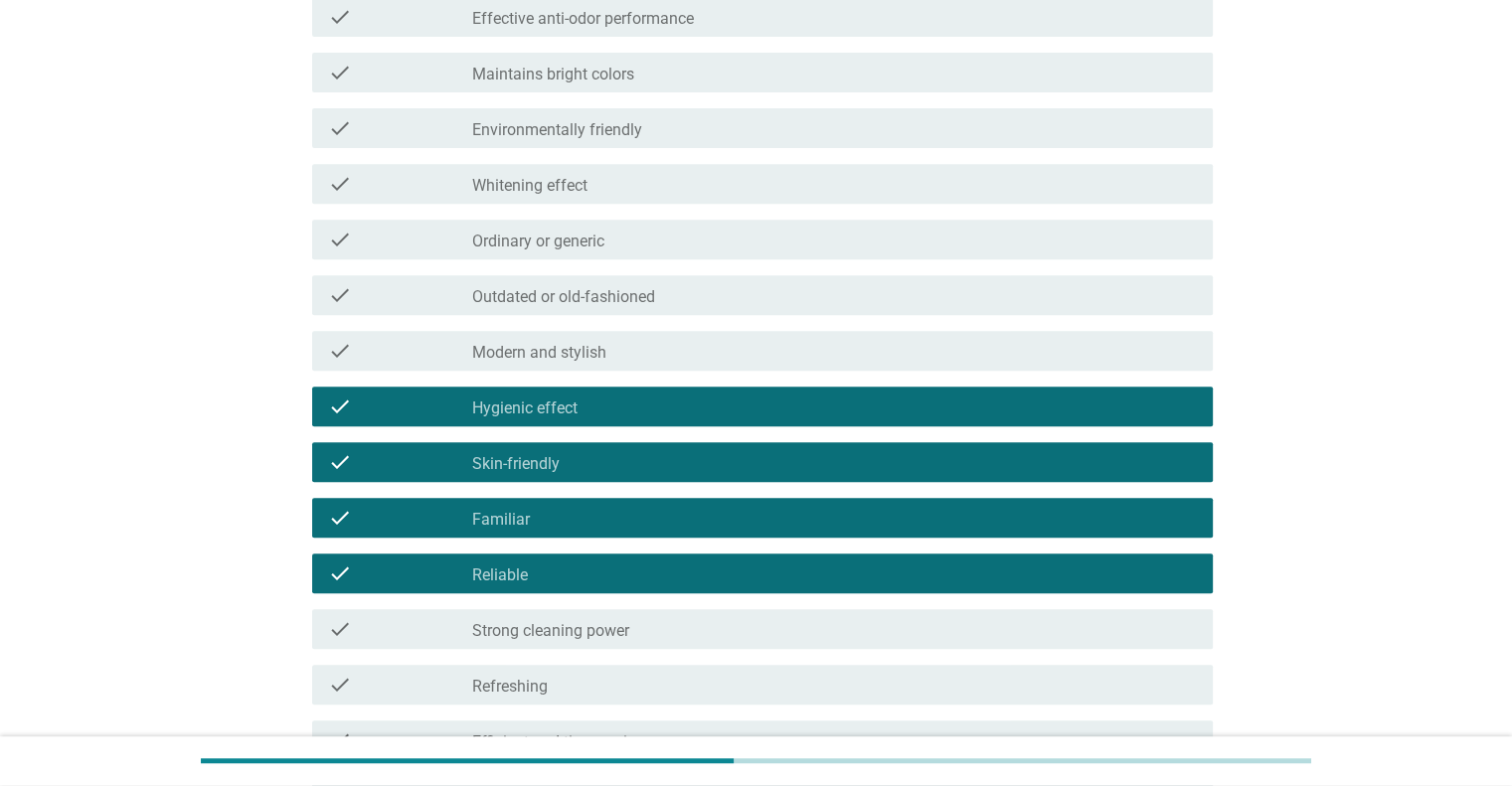 click on "check     check_box_outline_blank Strong cleaning power" at bounding box center (762, 629) 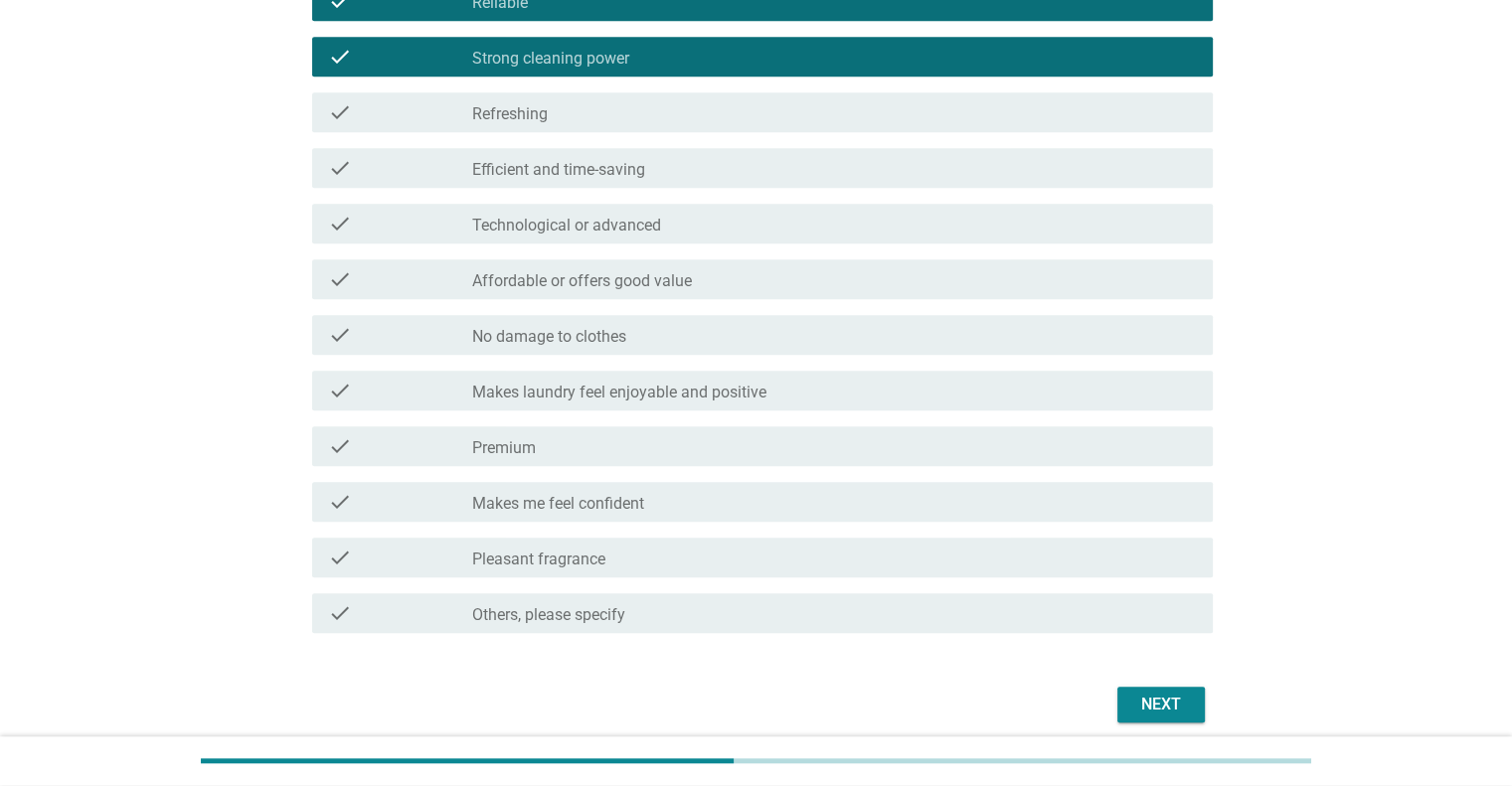 scroll, scrollTop: 1446, scrollLeft: 0, axis: vertical 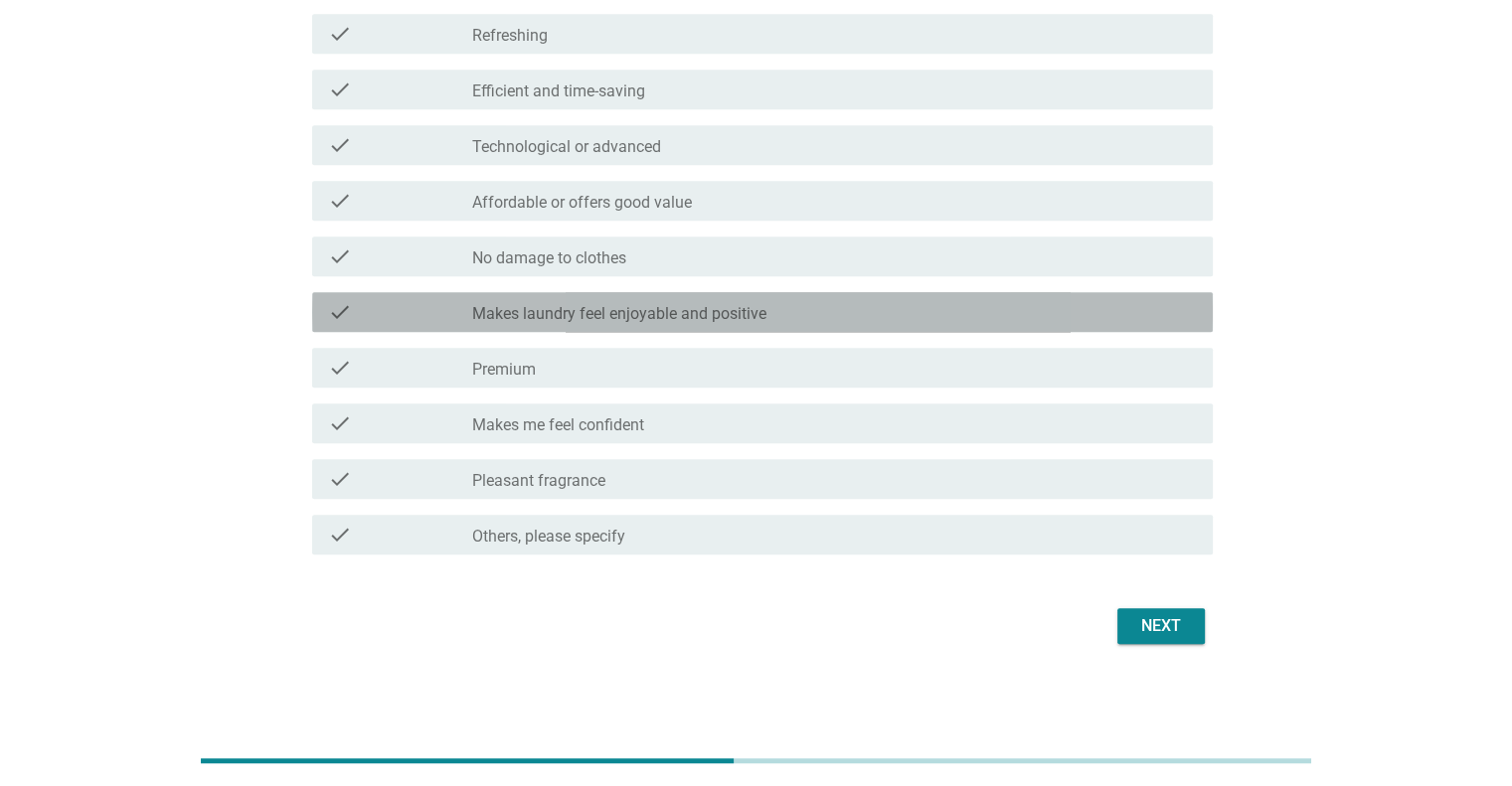 click on "Makes laundry feel enjoyable and positive" at bounding box center [619, 314] 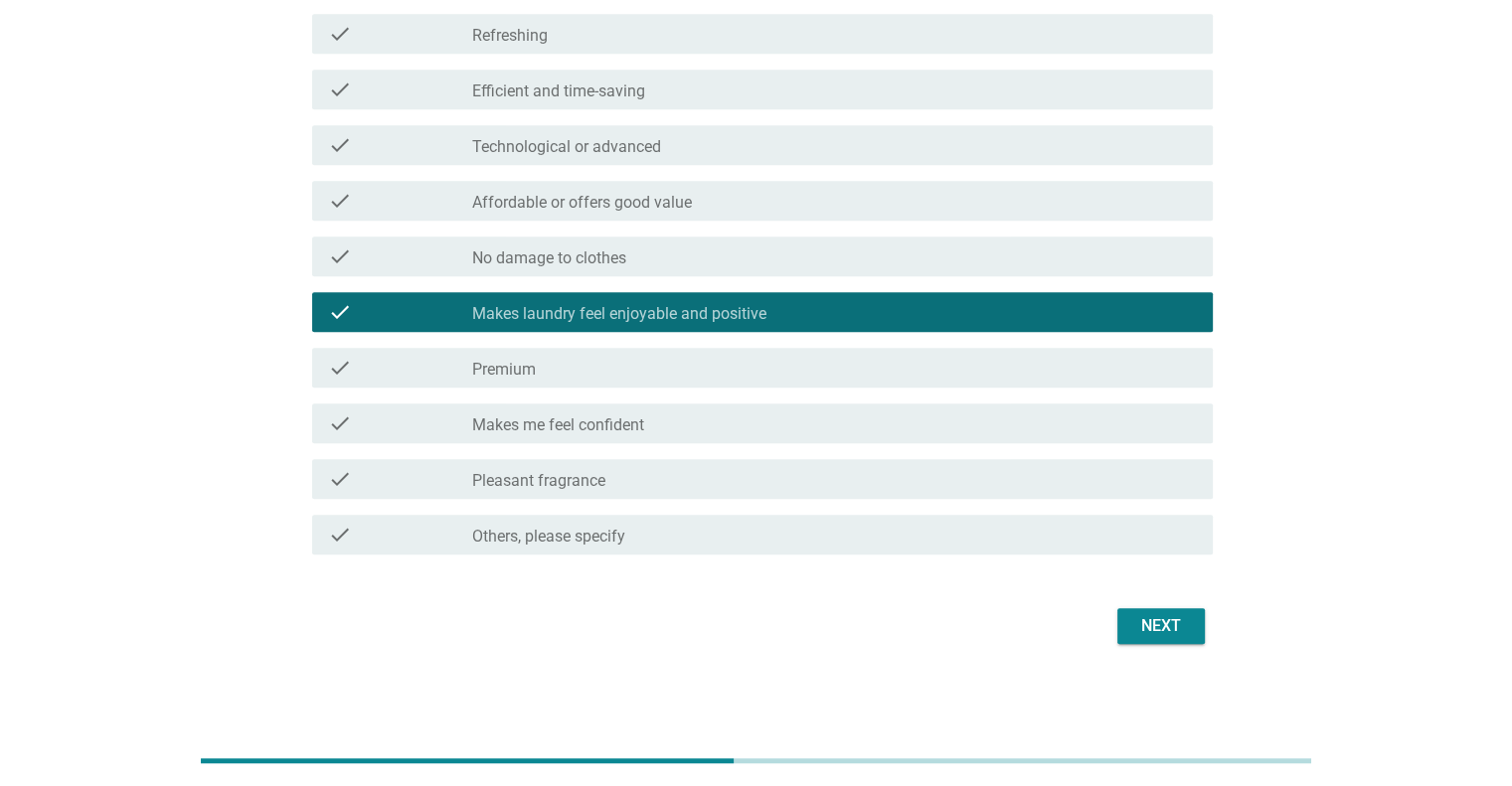 click on "Next" at bounding box center [1161, 626] 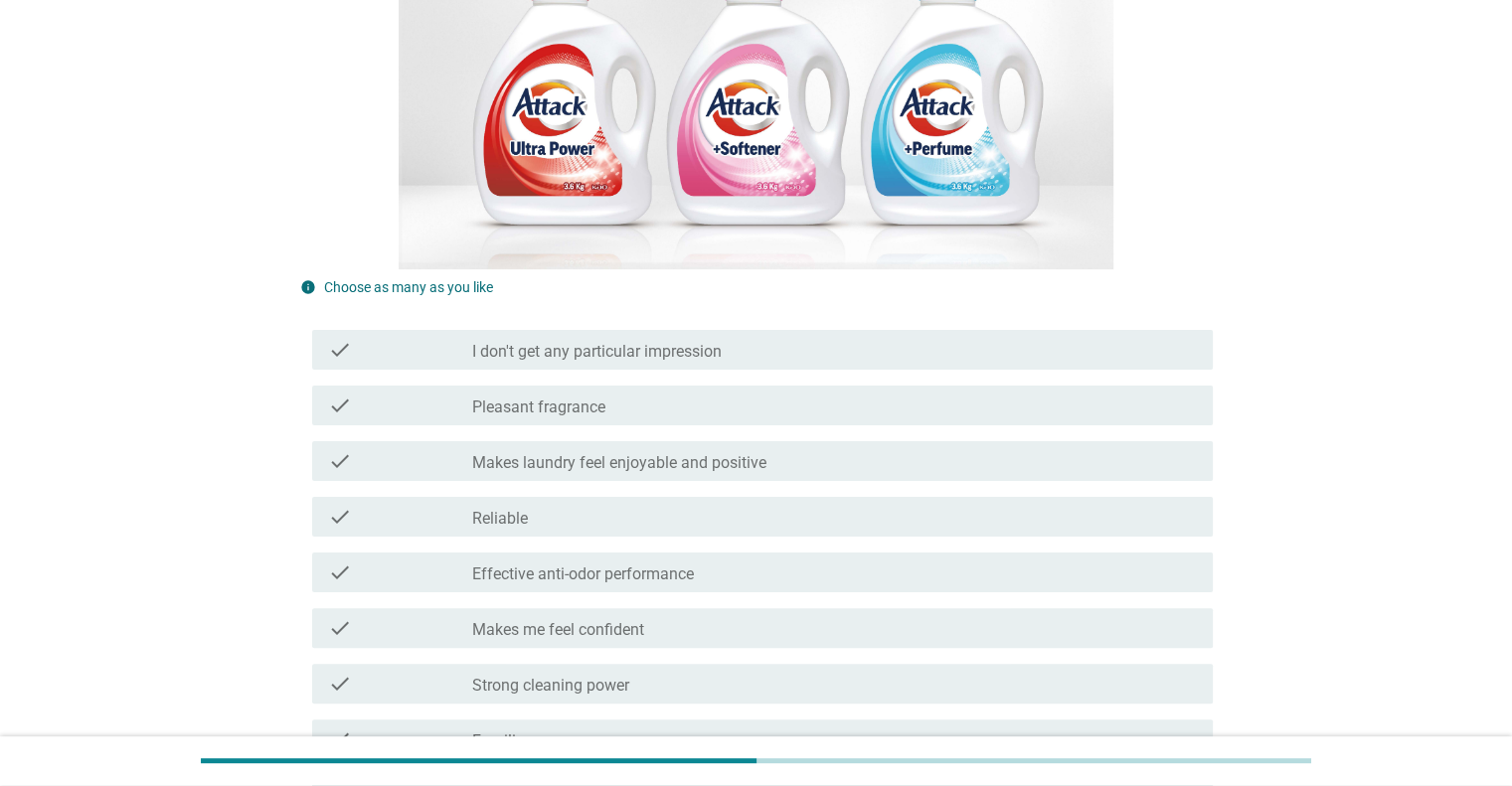 scroll, scrollTop: 596, scrollLeft: 0, axis: vertical 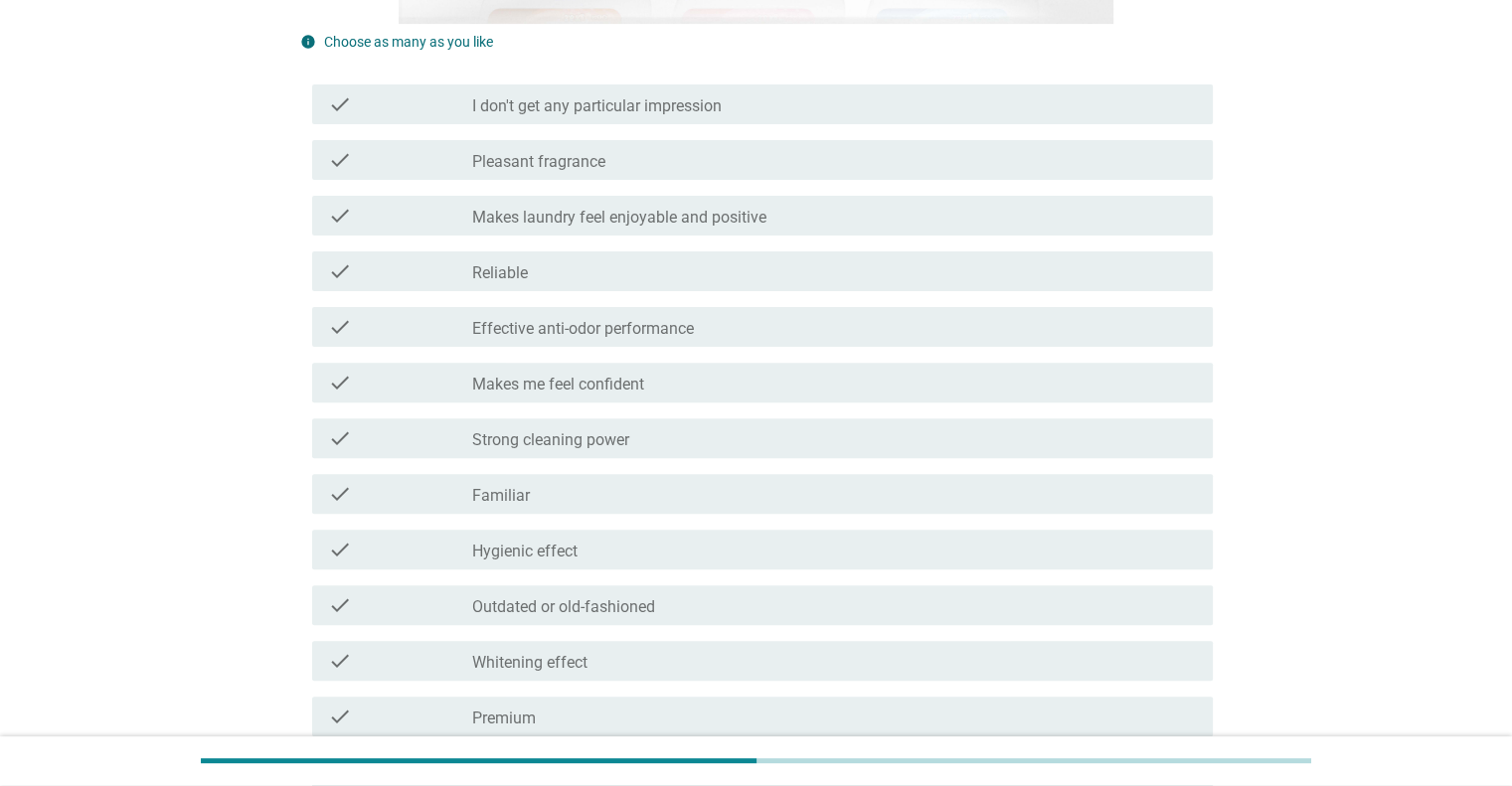 click on "check_box_outline_blank Familiar" at bounding box center (834, 494) 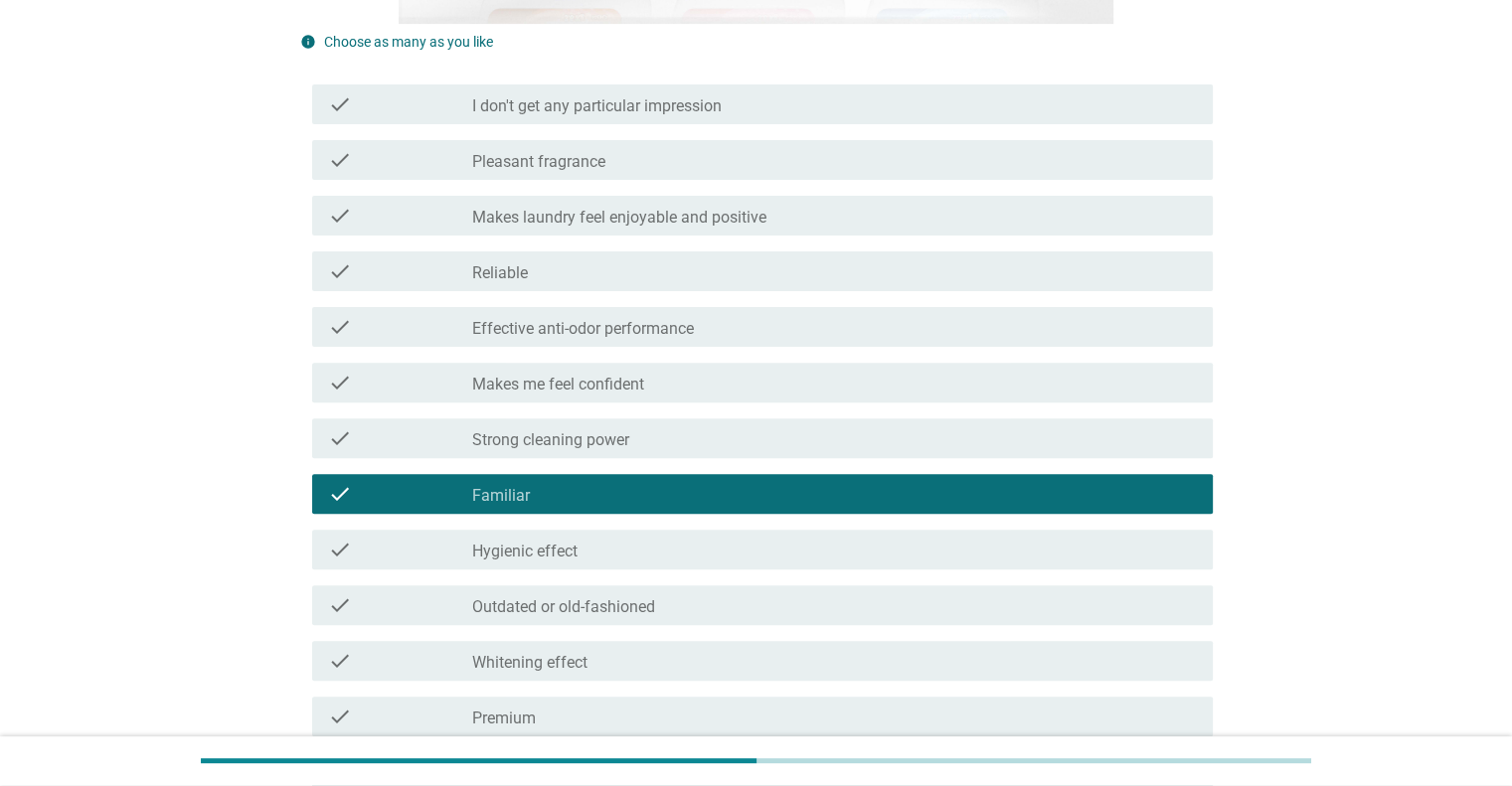 click on "Hygienic effect" at bounding box center (525, 551) 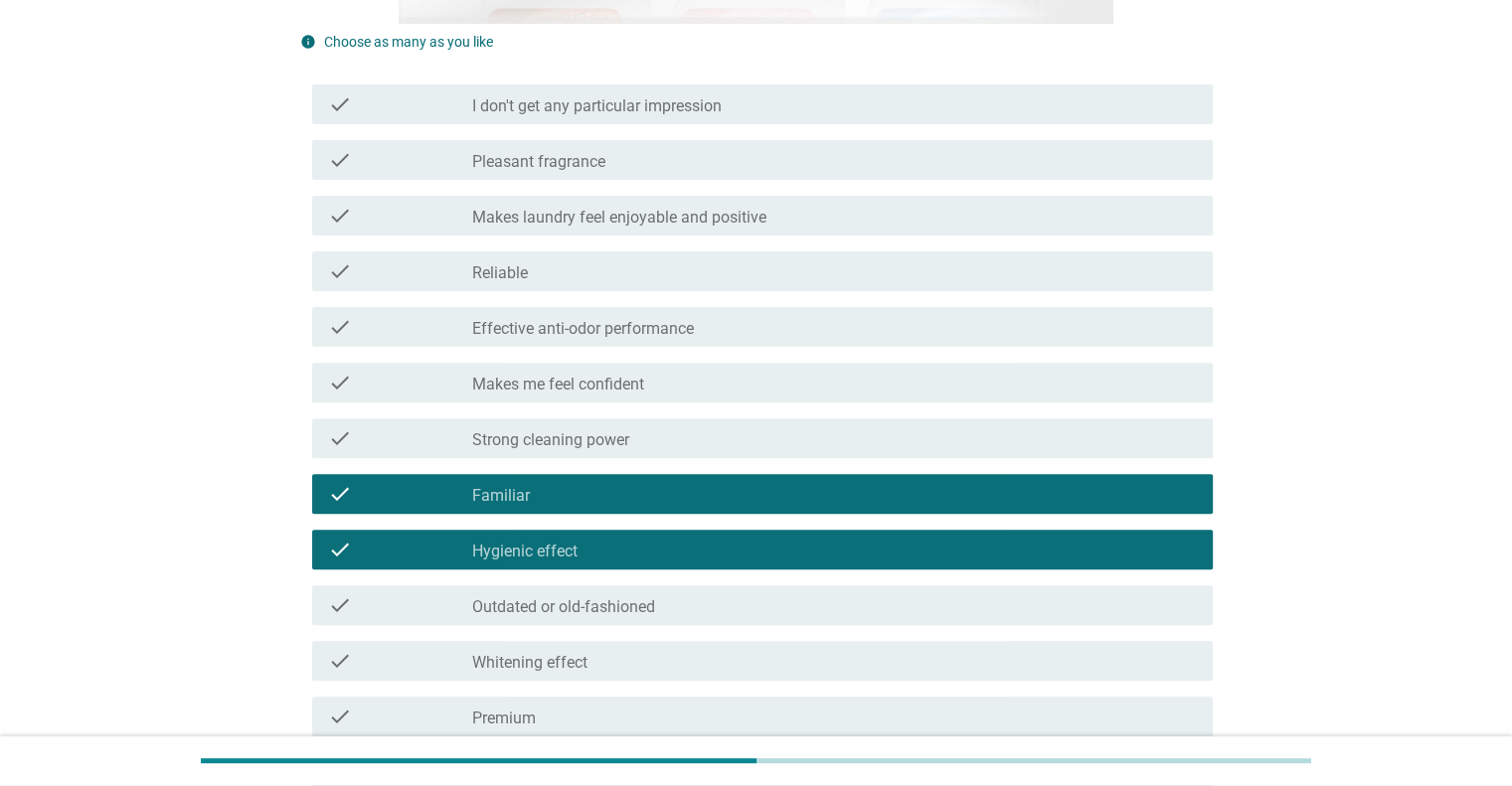 click on "Outdated or old-fashioned" at bounding box center [564, 607] 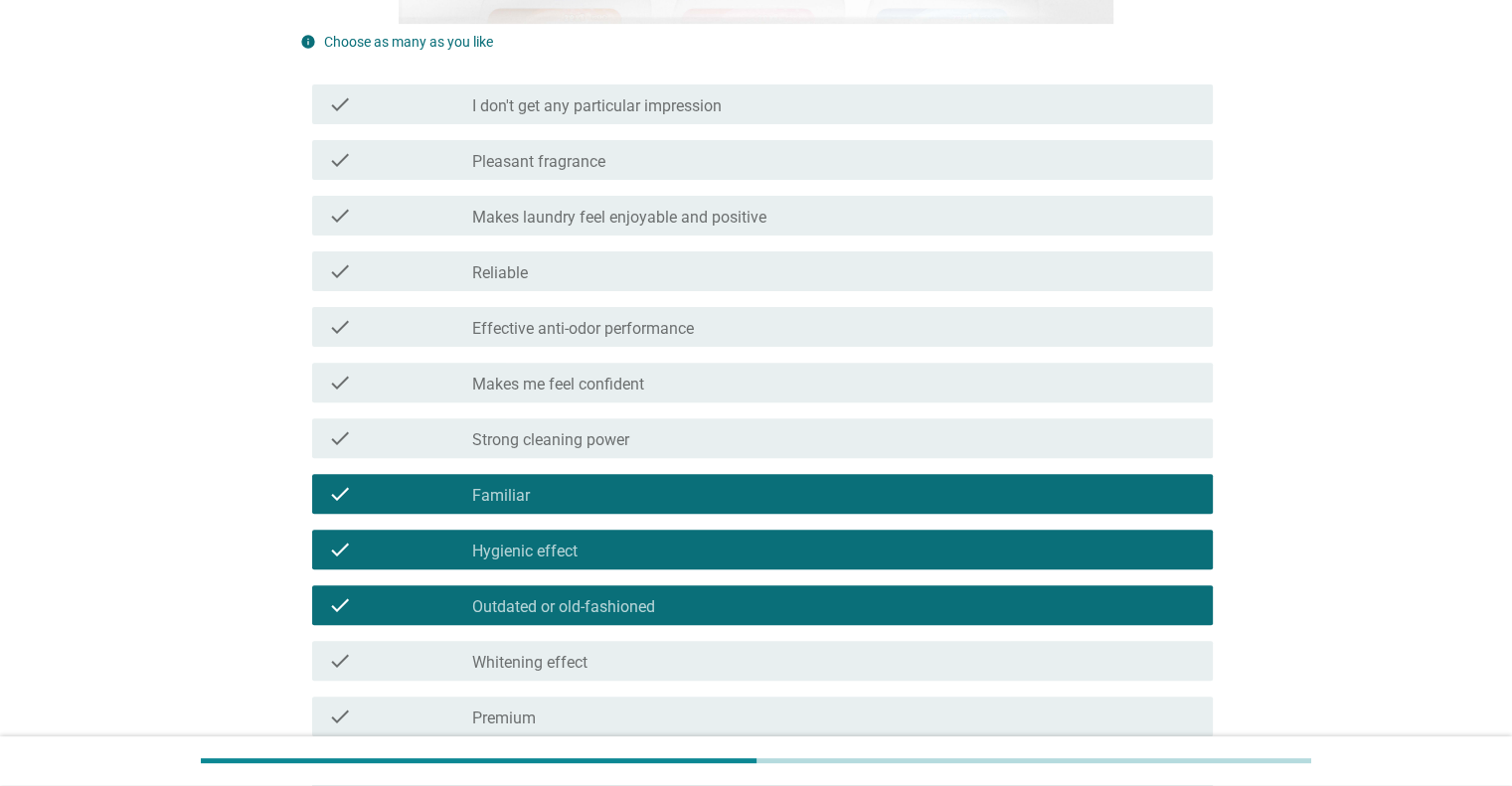 scroll, scrollTop: 894, scrollLeft: 0, axis: vertical 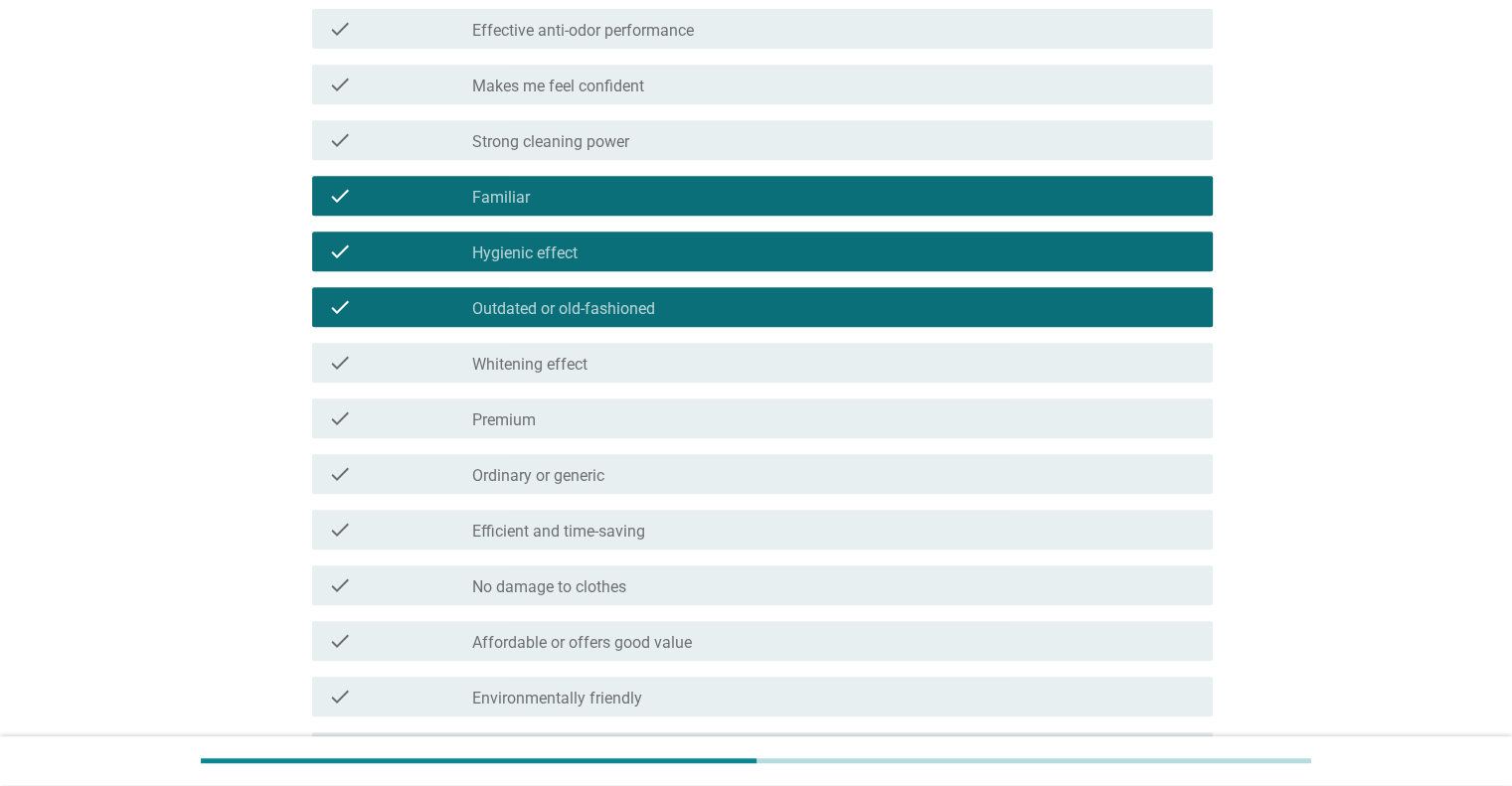 click on "Ordinary or generic" at bounding box center (538, 476) 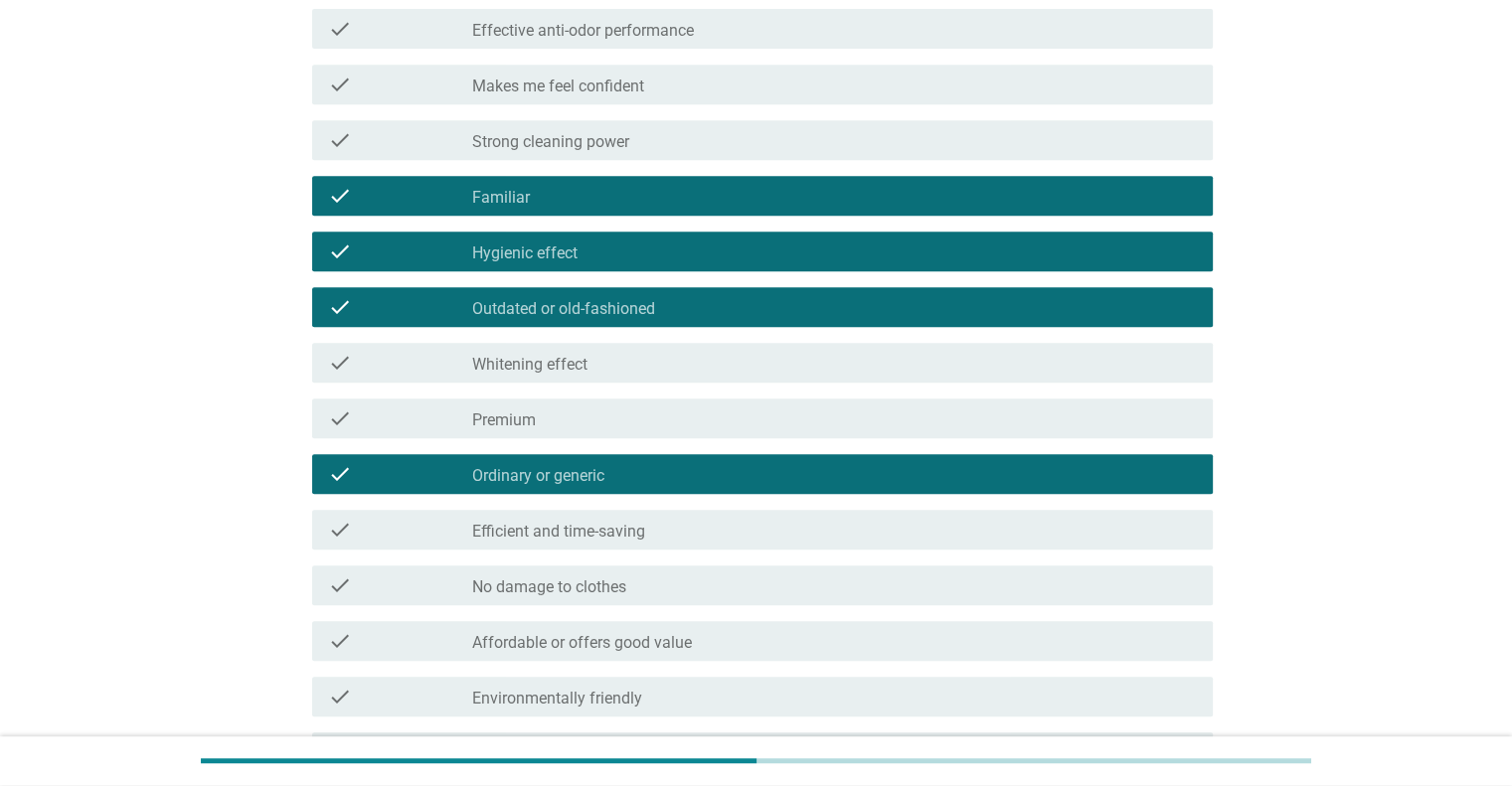 scroll, scrollTop: 1093, scrollLeft: 0, axis: vertical 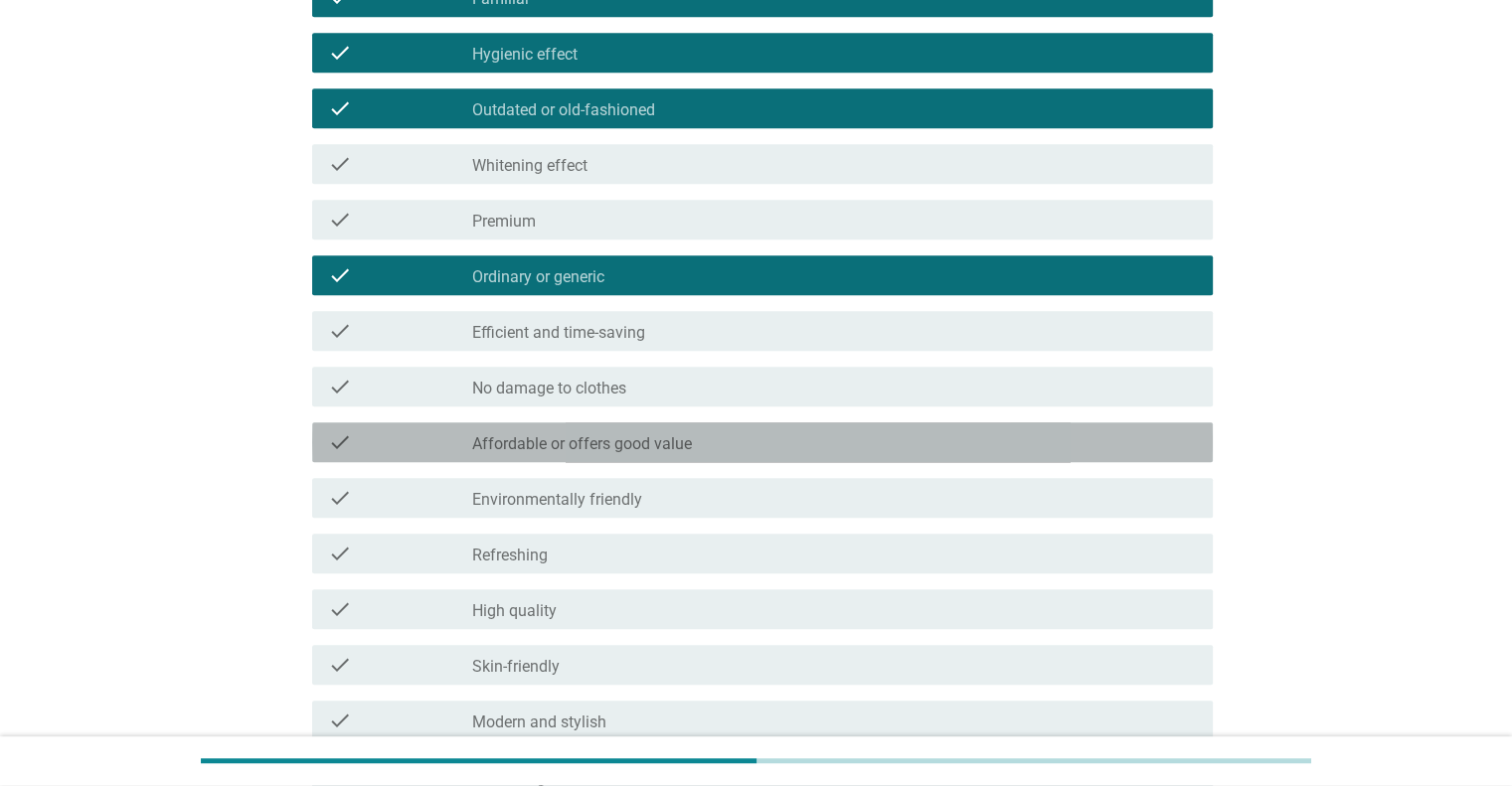 click on "Affordable or offers good value" at bounding box center [582, 444] 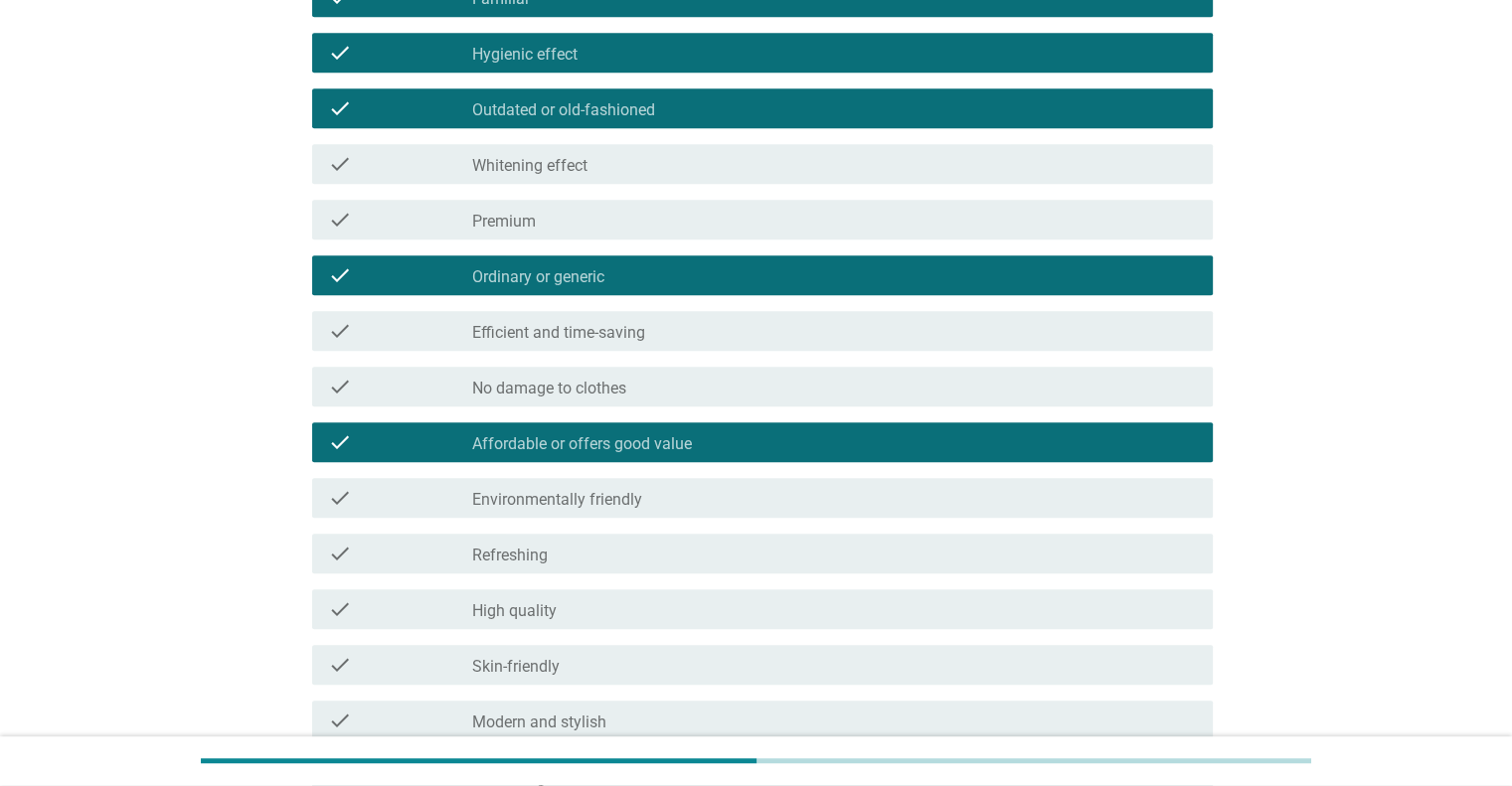 click on "check_box_outline_blank Refreshing" at bounding box center (834, 553) 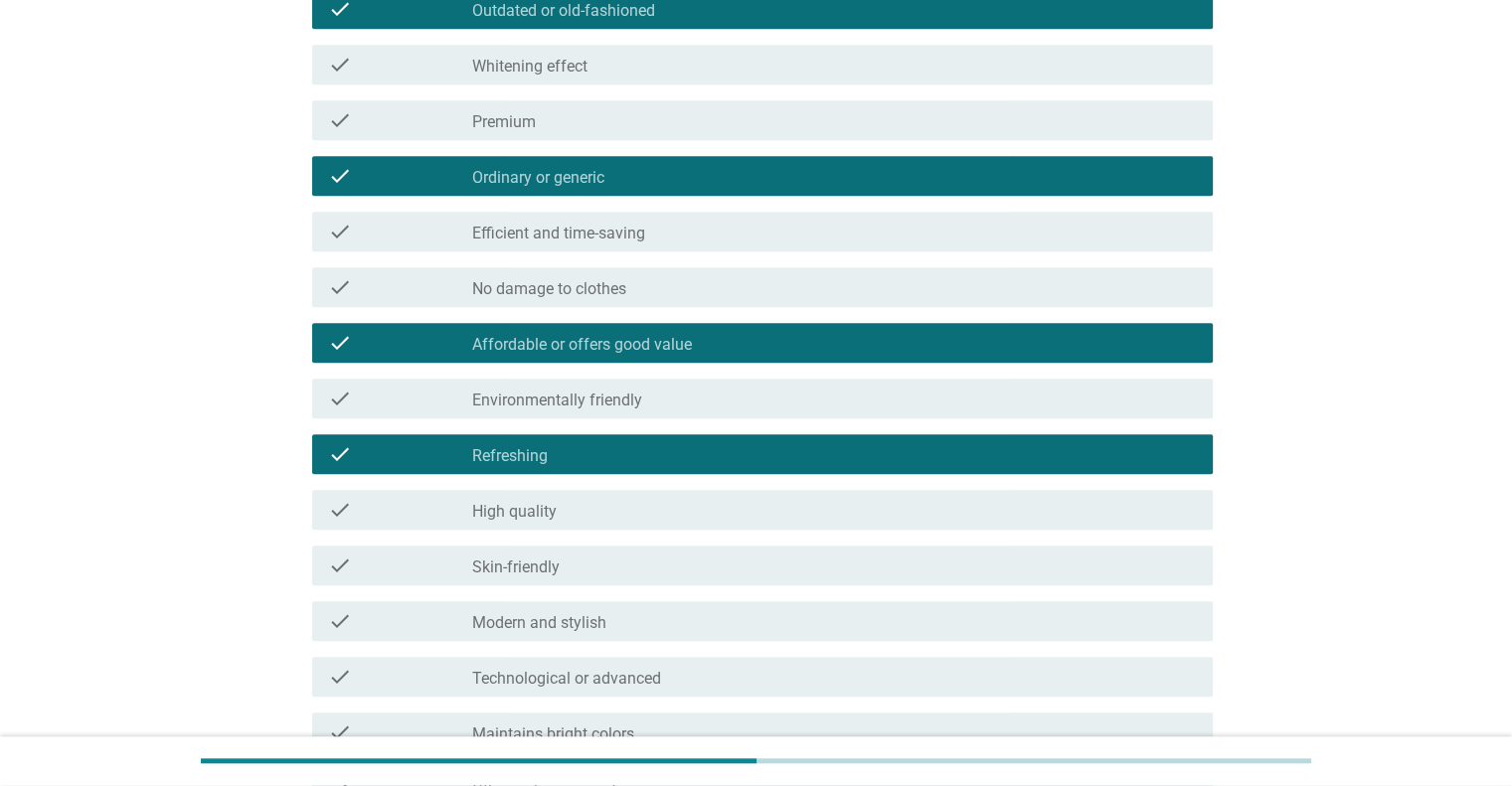 click on "check     check_box_outline_blank Skin-friendly" at bounding box center [762, 565] 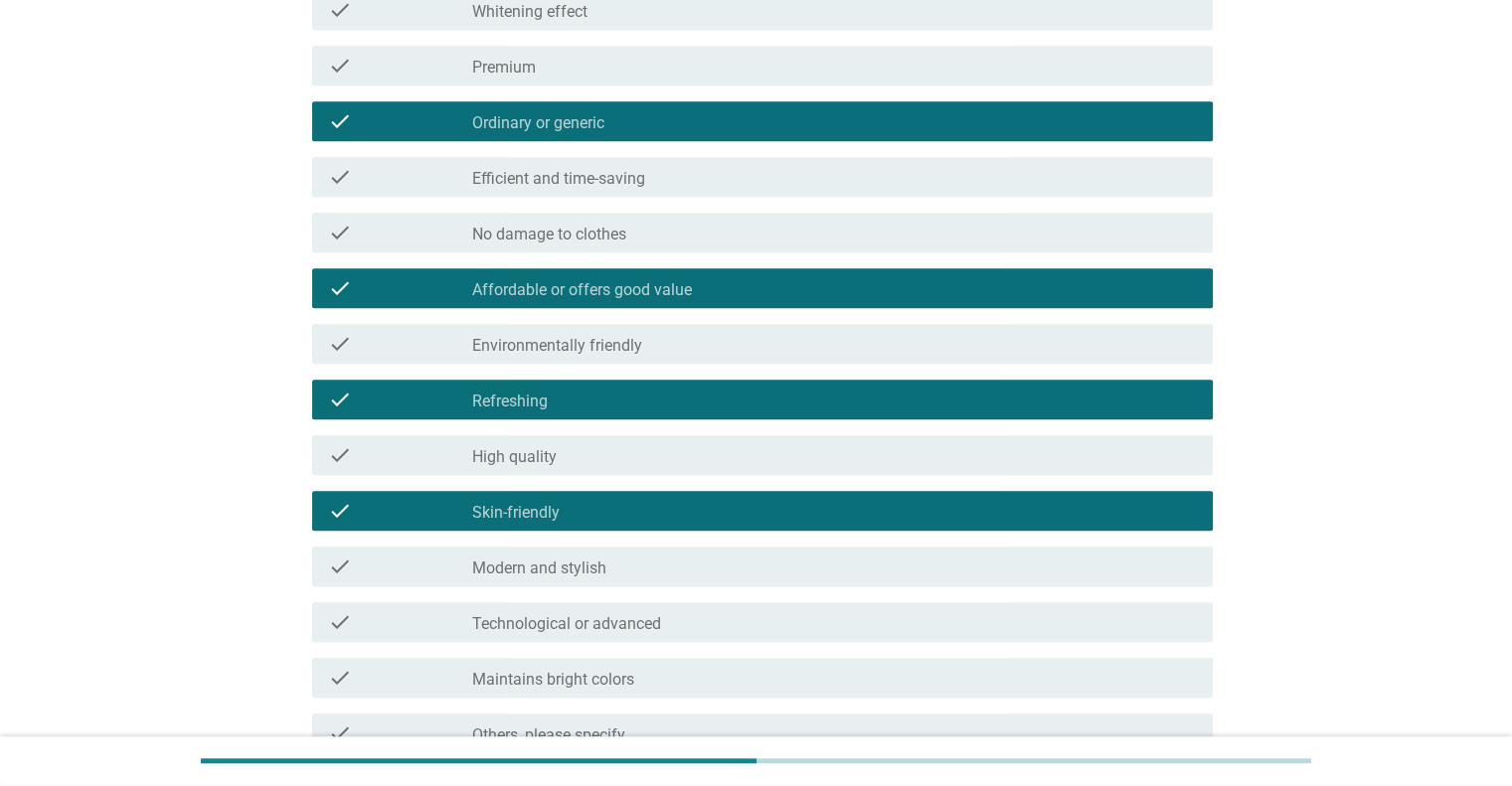 scroll, scrollTop: 1391, scrollLeft: 0, axis: vertical 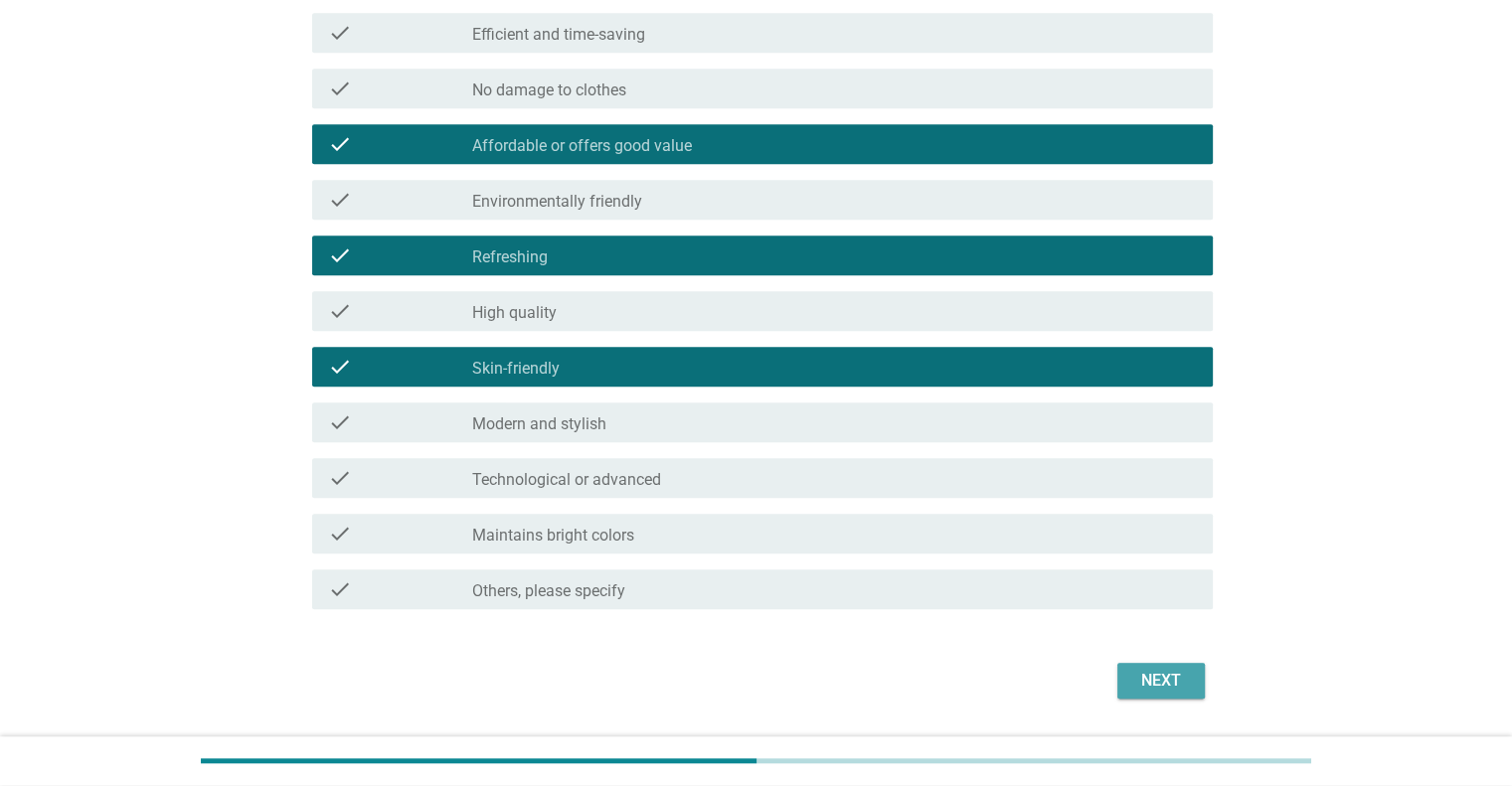 click on "Next" at bounding box center [1161, 681] 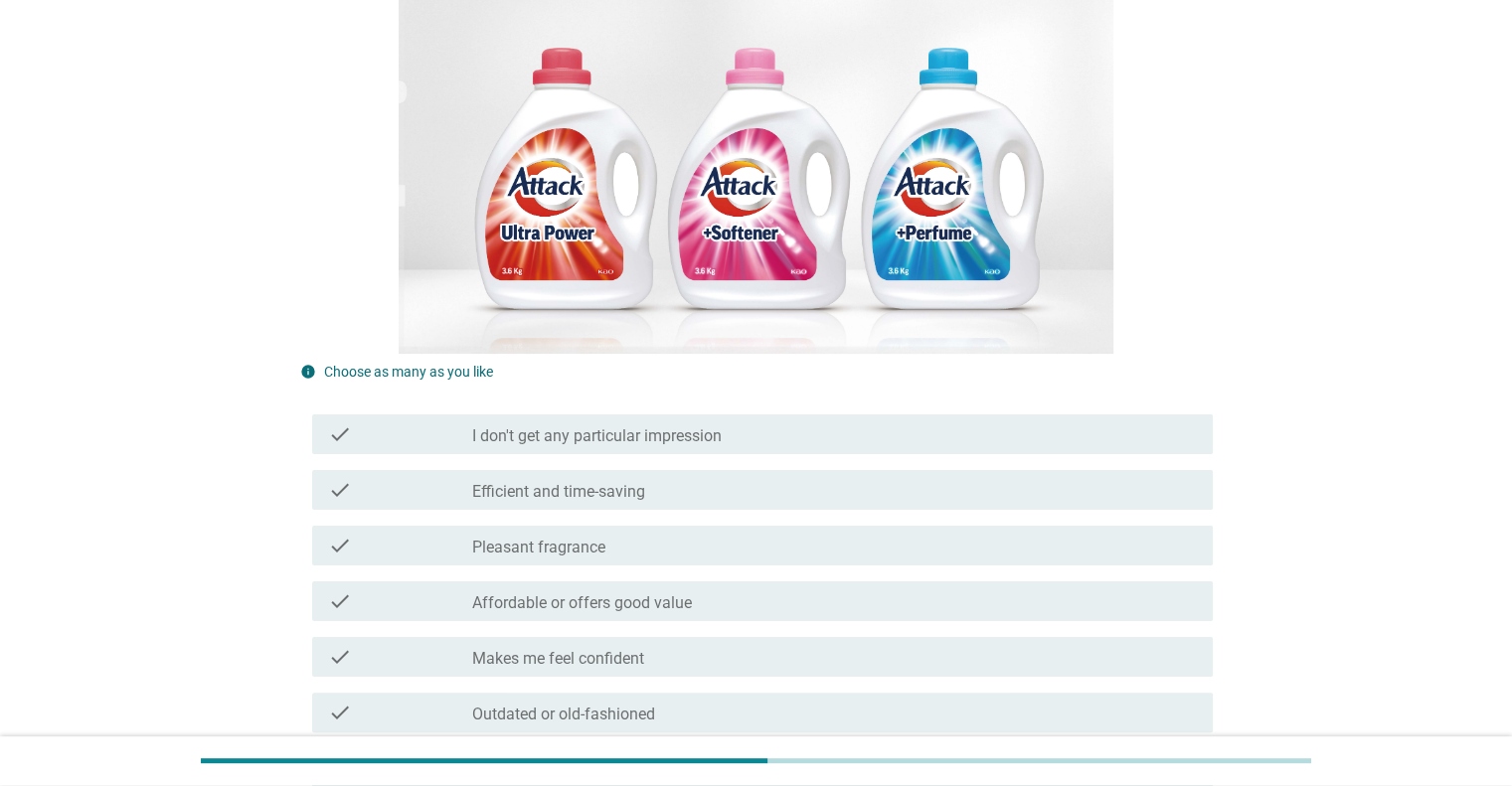 scroll, scrollTop: 397, scrollLeft: 0, axis: vertical 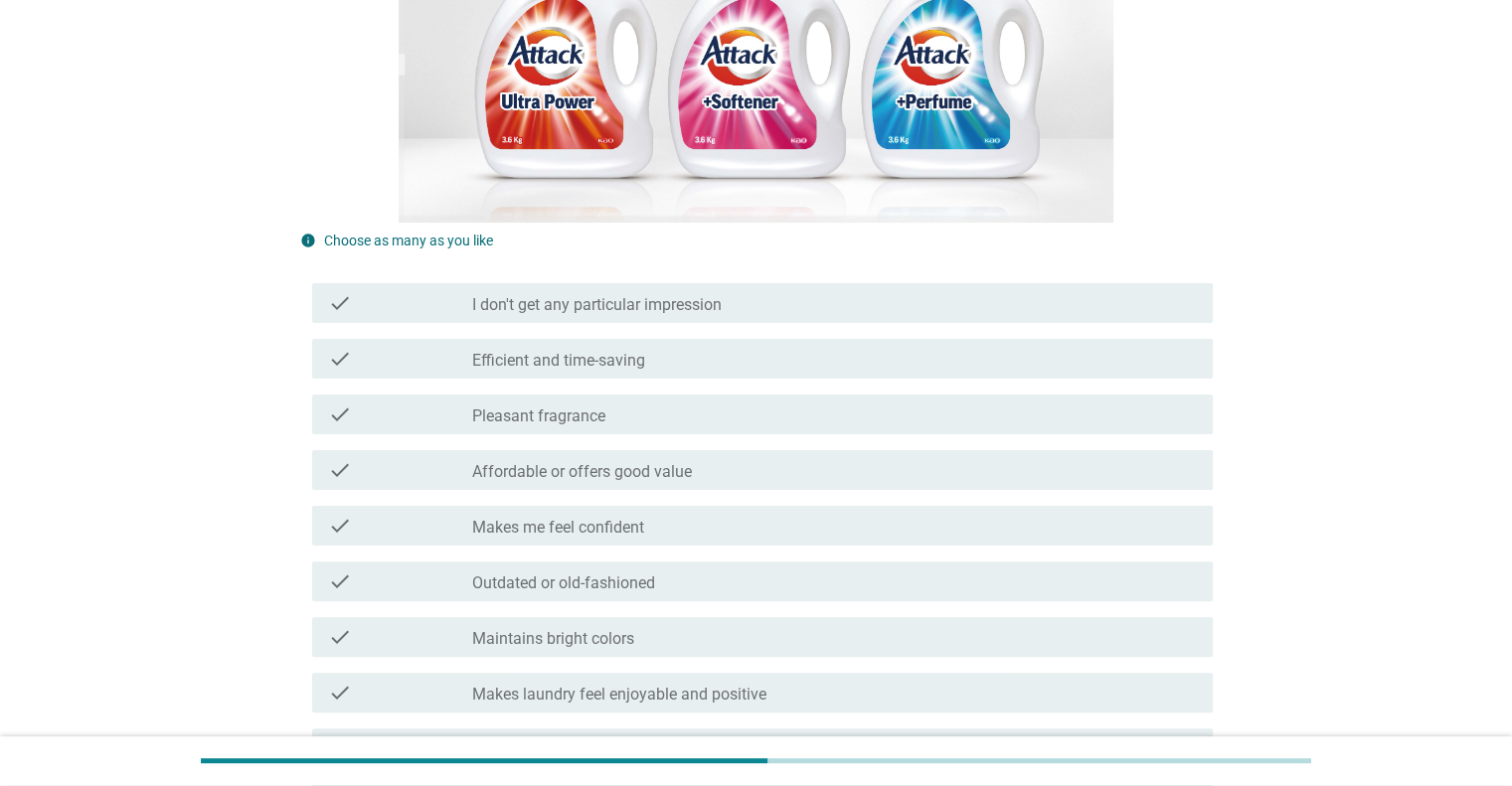 click on "check_box_outline_blank Affordable or offers good value" at bounding box center [834, 470] 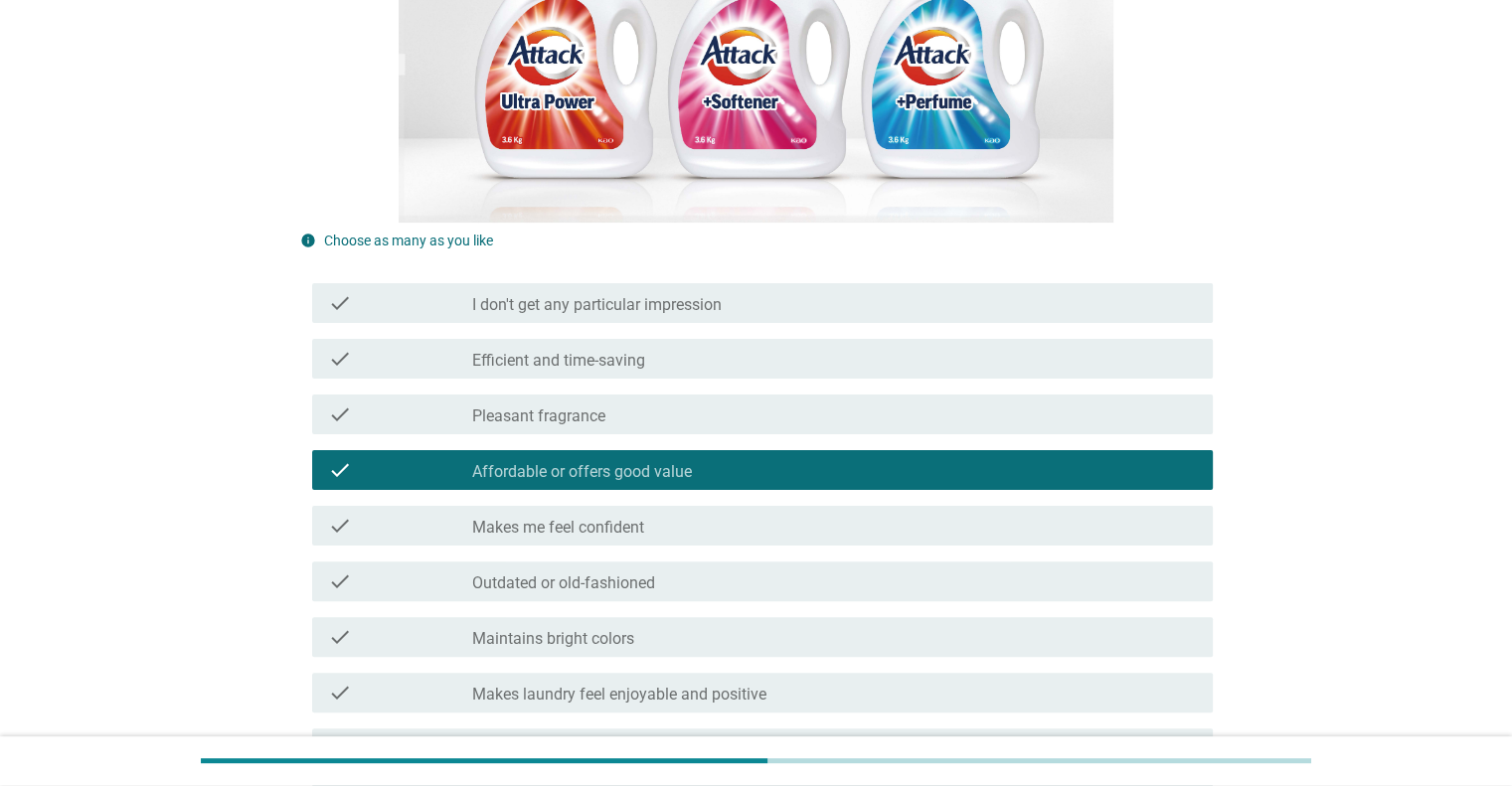 click on "check_box_outline_blank Pleasant fragrance" at bounding box center (834, 414) 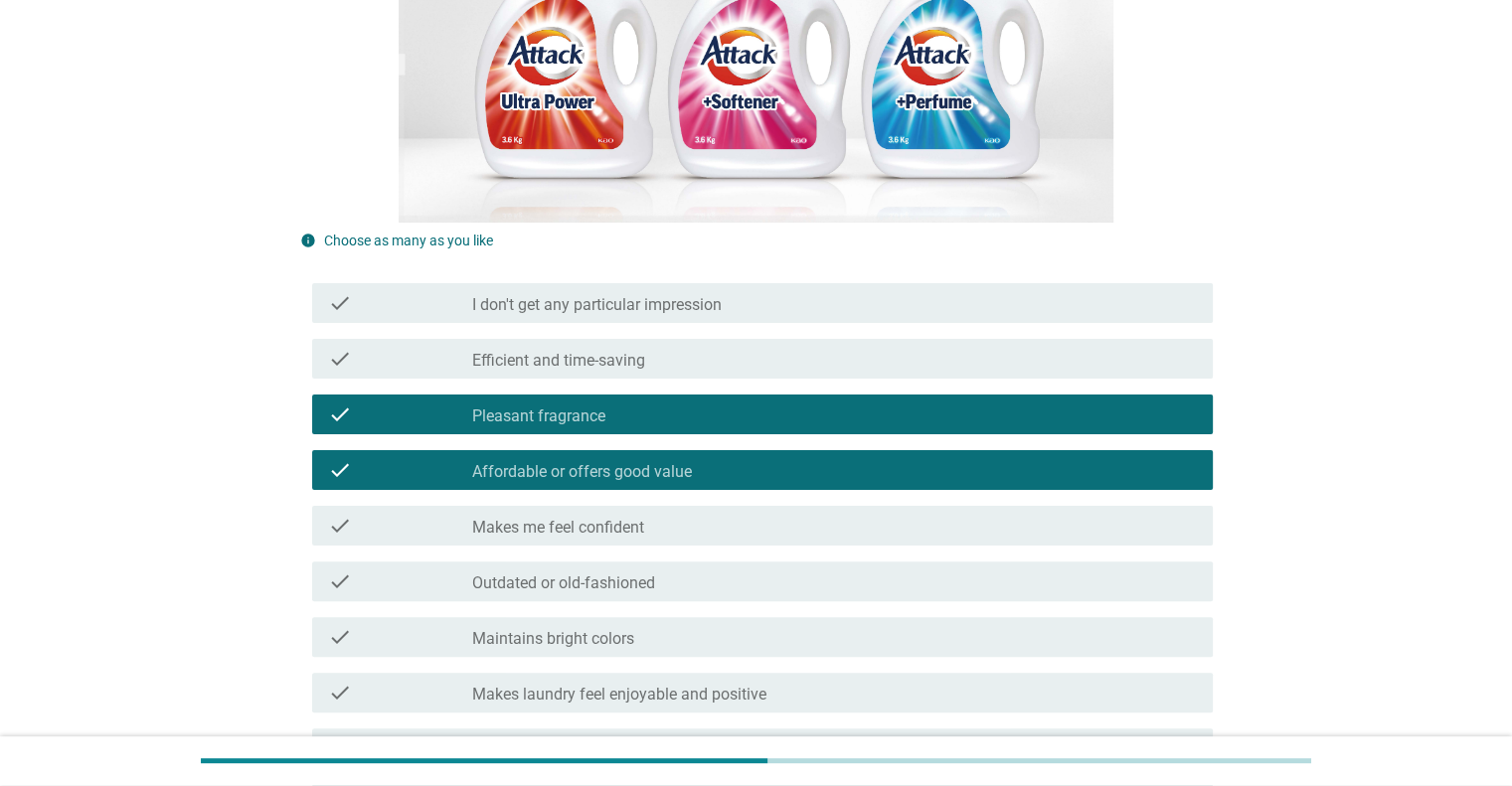 scroll, scrollTop: 696, scrollLeft: 0, axis: vertical 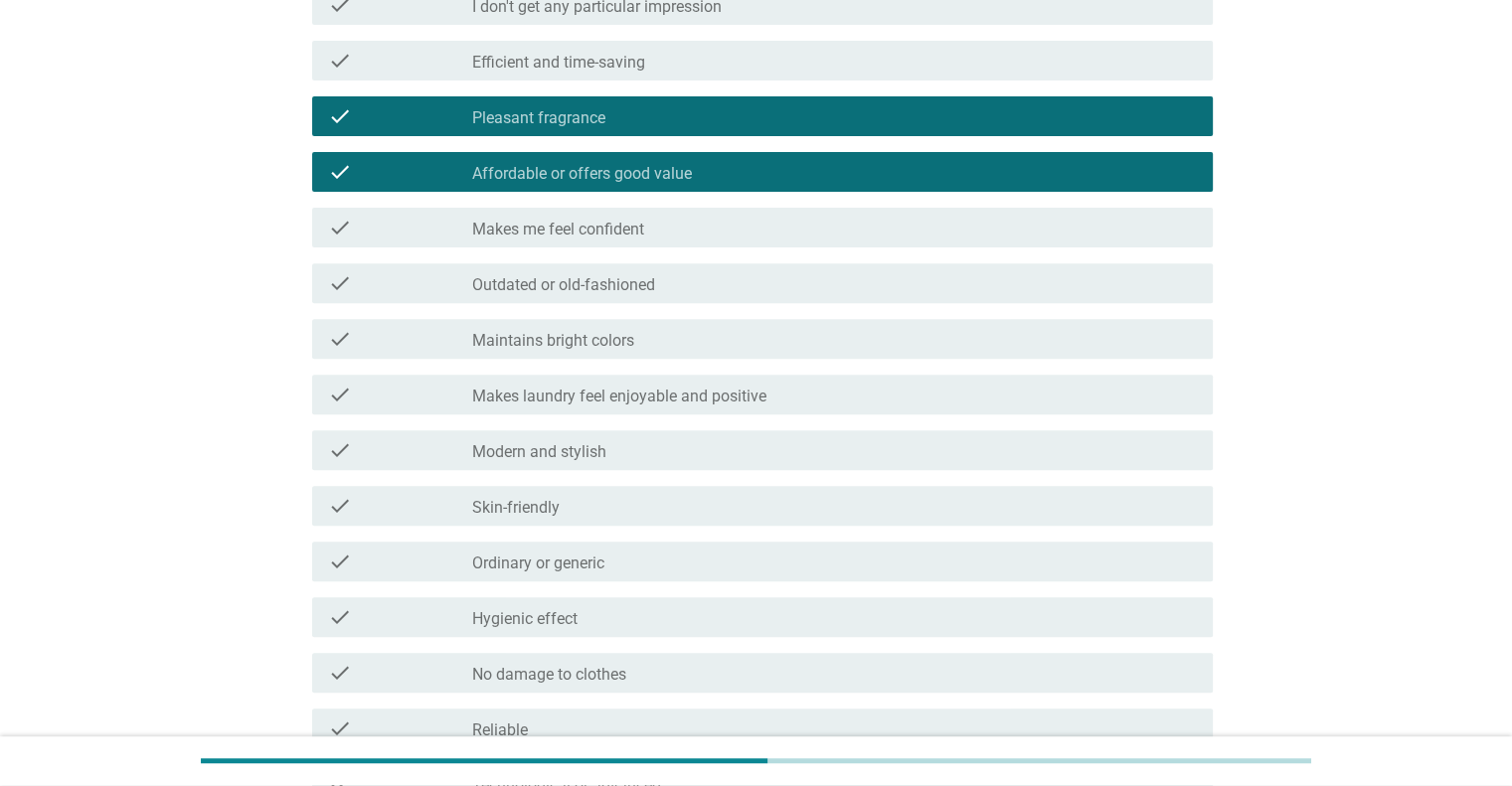 click on "check_box_outline_blank Skin-friendly" at bounding box center [834, 506] 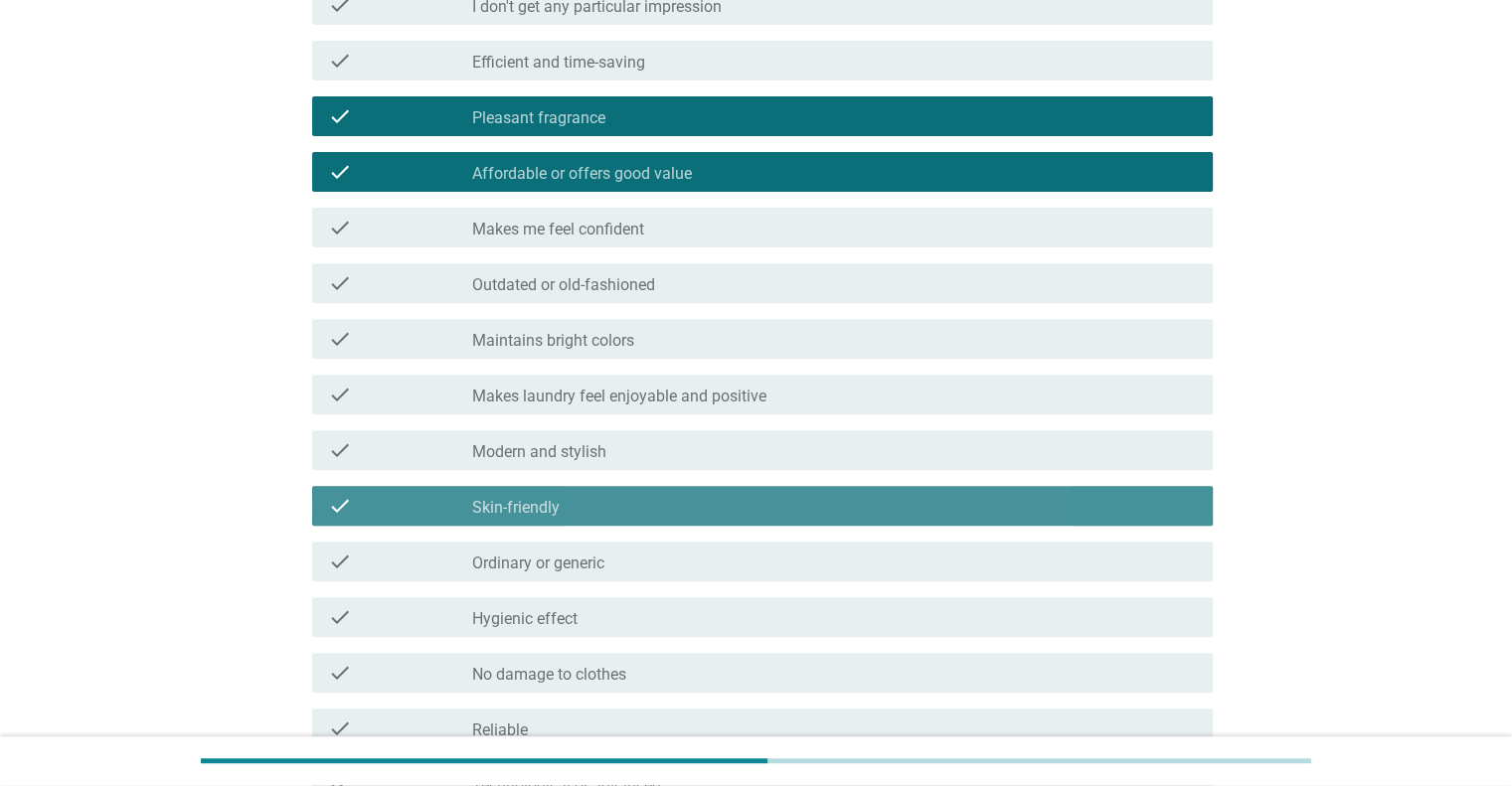 click on "check     check_box_outline_blank Ordinary or generic" at bounding box center [762, 561] 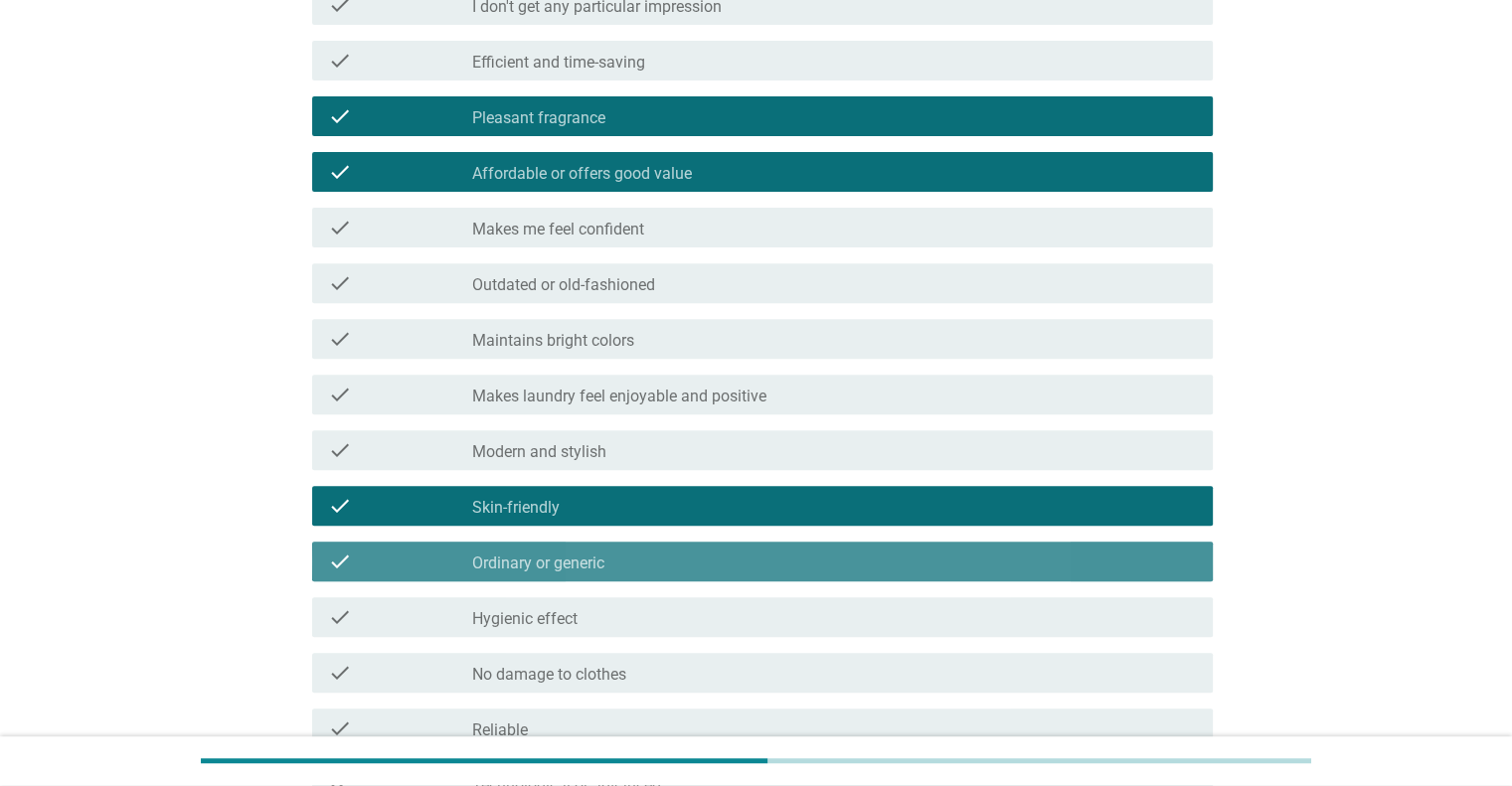 click on "Hygienic effect" at bounding box center (525, 619) 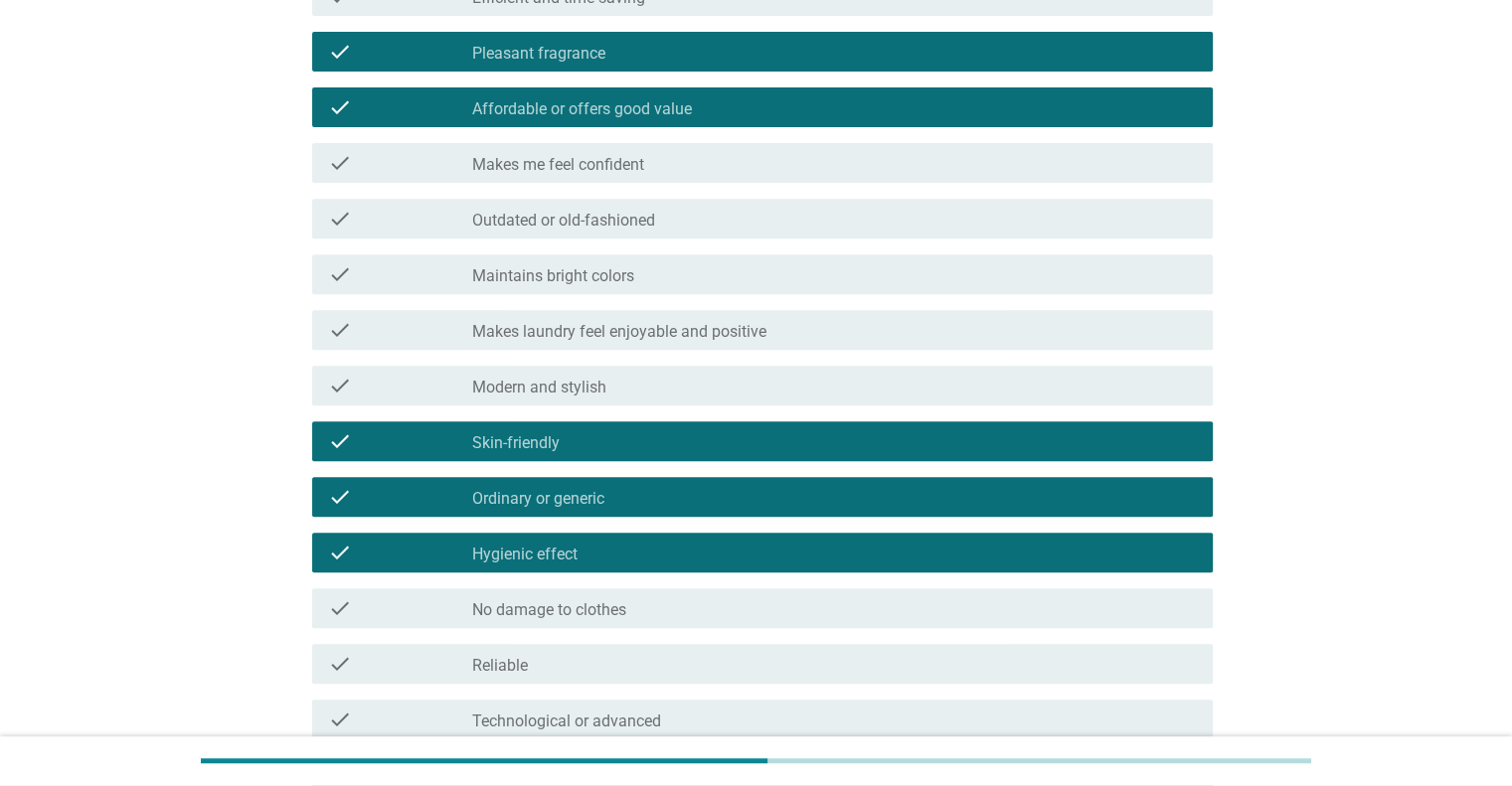 scroll, scrollTop: 795, scrollLeft: 0, axis: vertical 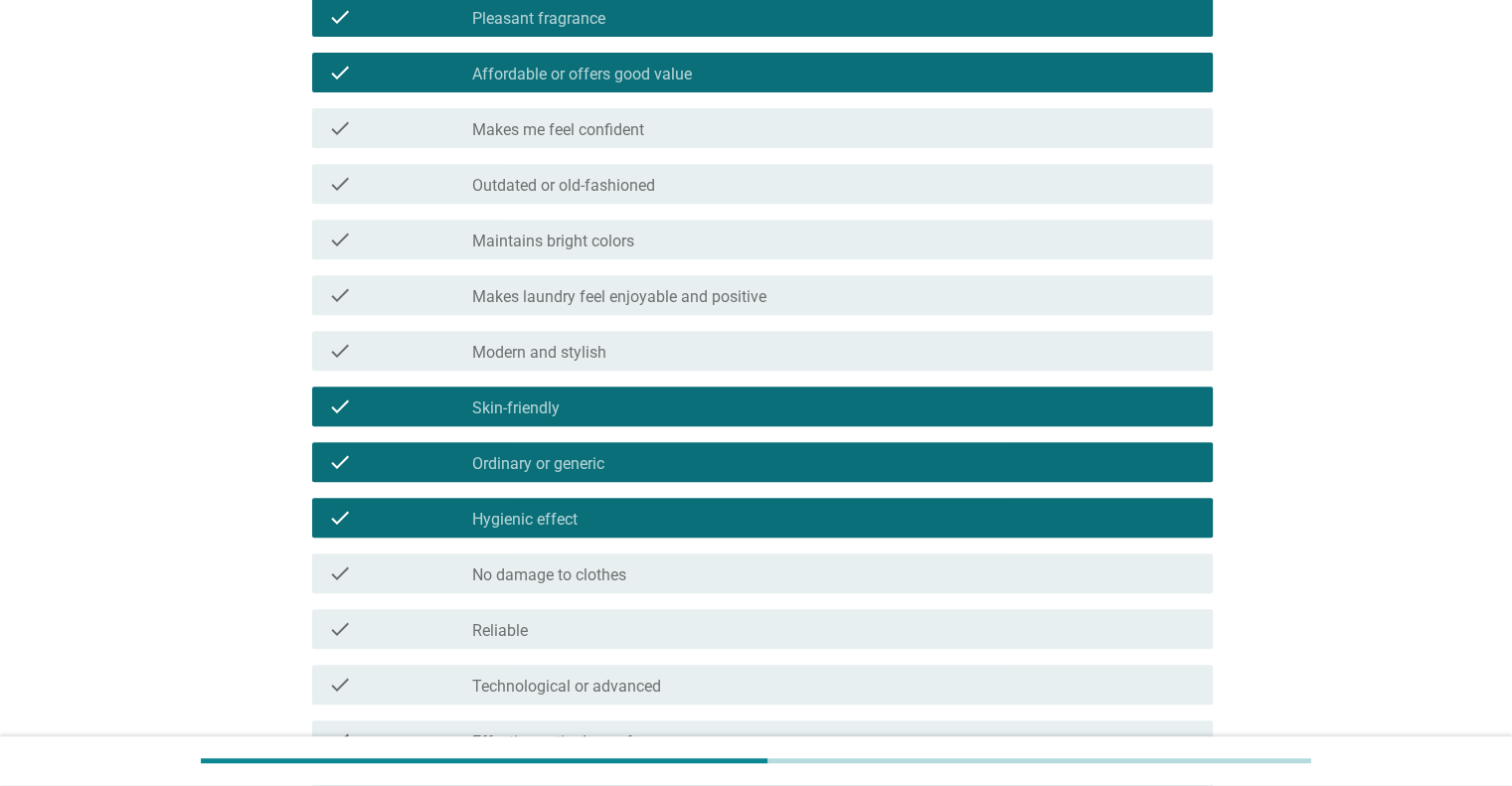 click on "check_box_outline_blank Reliable" at bounding box center [834, 629] 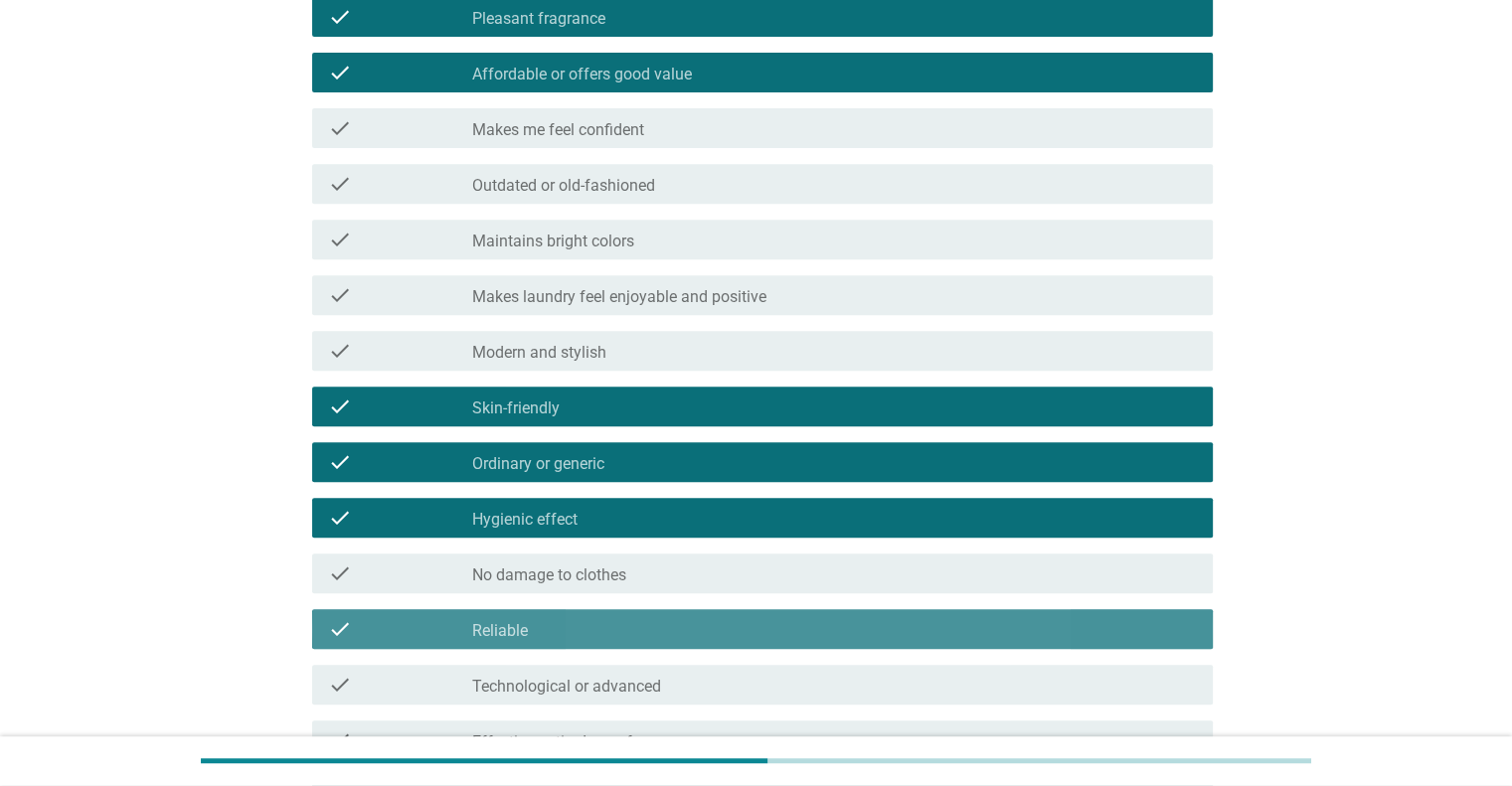 click on "Technological or advanced" at bounding box center [567, 687] 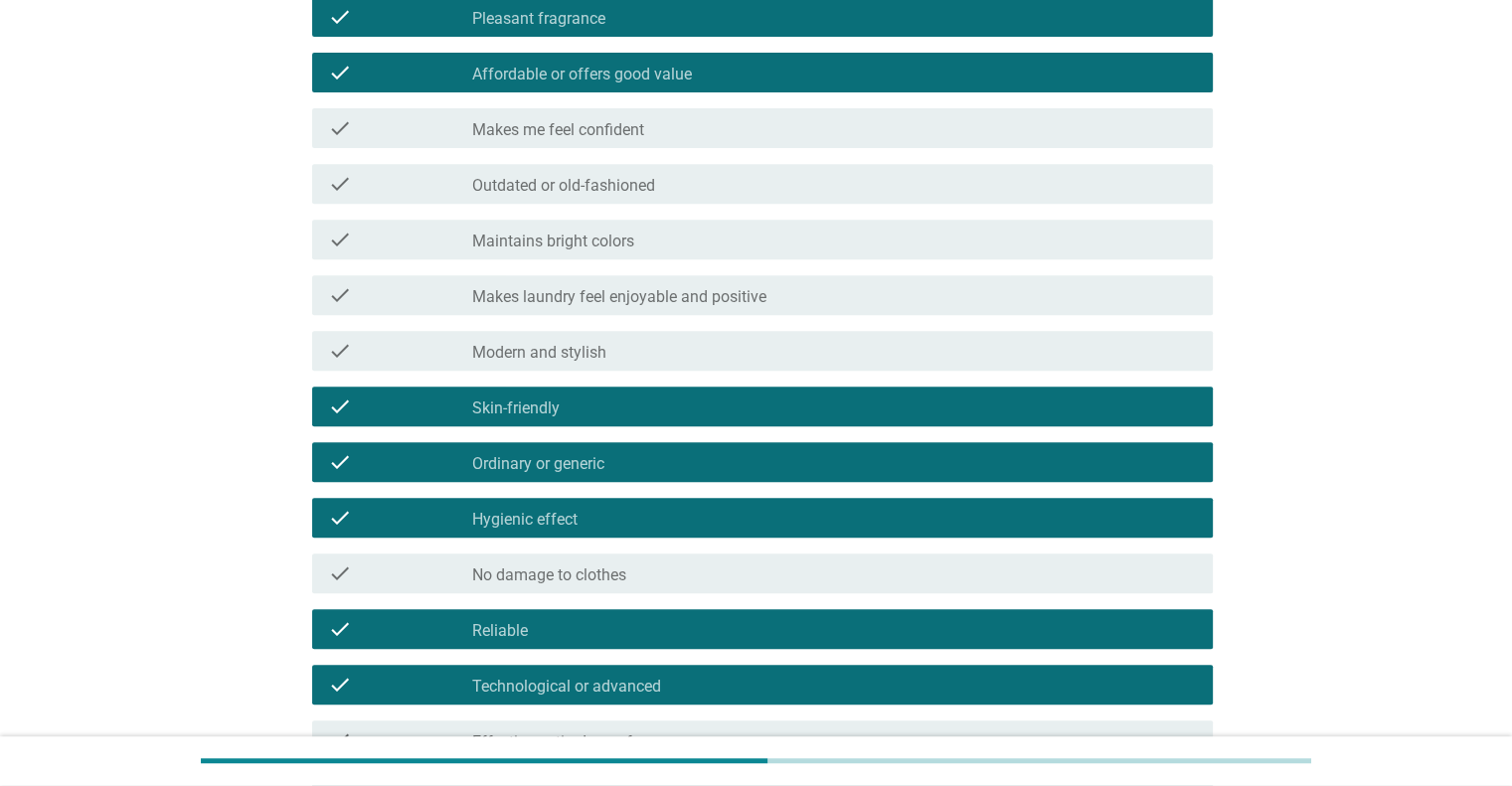 click on "Technological or advanced" at bounding box center (567, 687) 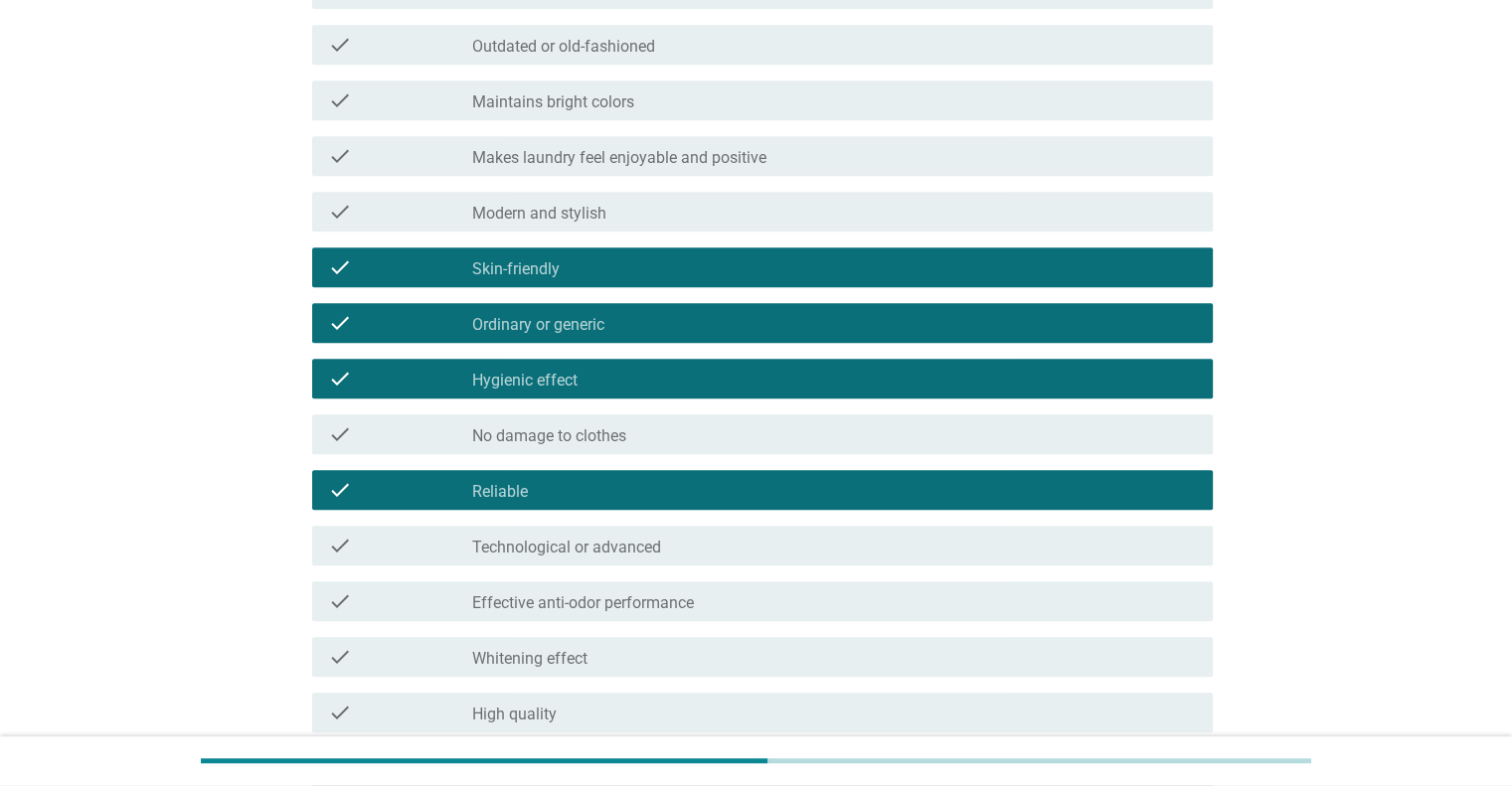 scroll, scrollTop: 994, scrollLeft: 0, axis: vertical 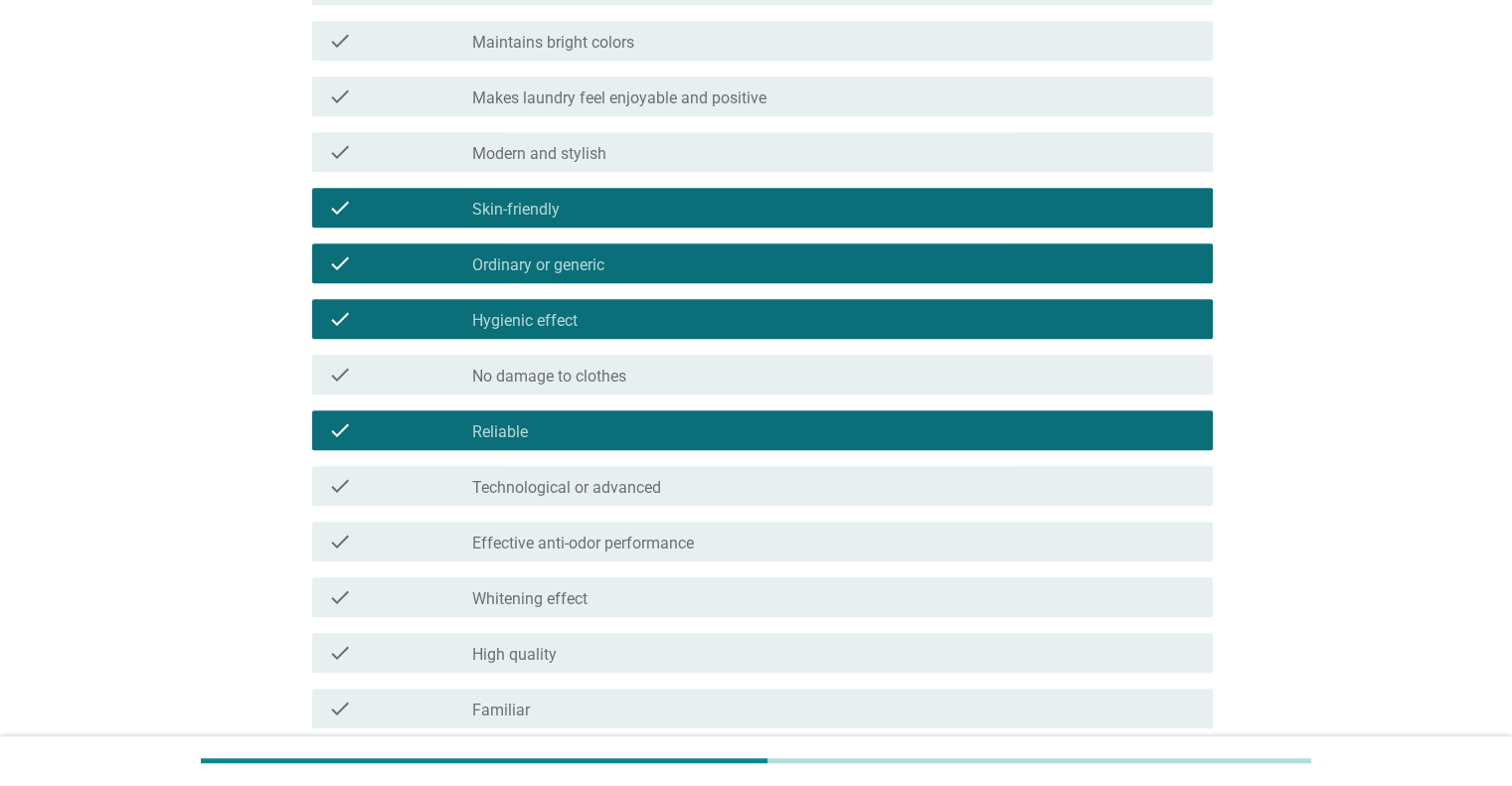 click on "Whitening effect" at bounding box center [530, 599] 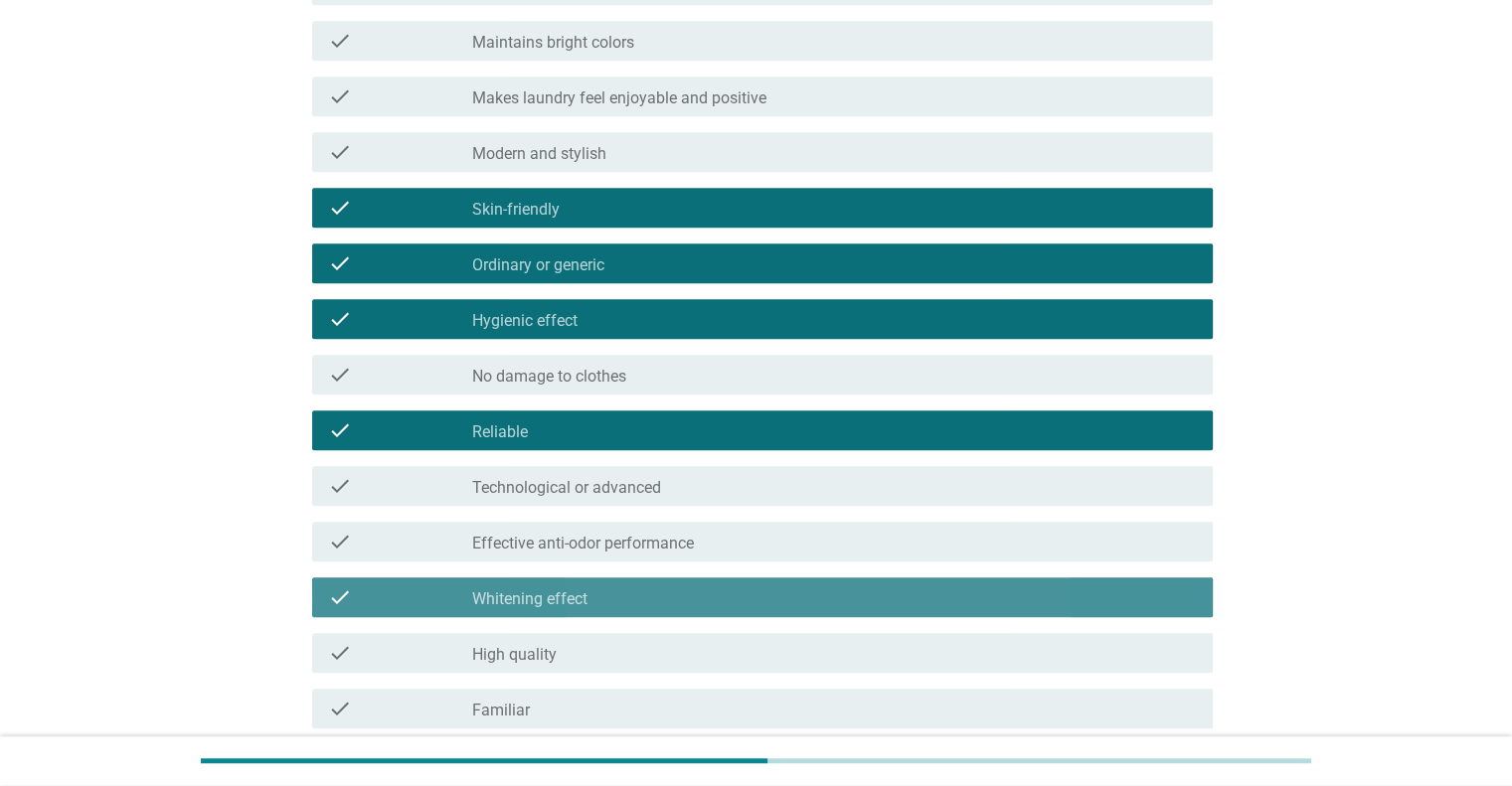 click on "check_box_outline_blank High quality" at bounding box center (834, 653) 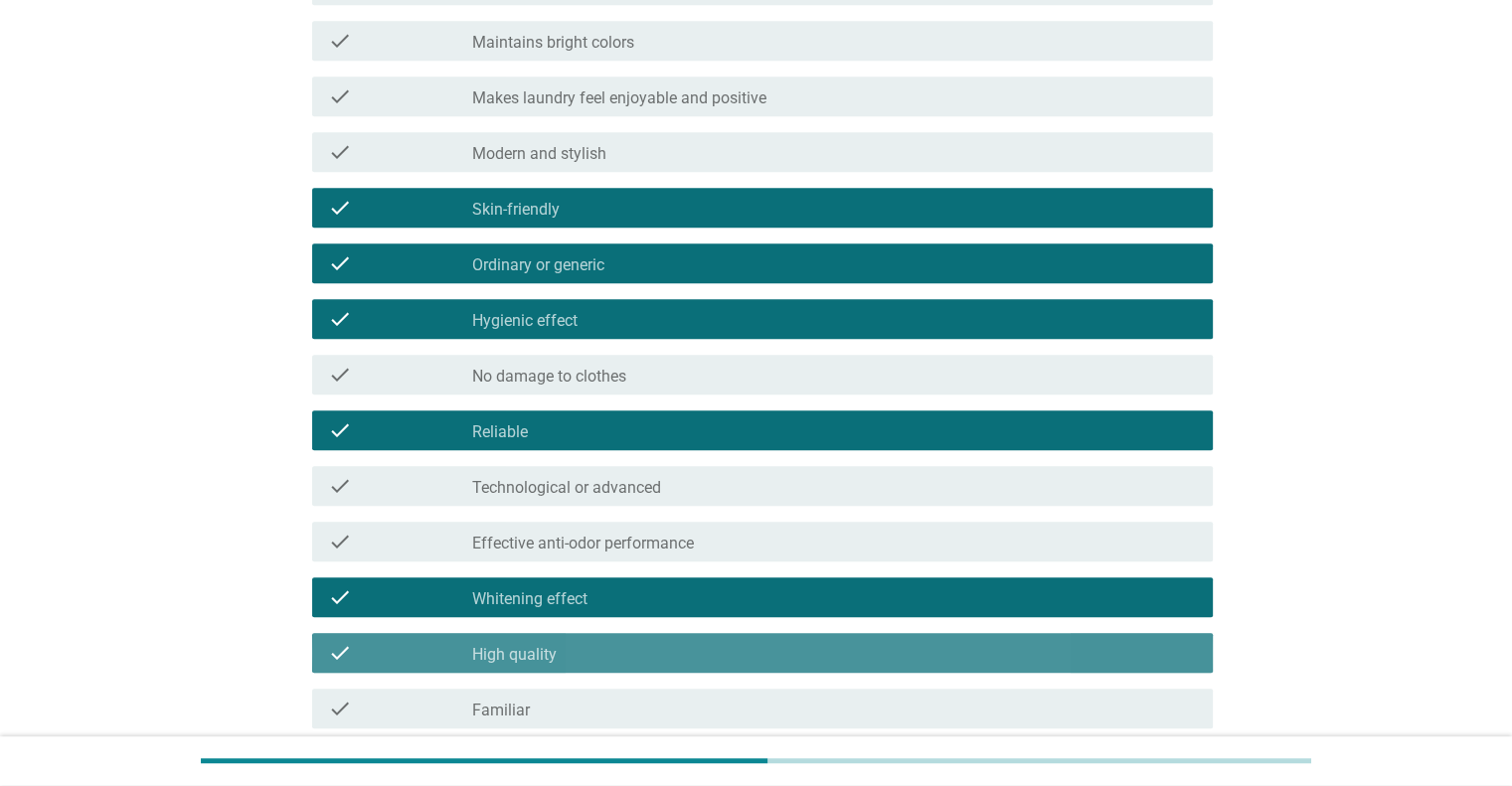 click on "check     check_box_outline_blank Familiar" at bounding box center (762, 708) 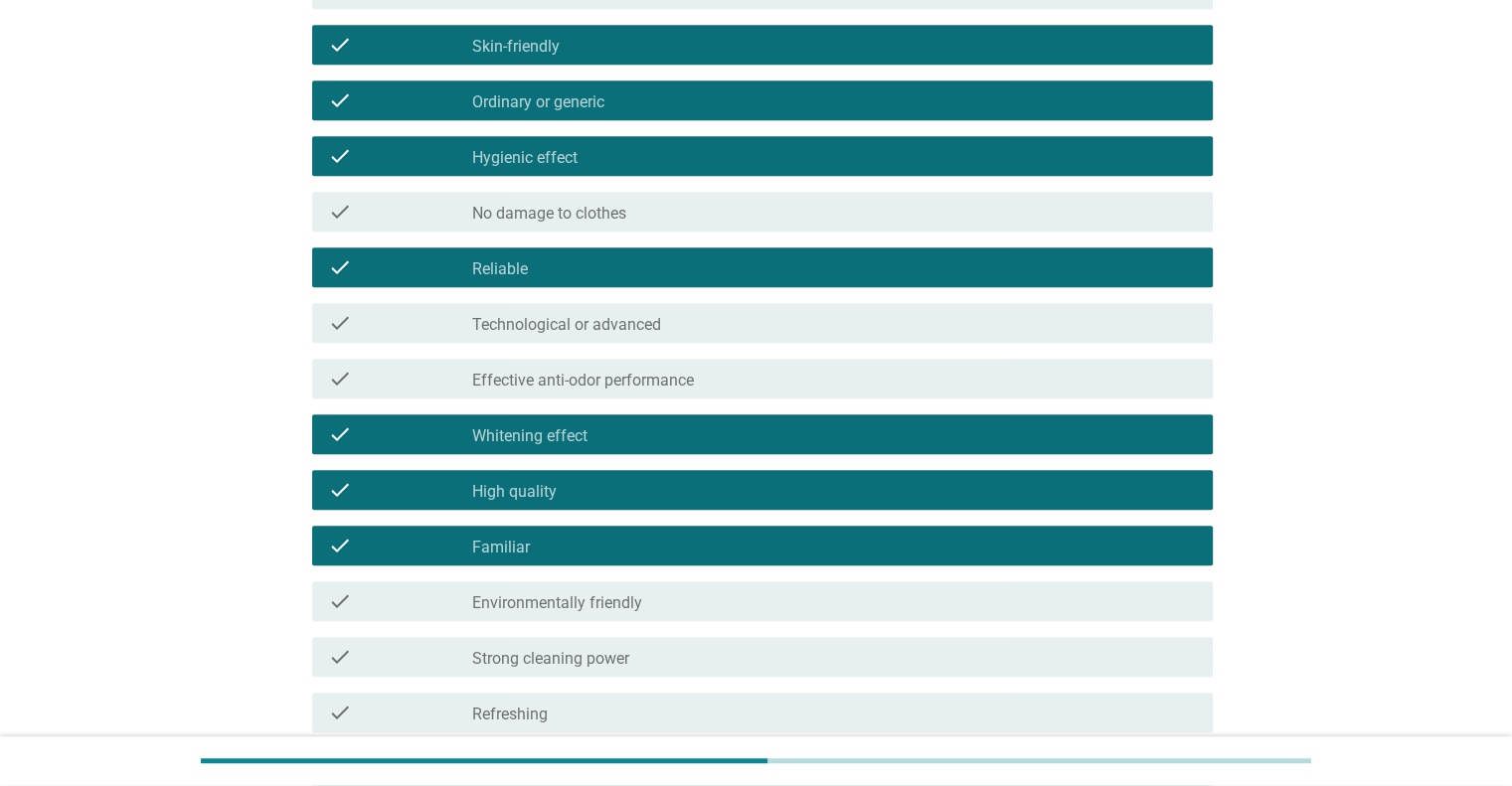 scroll, scrollTop: 1292, scrollLeft: 0, axis: vertical 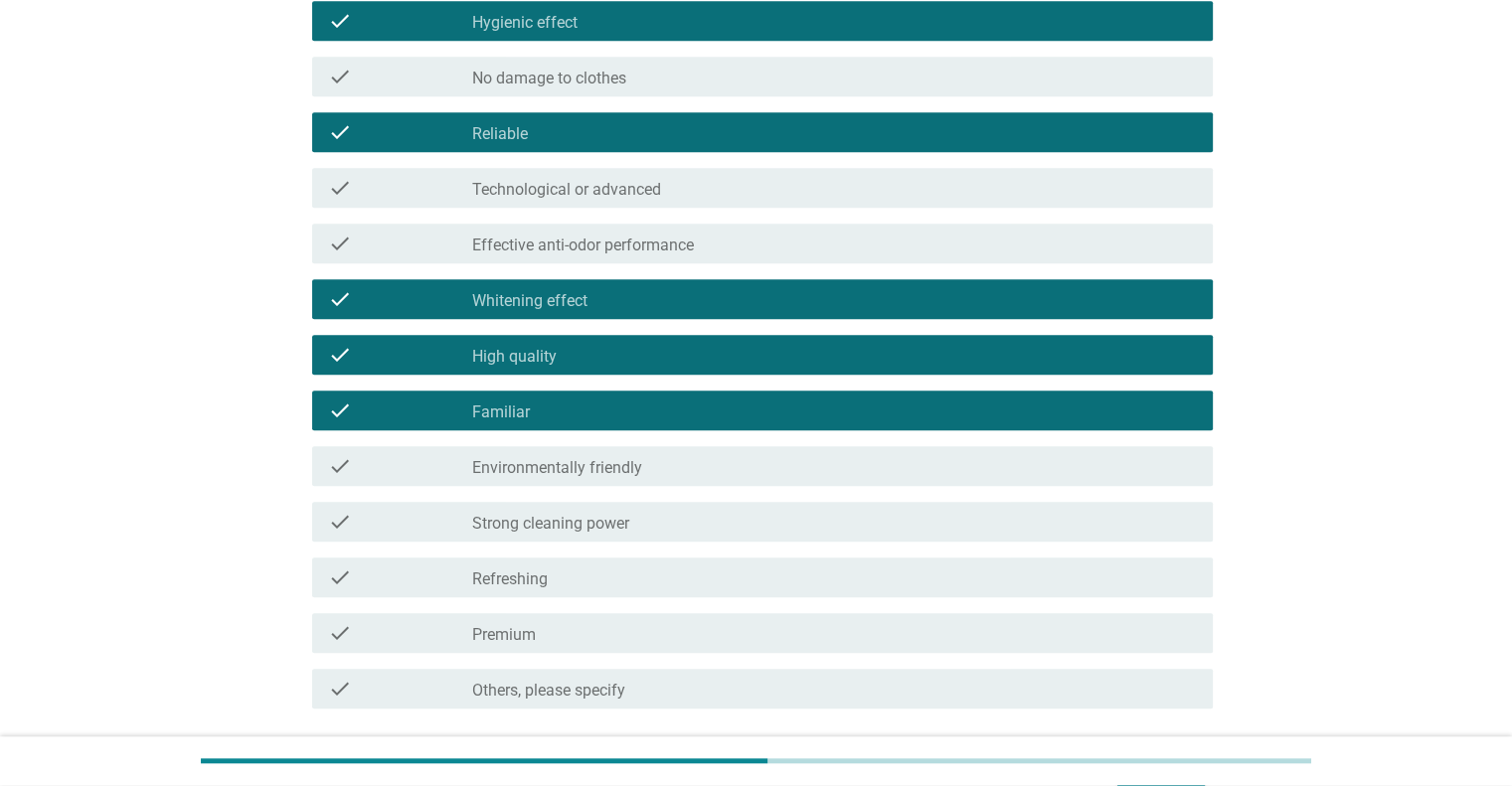click on "check_box_outline_blank Refreshing" at bounding box center (834, 577) 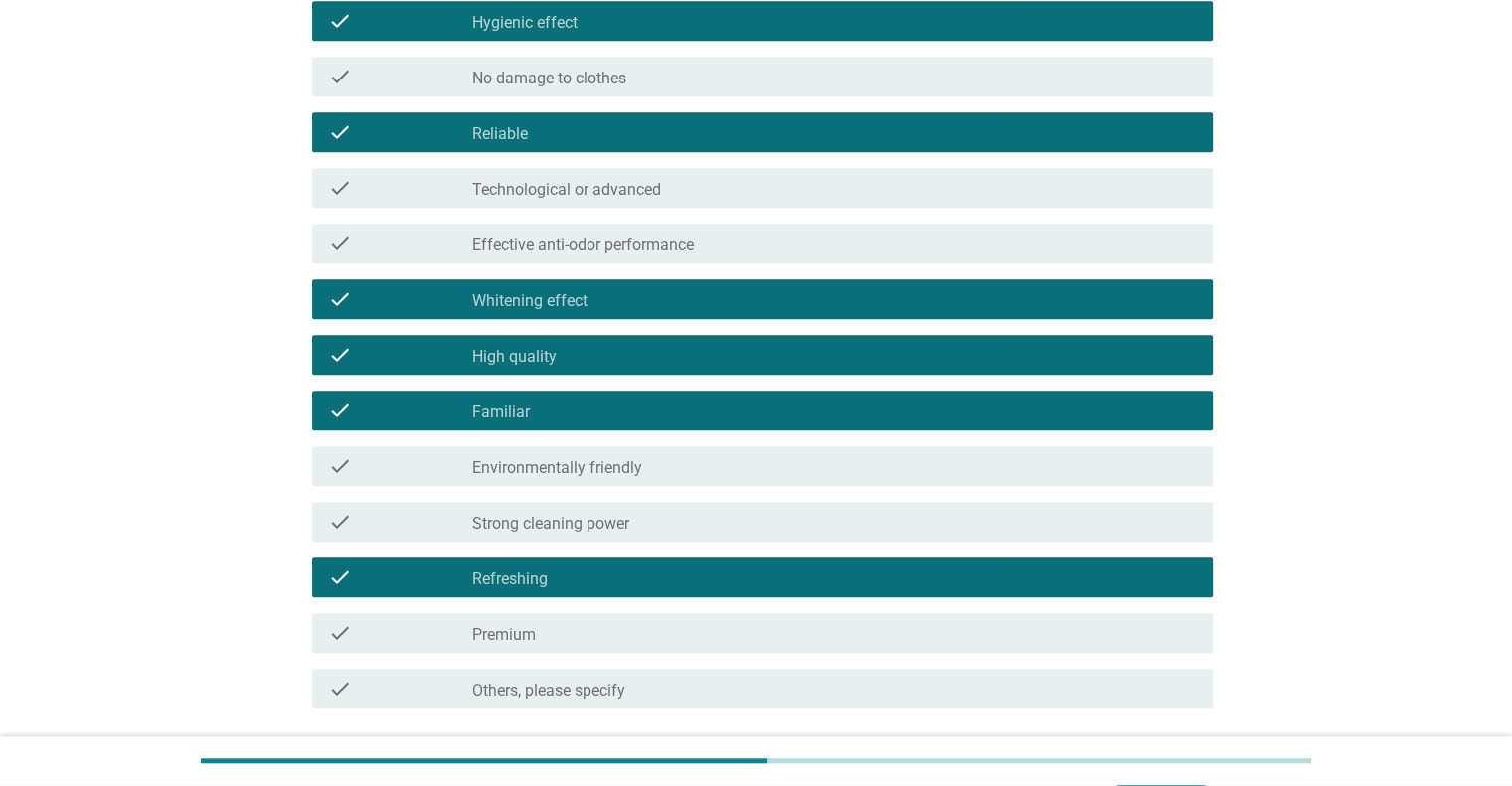 click on "Strong cleaning power" at bounding box center (551, 524) 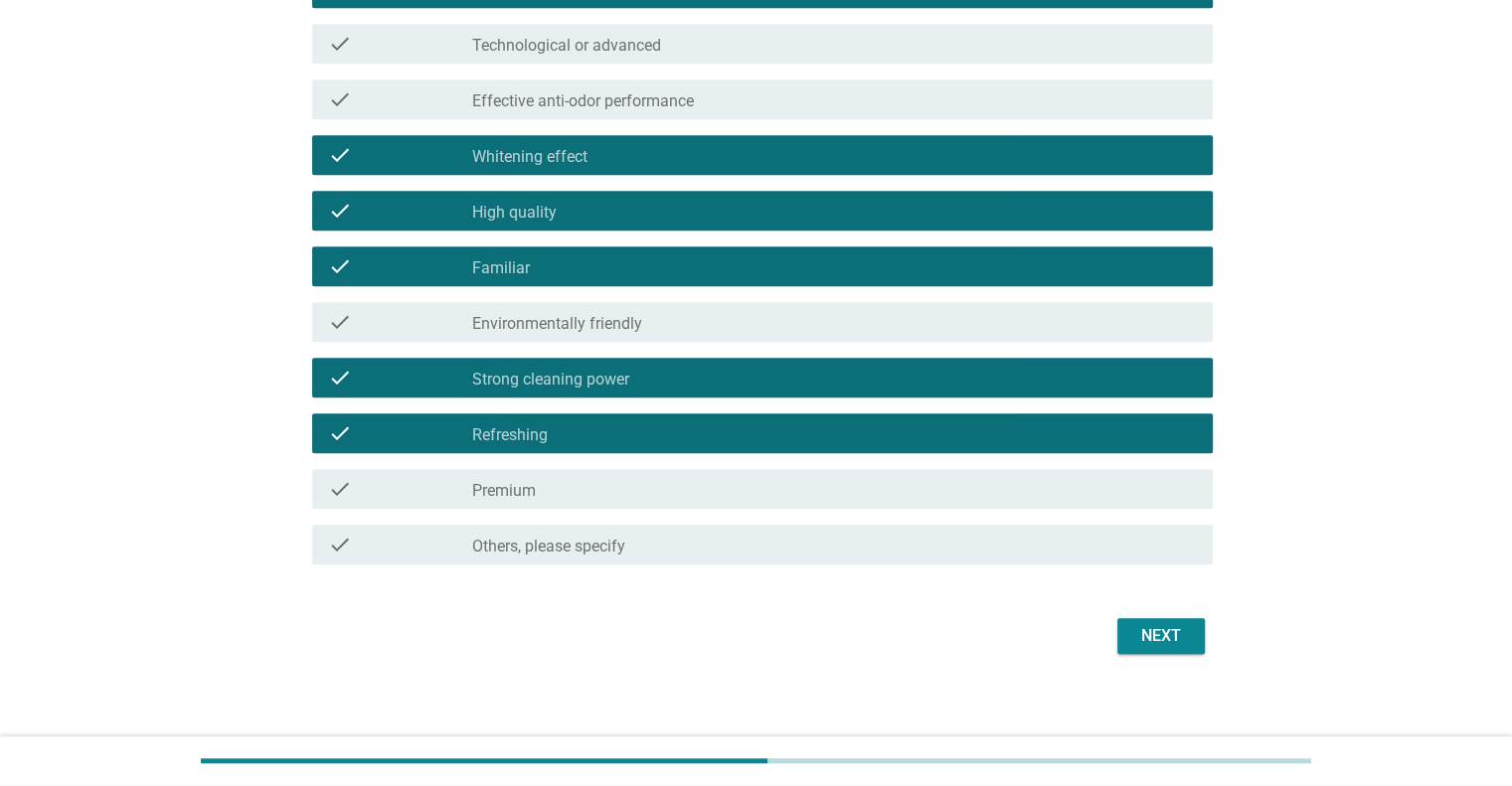 scroll, scrollTop: 1446, scrollLeft: 0, axis: vertical 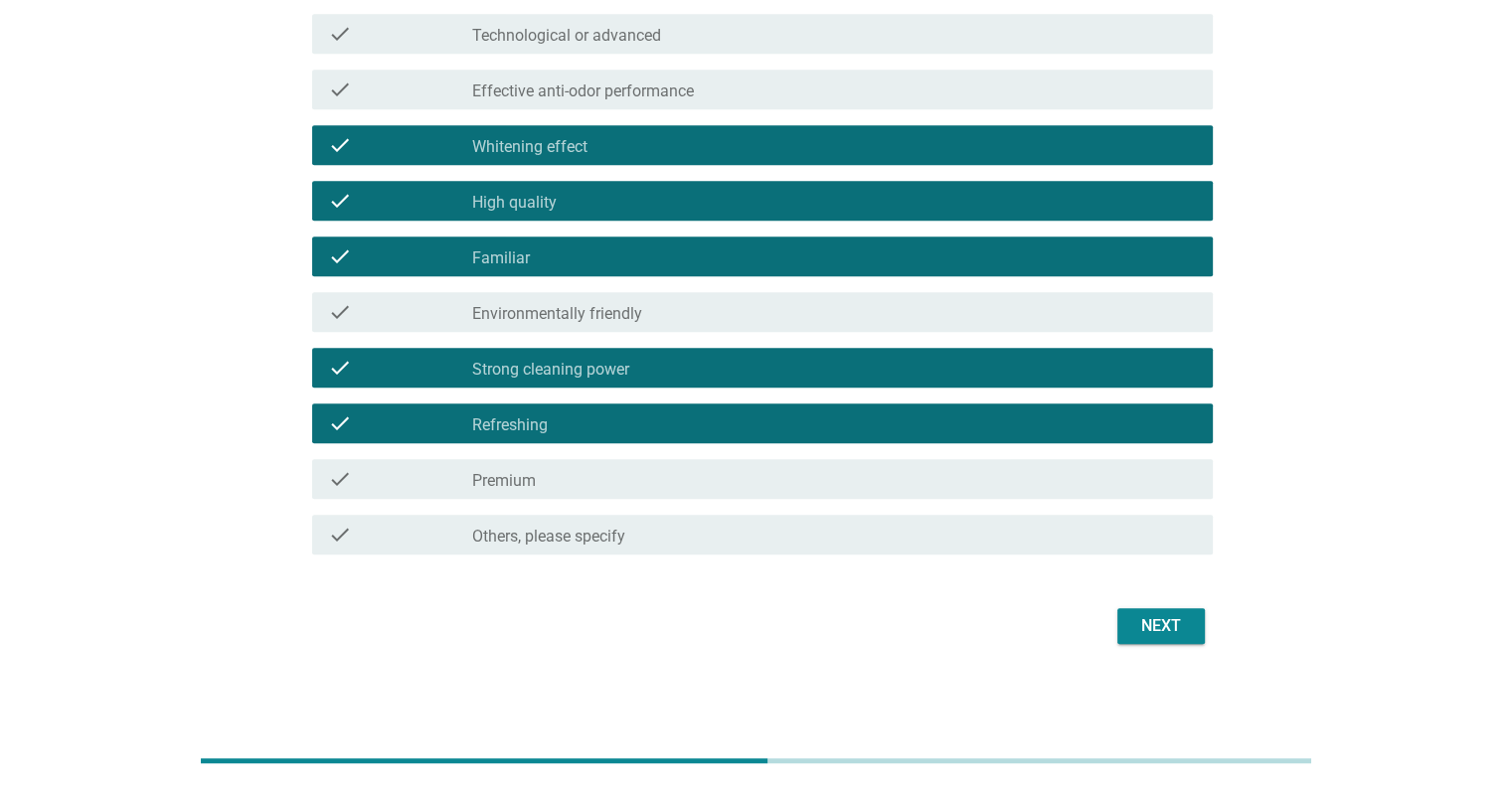 click on "English arrow_drop_down   What impression do you get from each design?         info   Choose as many as you like   check     check_box_outline_blank I don't get any particular impression   check     check_box_outline_blank Efficient and time-saving   check     check_box_outline_blank Pleasant fragrance   check     check_box_outline_blank Affordable or offers good value   check     check_box_outline_blank Makes me feel confident   check     check_box_outline_blank Outdated or old-fashioned   check     check_box_outline_blank Maintains bright colors   check     check_box_outline_blank Makes laundry feel enjoyable and positive   check     check_box_outline_blank Modern and stylish   check     check_box_outline_blank Skin-friendly   check     check_box_outline_blank Ordinary or generic   check     check_box Hygienic effect   check     check_box_outline_blank No damage to clothes   check     check_box_outline_blank Reliable   check     check_box_outline_blank Technological or advanced   check       check" at bounding box center (756, -354) 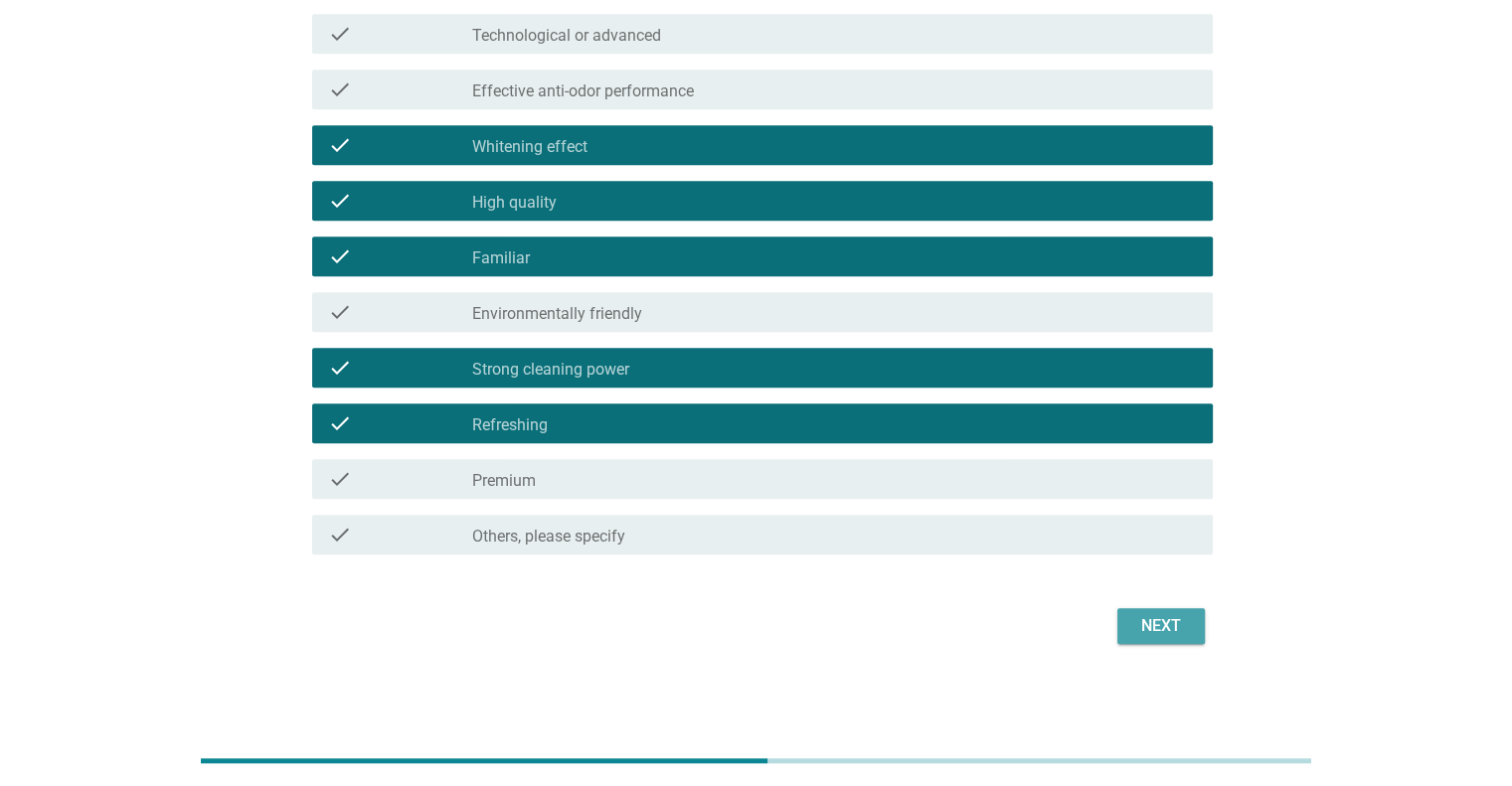 click on "Next" at bounding box center (1161, 626) 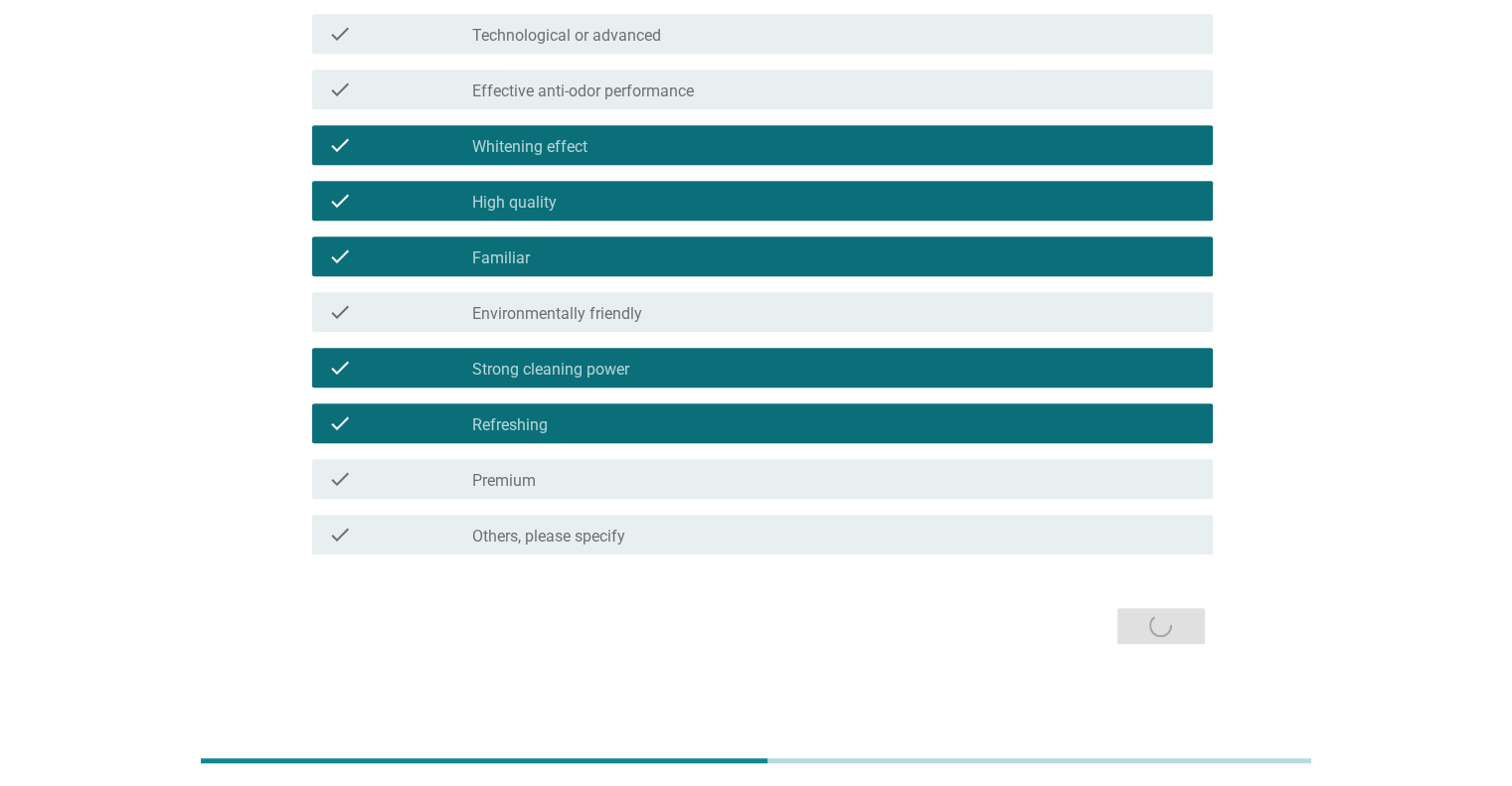 scroll, scrollTop: 0, scrollLeft: 0, axis: both 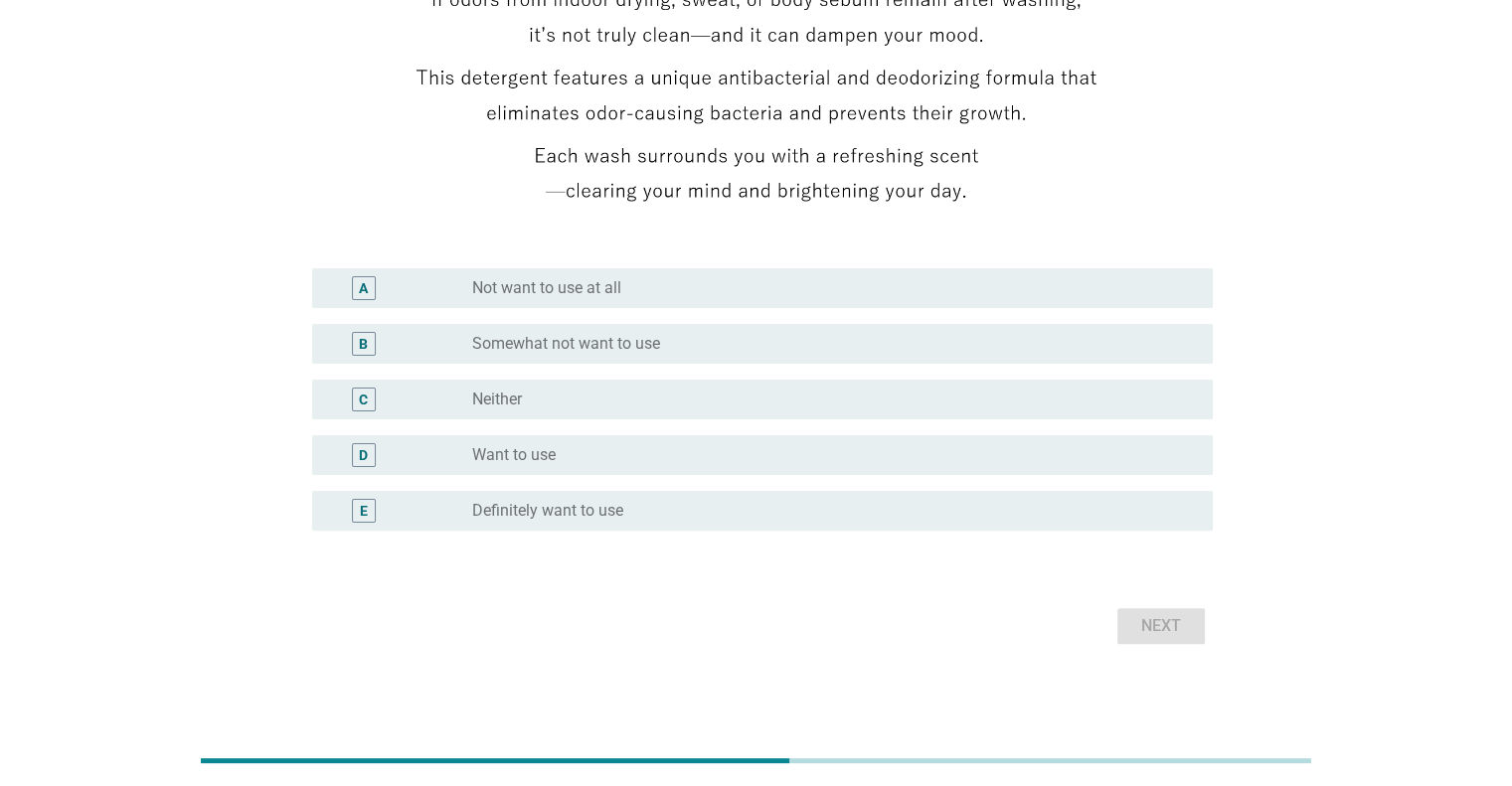 click on "radio_button_unchecked Neither" at bounding box center [826, 399] 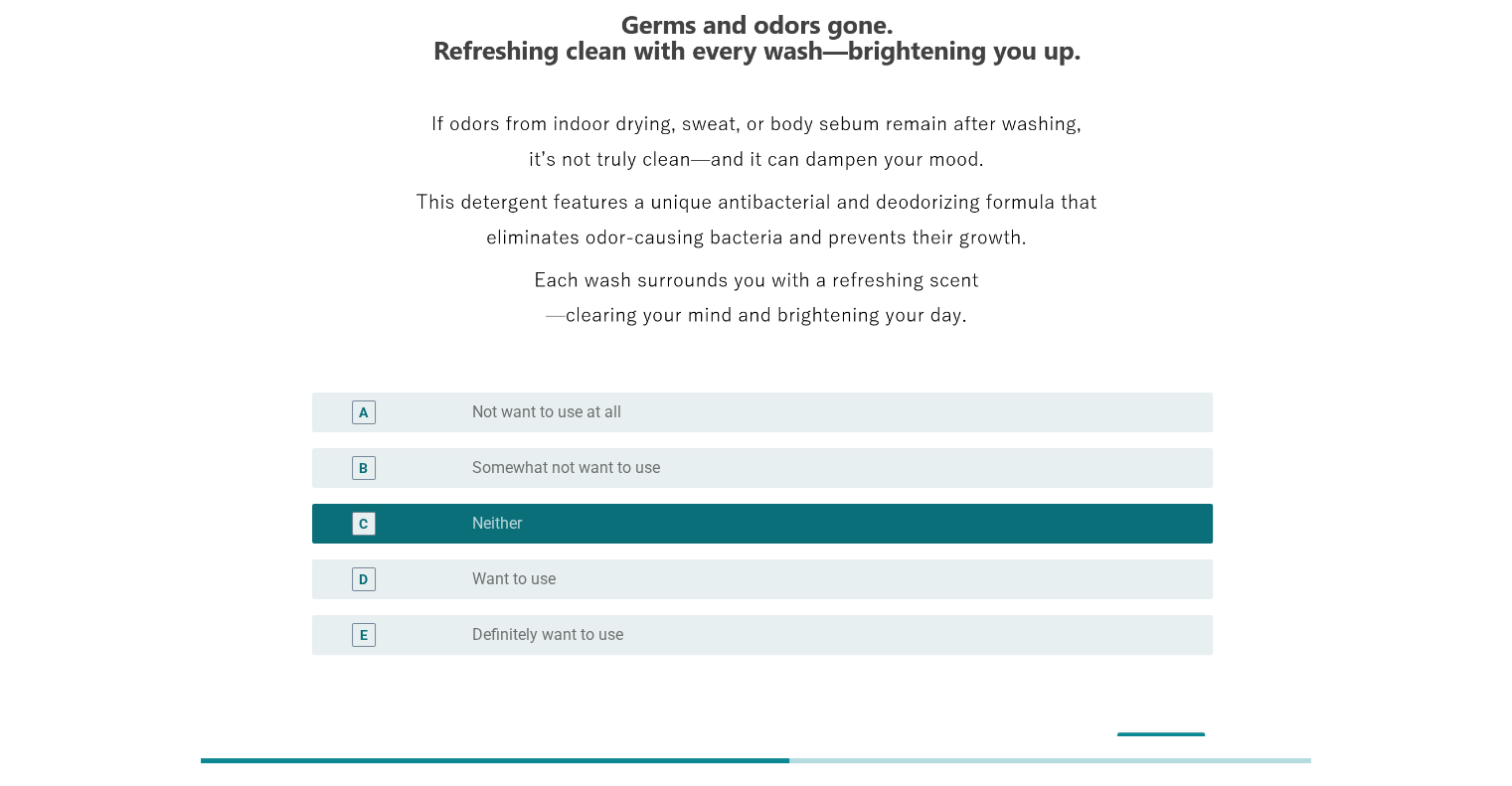 scroll, scrollTop: 221, scrollLeft: 0, axis: vertical 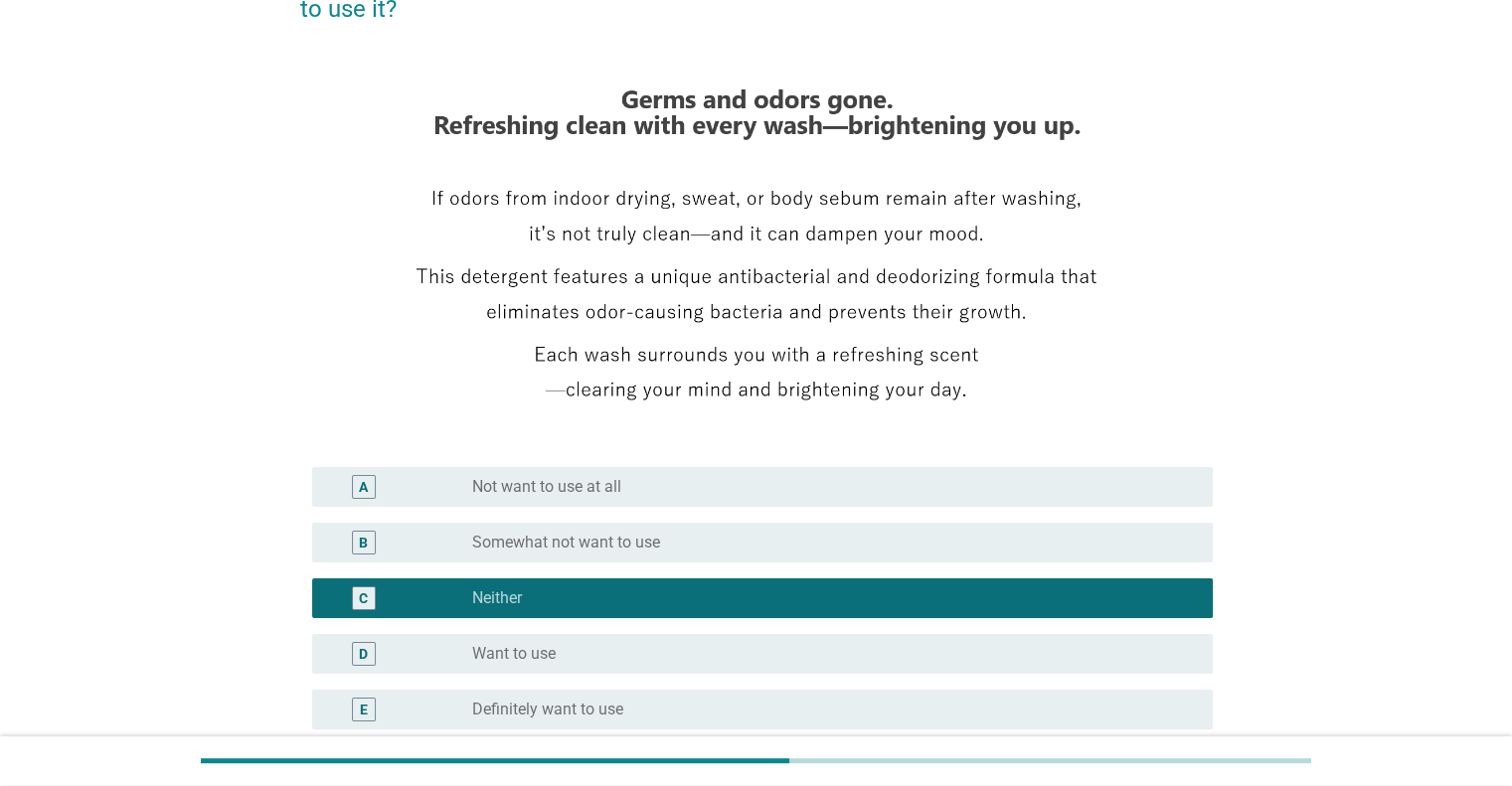 click on "radio_button_unchecked Want to use" at bounding box center [826, 654] 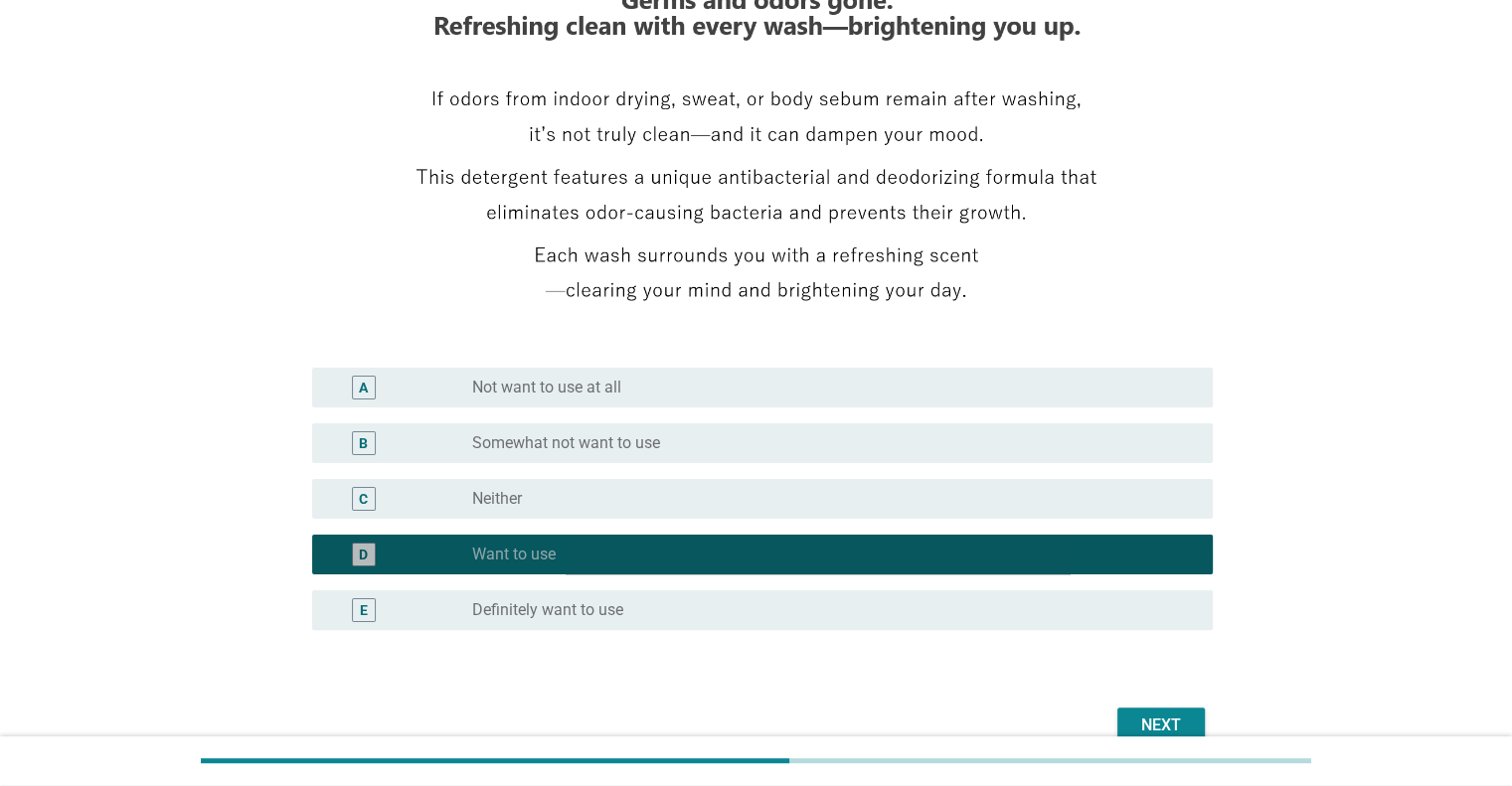 scroll, scrollTop: 419, scrollLeft: 0, axis: vertical 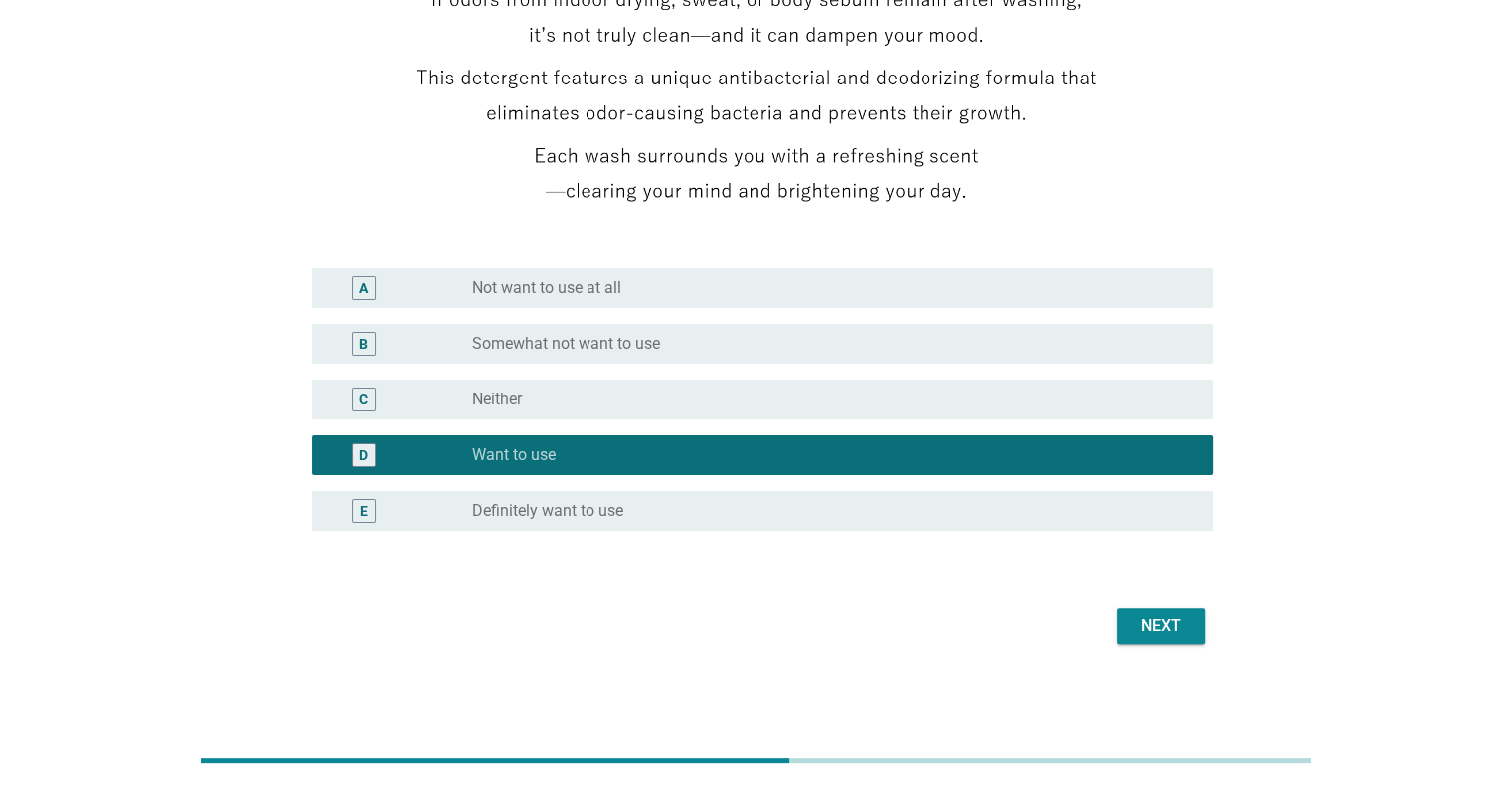 click on "Next" at bounding box center (1161, 626) 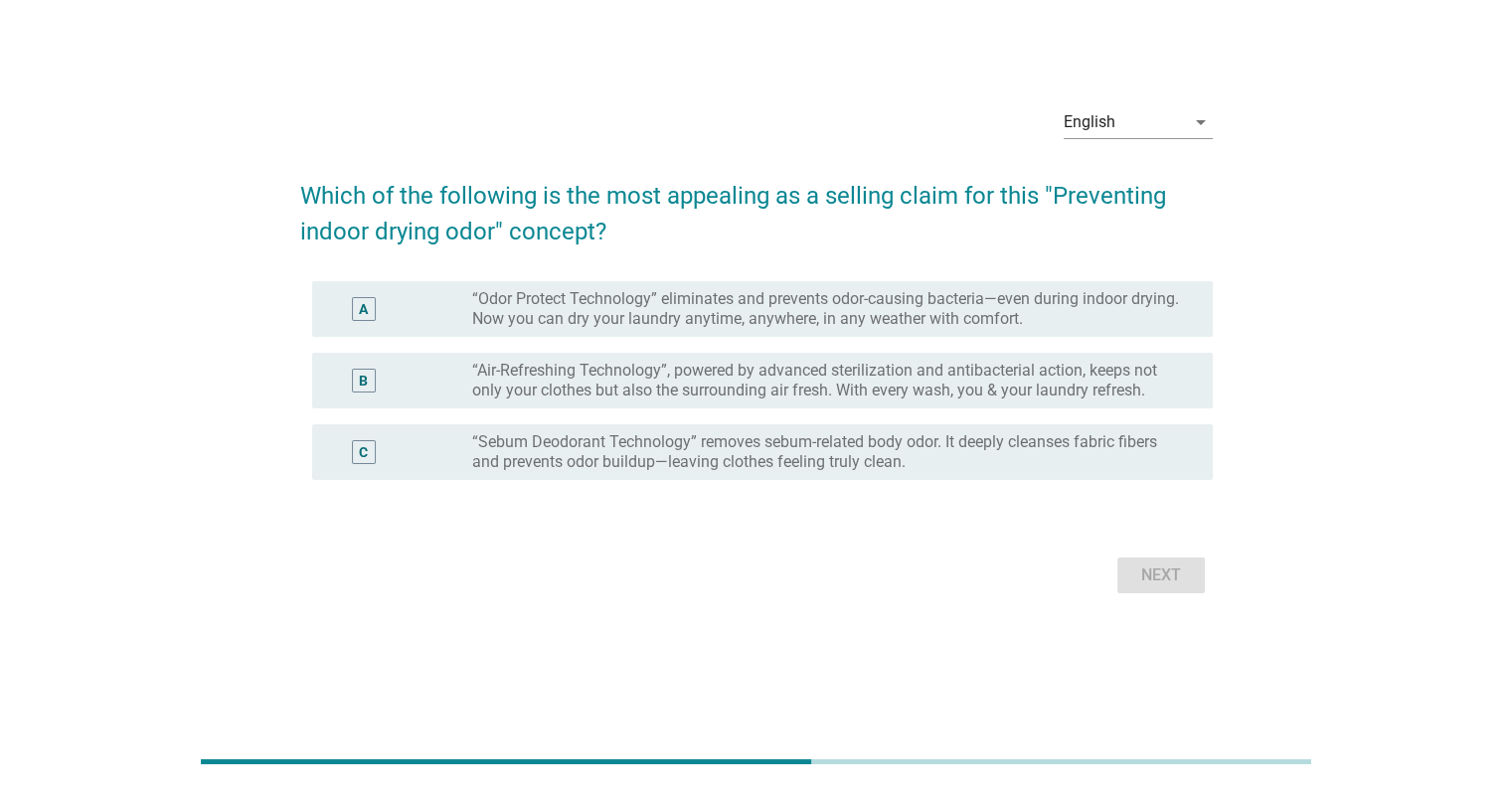 scroll, scrollTop: 0, scrollLeft: 0, axis: both 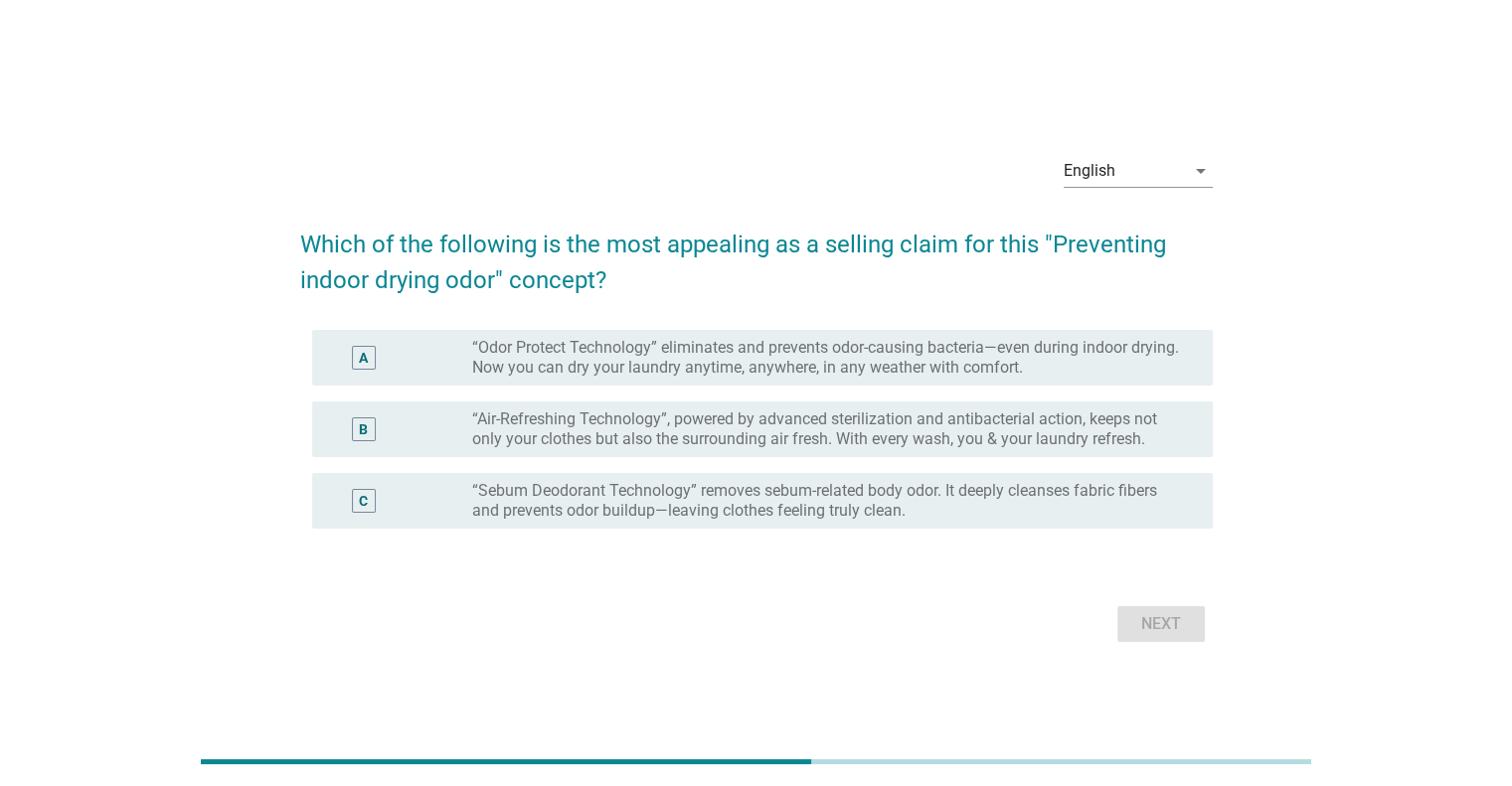 click on "“Odor Protect Technology” eliminates and prevents odor-causing bacteria—even during indoor drying. Now you can dry your laundry anytime, anywhere, in any weather with comfort." at bounding box center (826, 358) 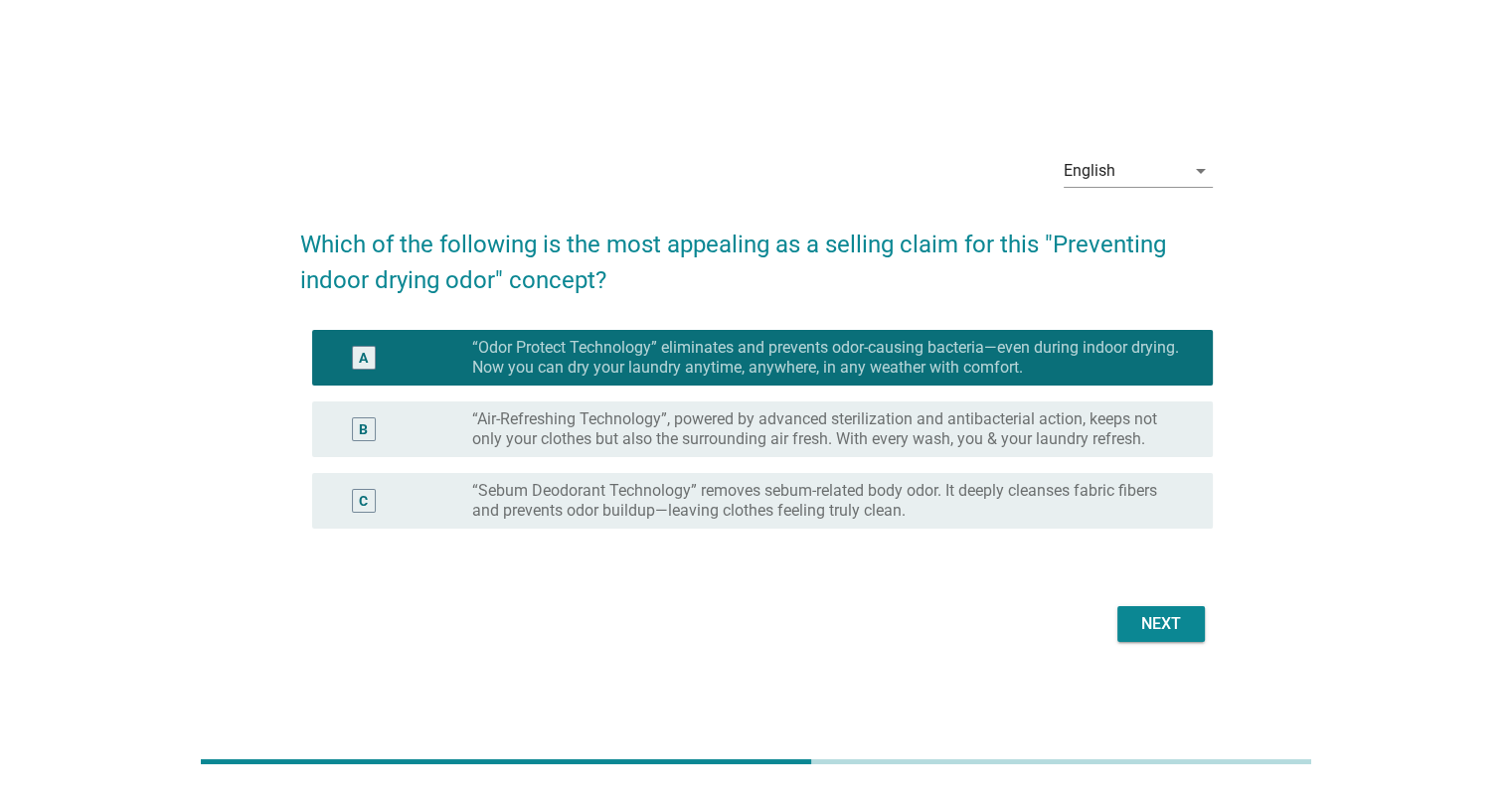 click on "Next" at bounding box center (1161, 624) 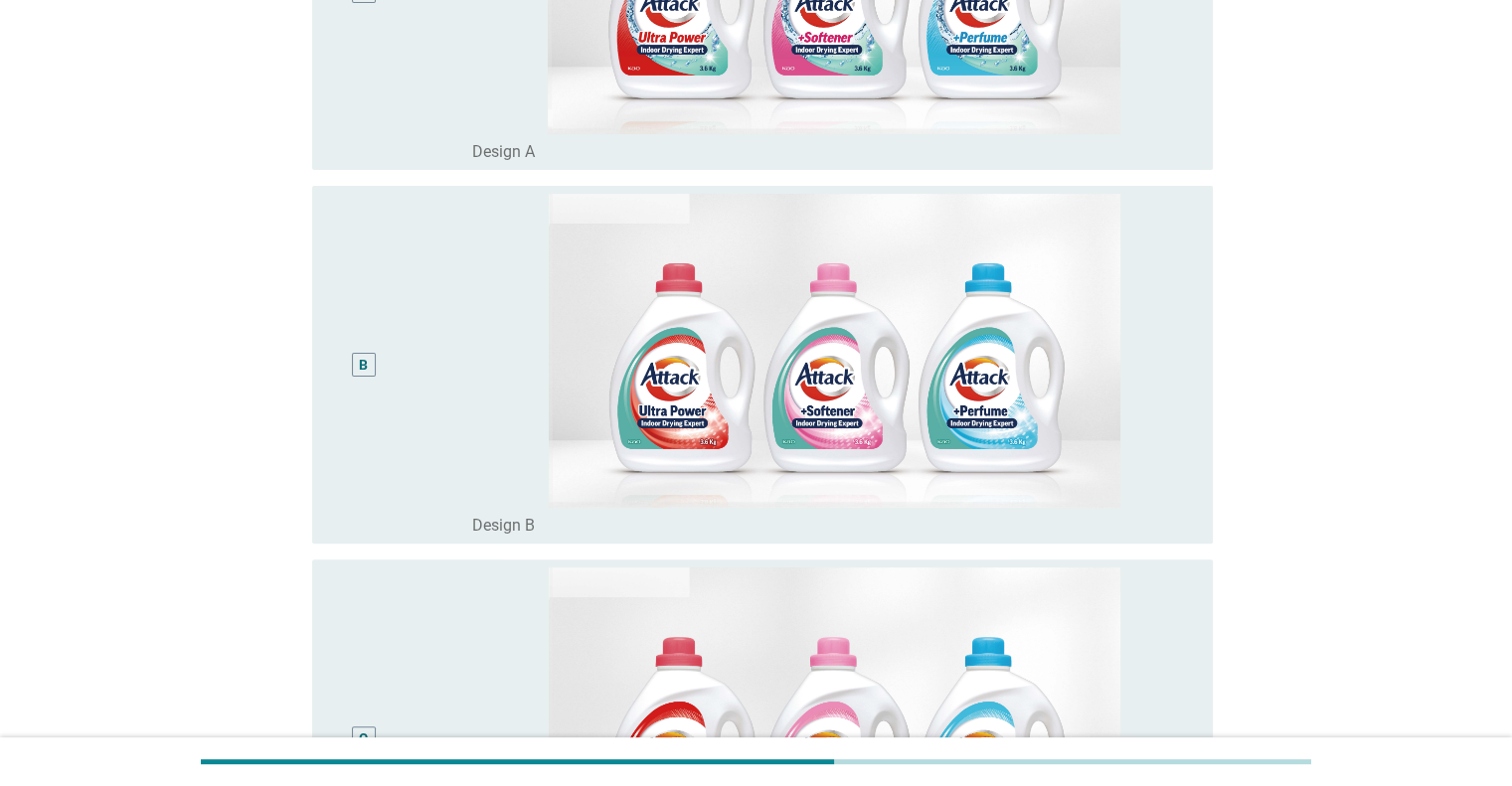 scroll, scrollTop: 616, scrollLeft: 0, axis: vertical 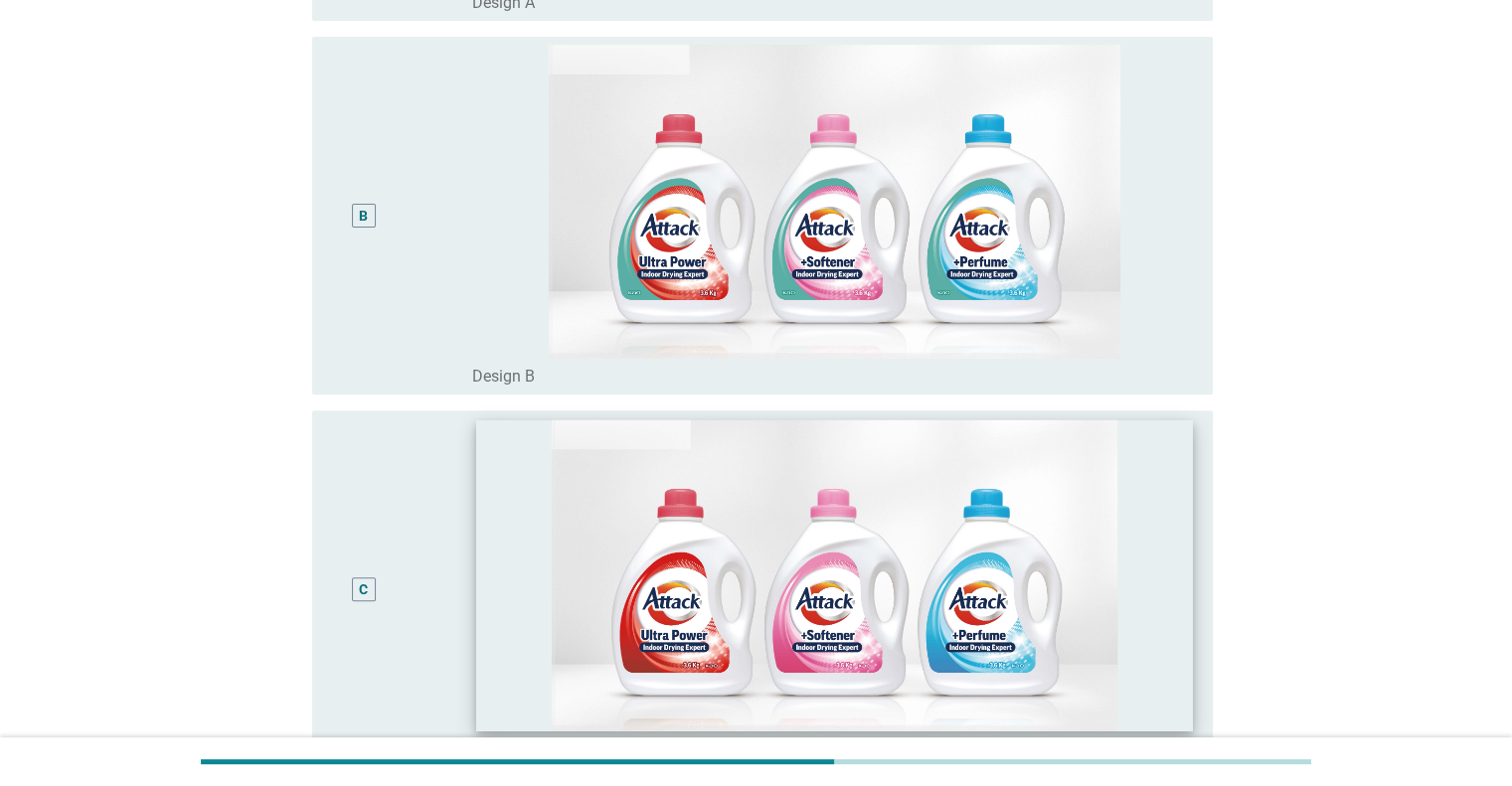 click at bounding box center (834, 575) 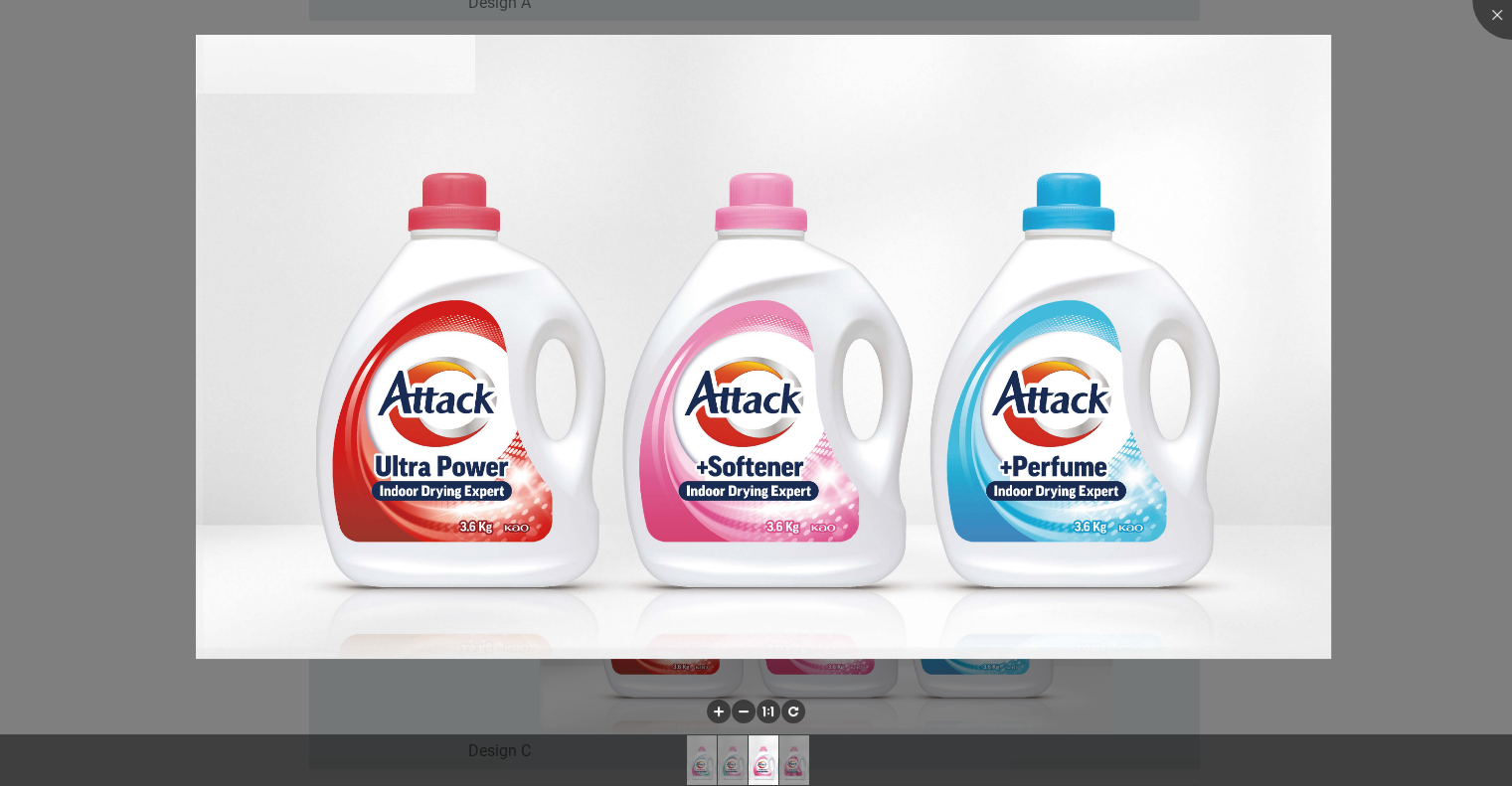 click at bounding box center [756, 393] 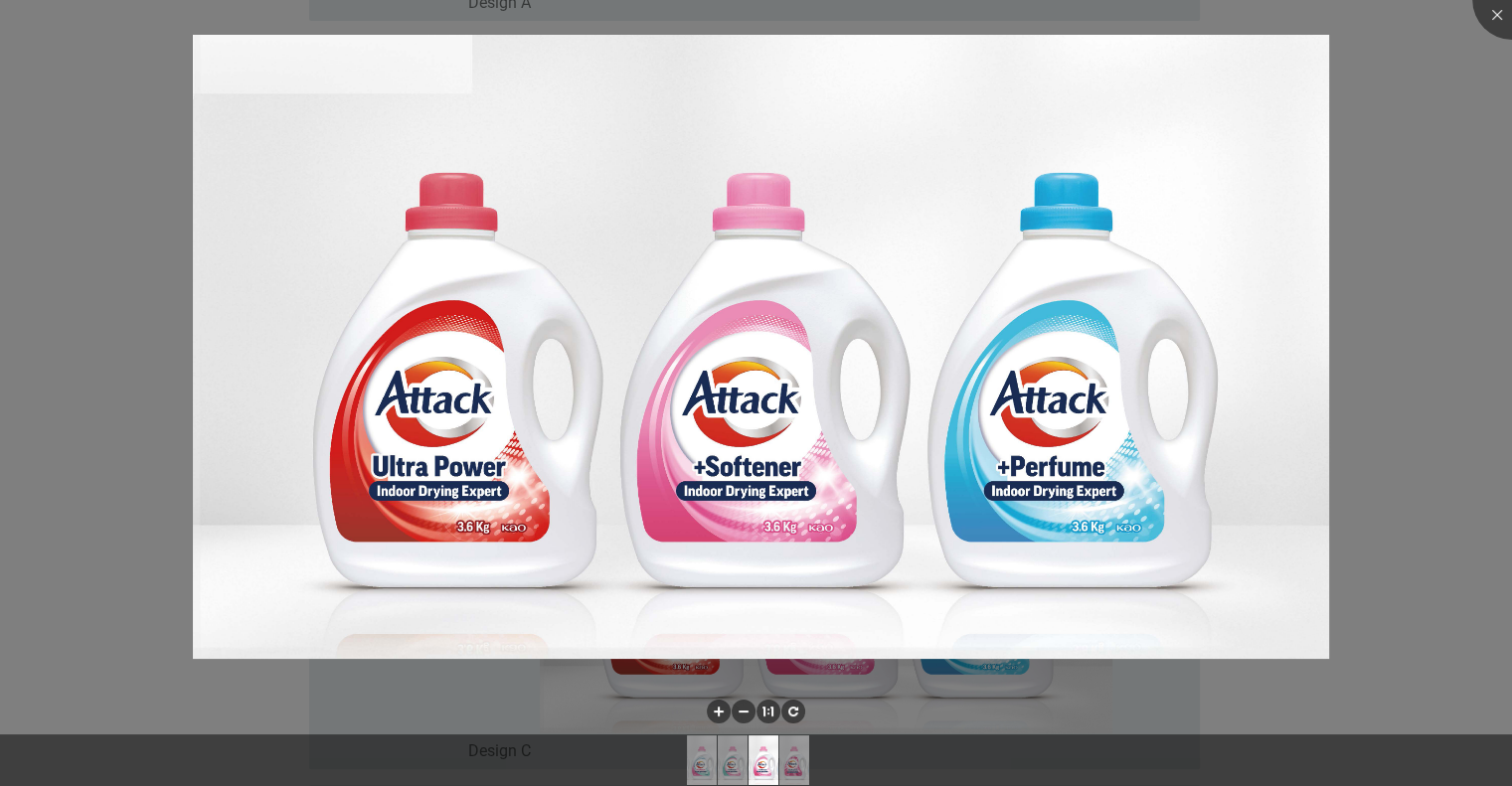 click at bounding box center [756, 393] 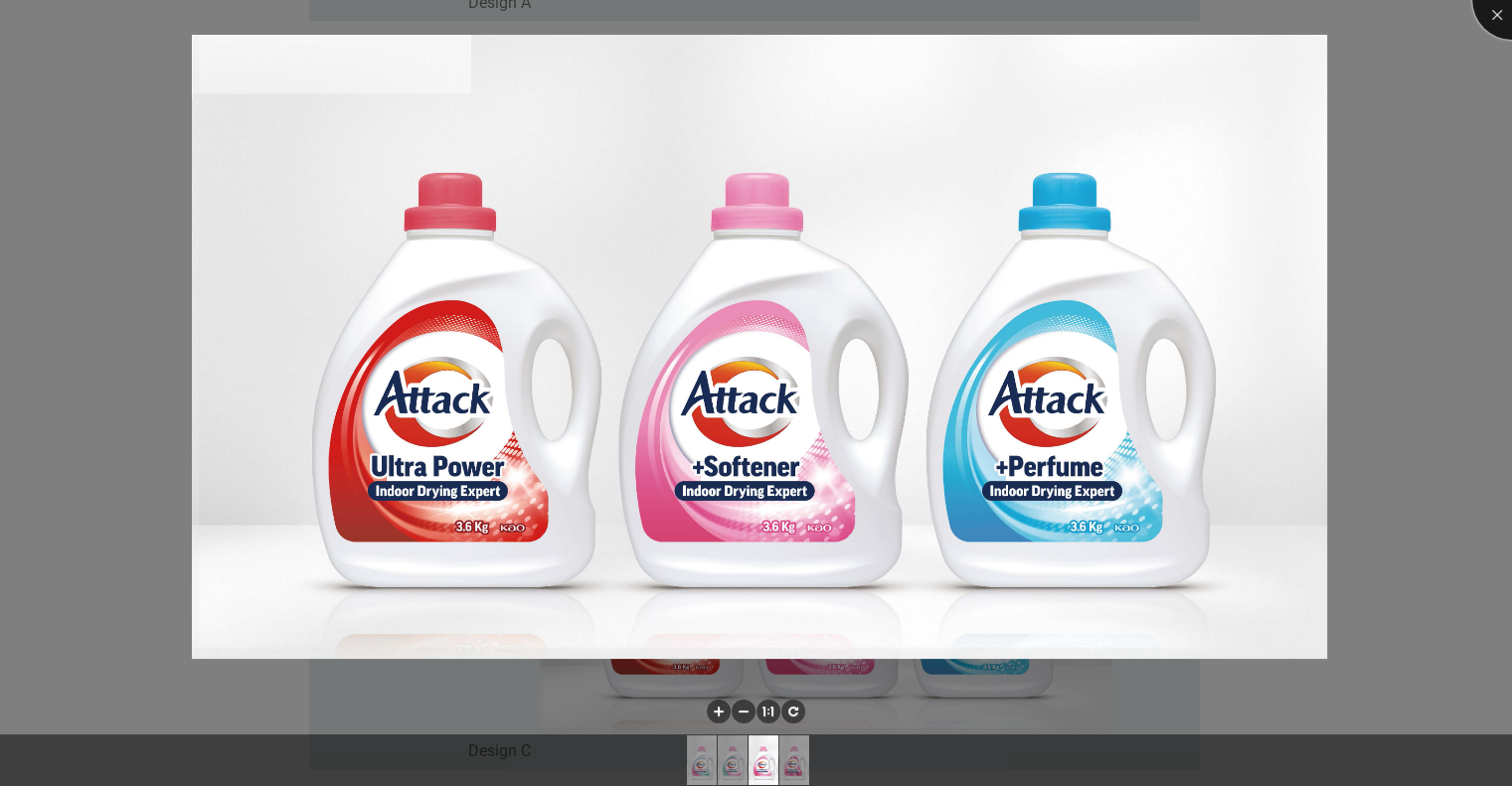 click at bounding box center (1512, 0) 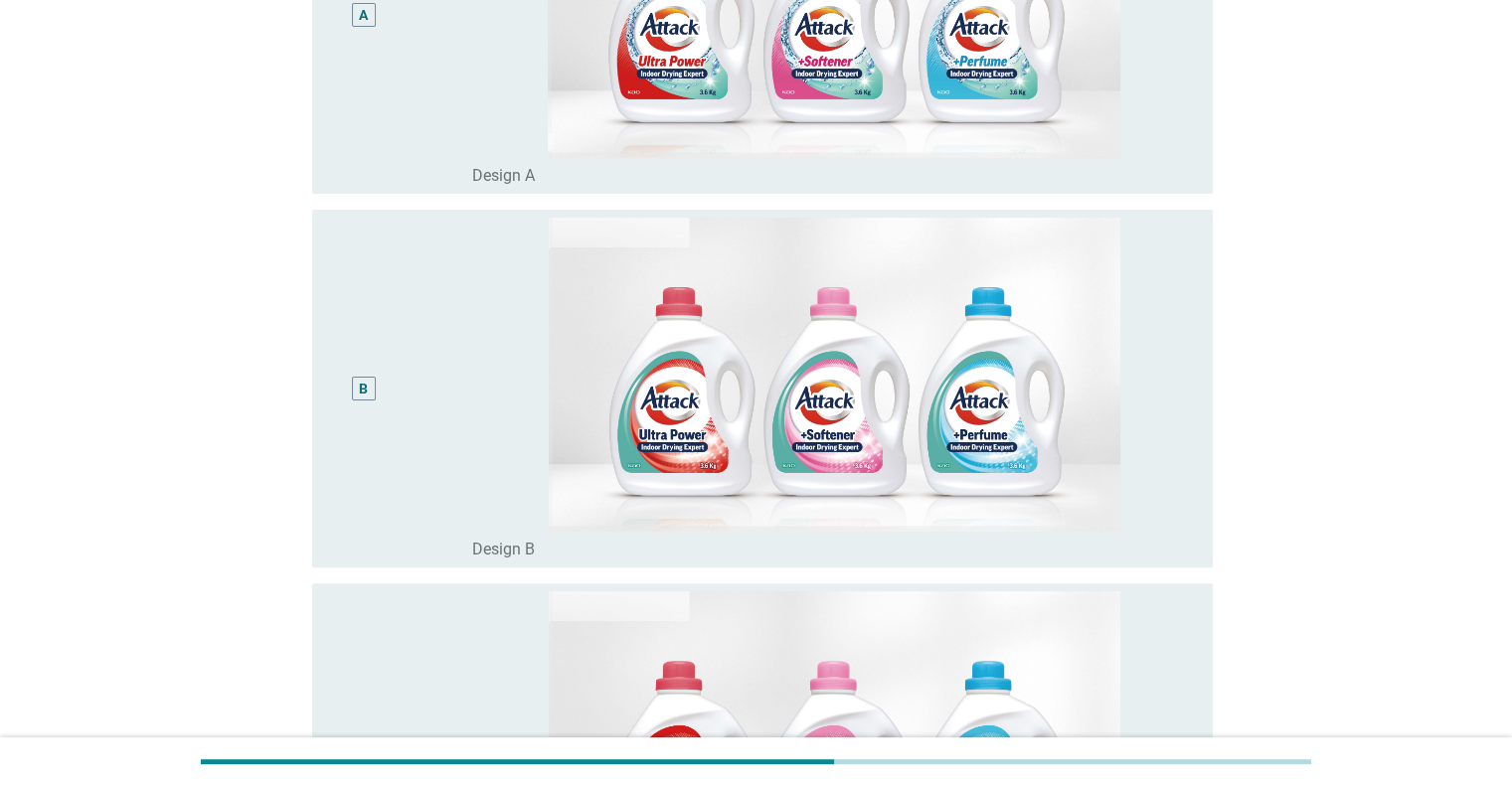 scroll, scrollTop: 616, scrollLeft: 0, axis: vertical 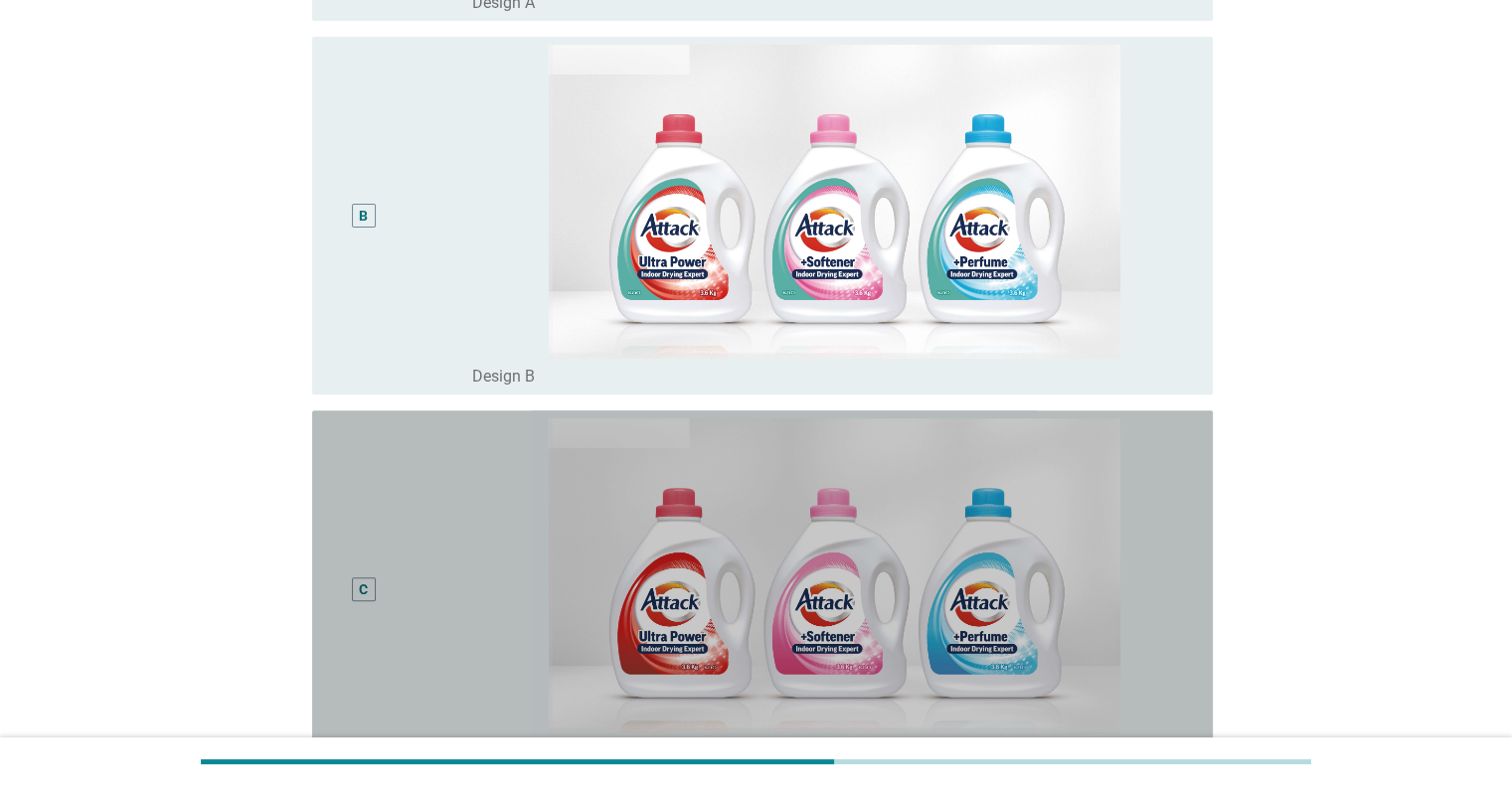 click on "C" at bounding box center (364, 589) 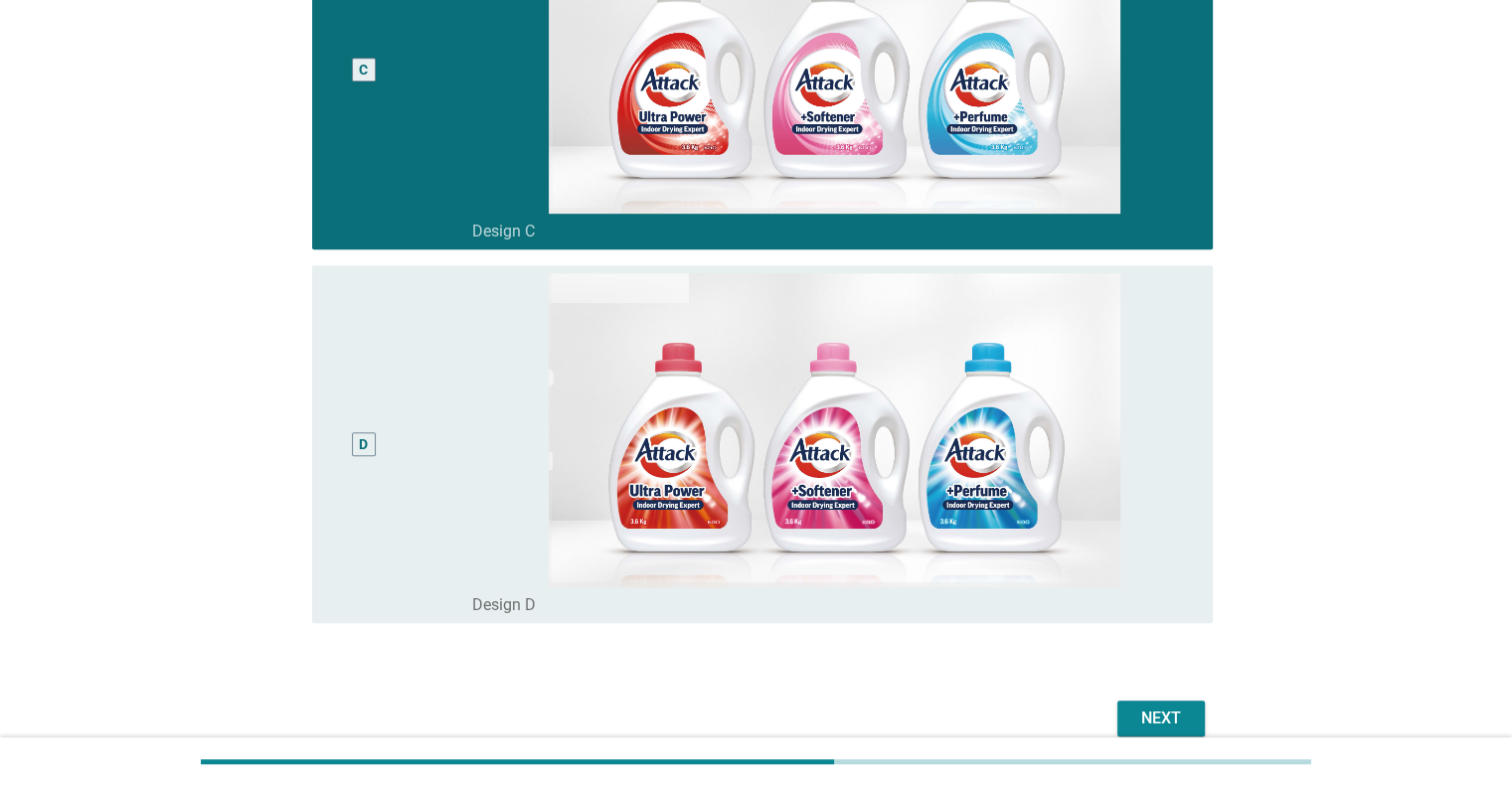scroll, scrollTop: 1228, scrollLeft: 0, axis: vertical 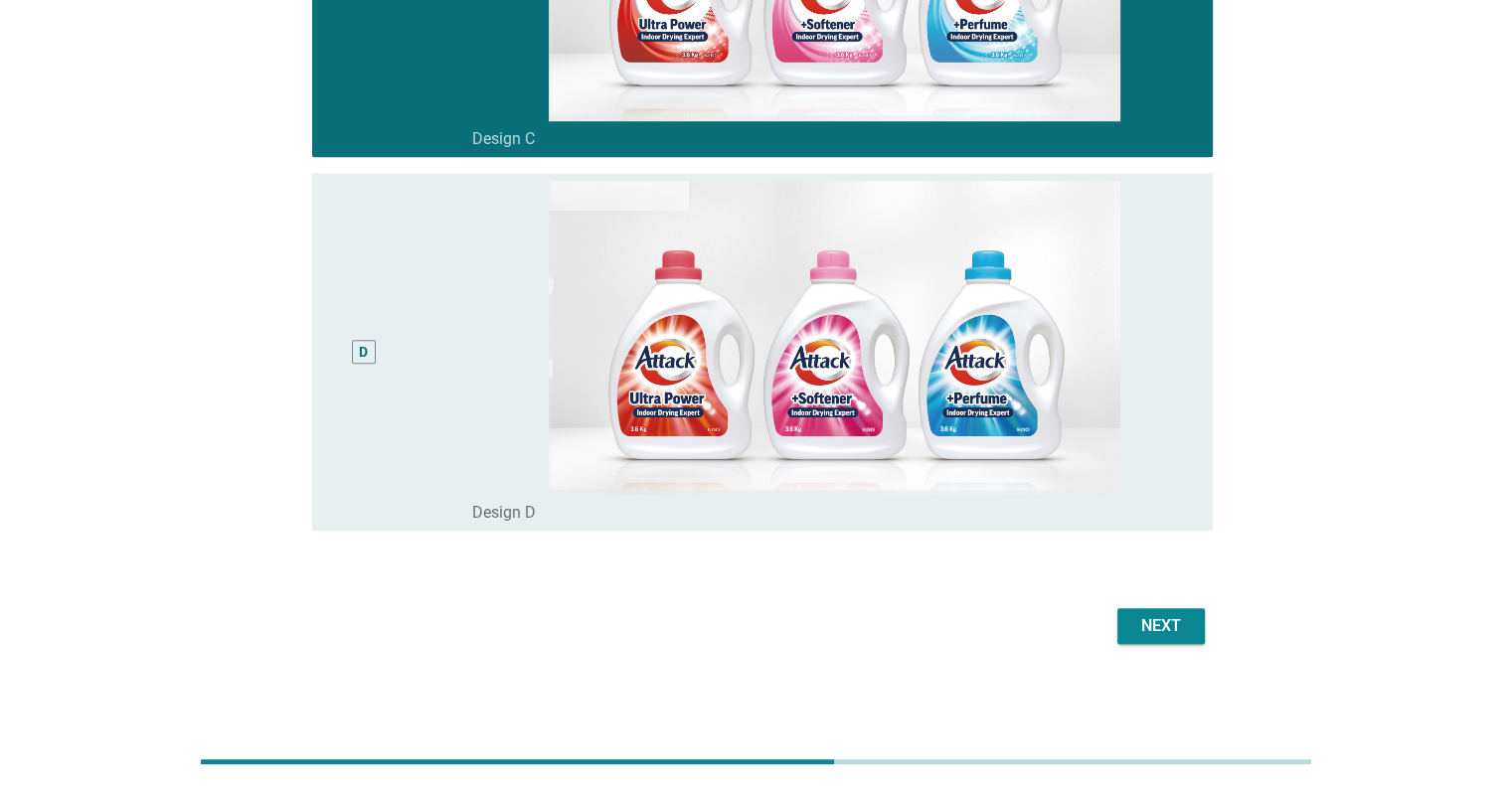 click on "English arrow_drop_down   Which of the following designs best matches this "Preventing indoor drying odor" concept?     A     radio_button_unchecked Design A   B     radio_button_unchecked Design B   C     radio_button_checked Design C   D     radio_button_unchecked Design D     Next" at bounding box center (756, -244) 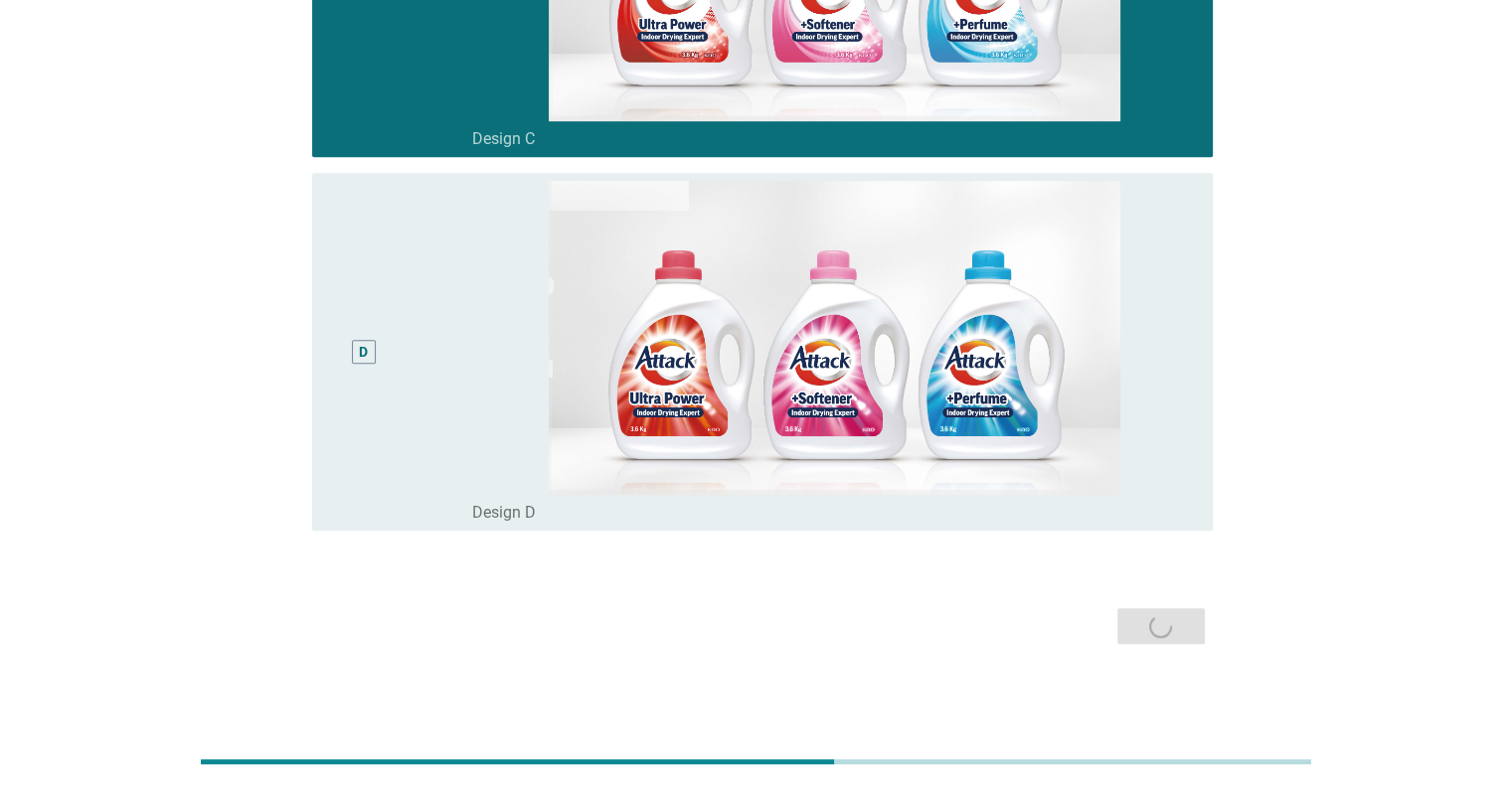 scroll, scrollTop: 0, scrollLeft: 0, axis: both 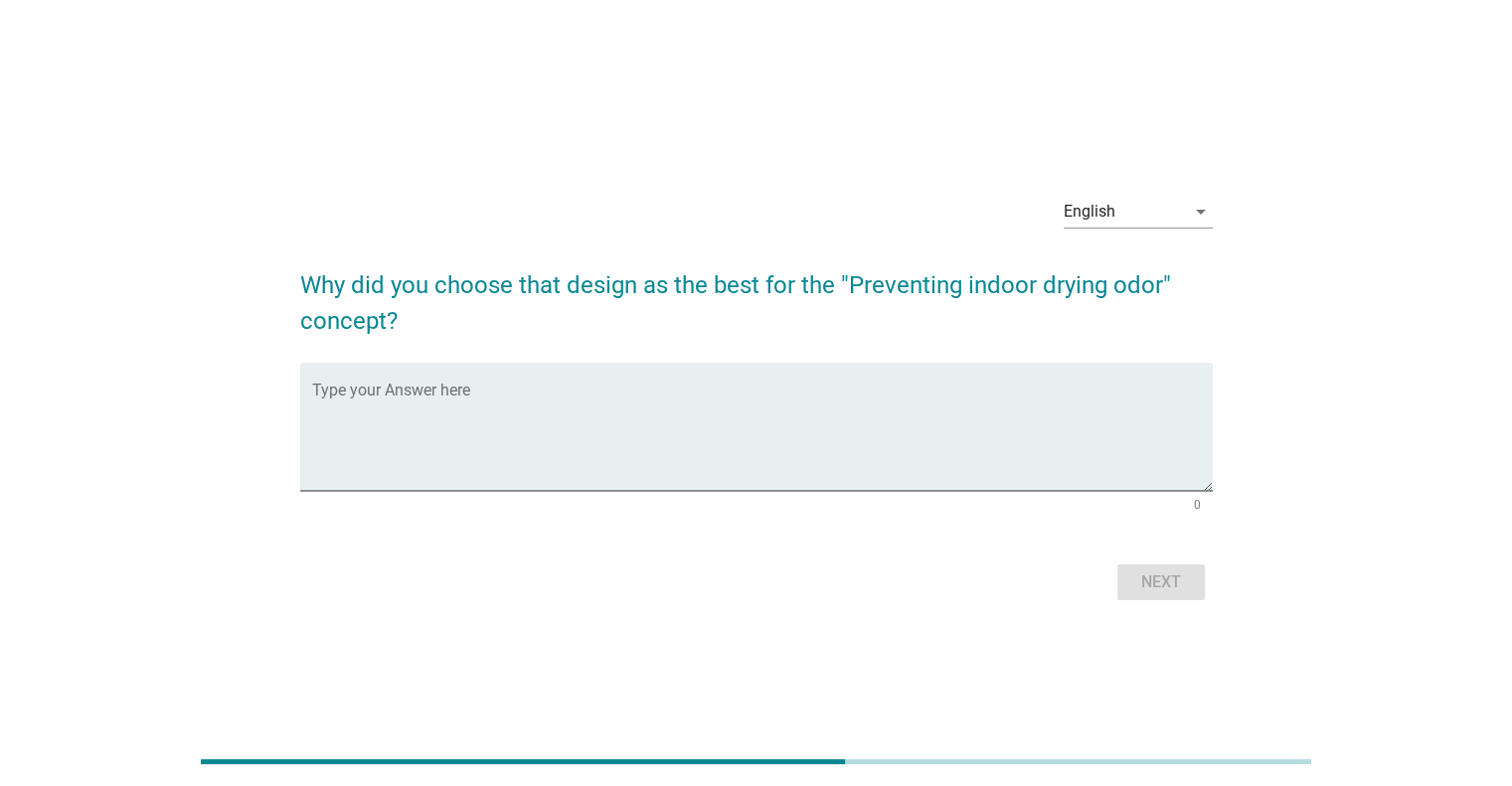 click on "English arrow_drop_down   Why did you choose that design as the best for the "Preventing indoor drying odor" concept?     Type your Answer here 0   Next" at bounding box center [756, 393] 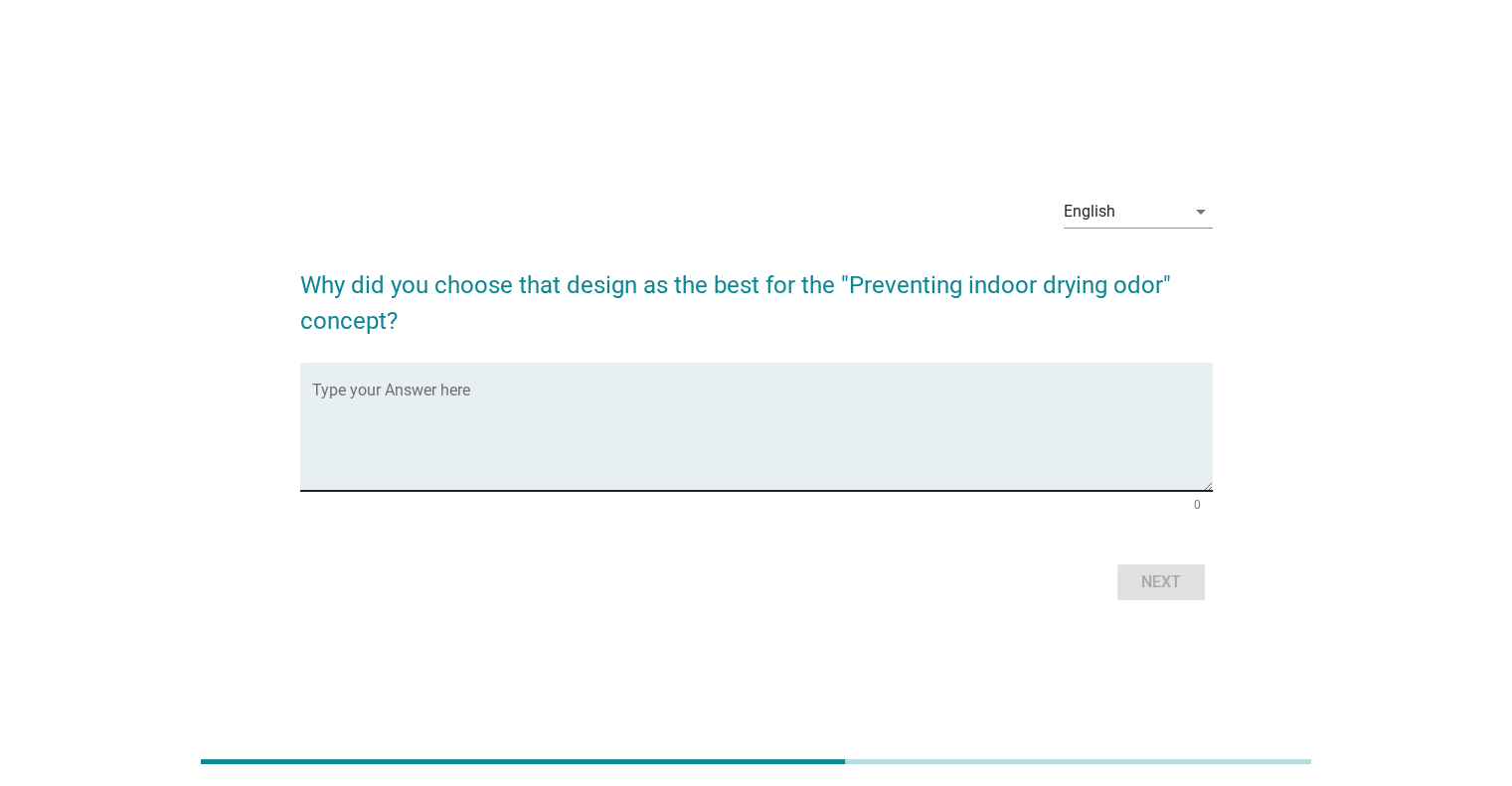 click at bounding box center (762, 438) 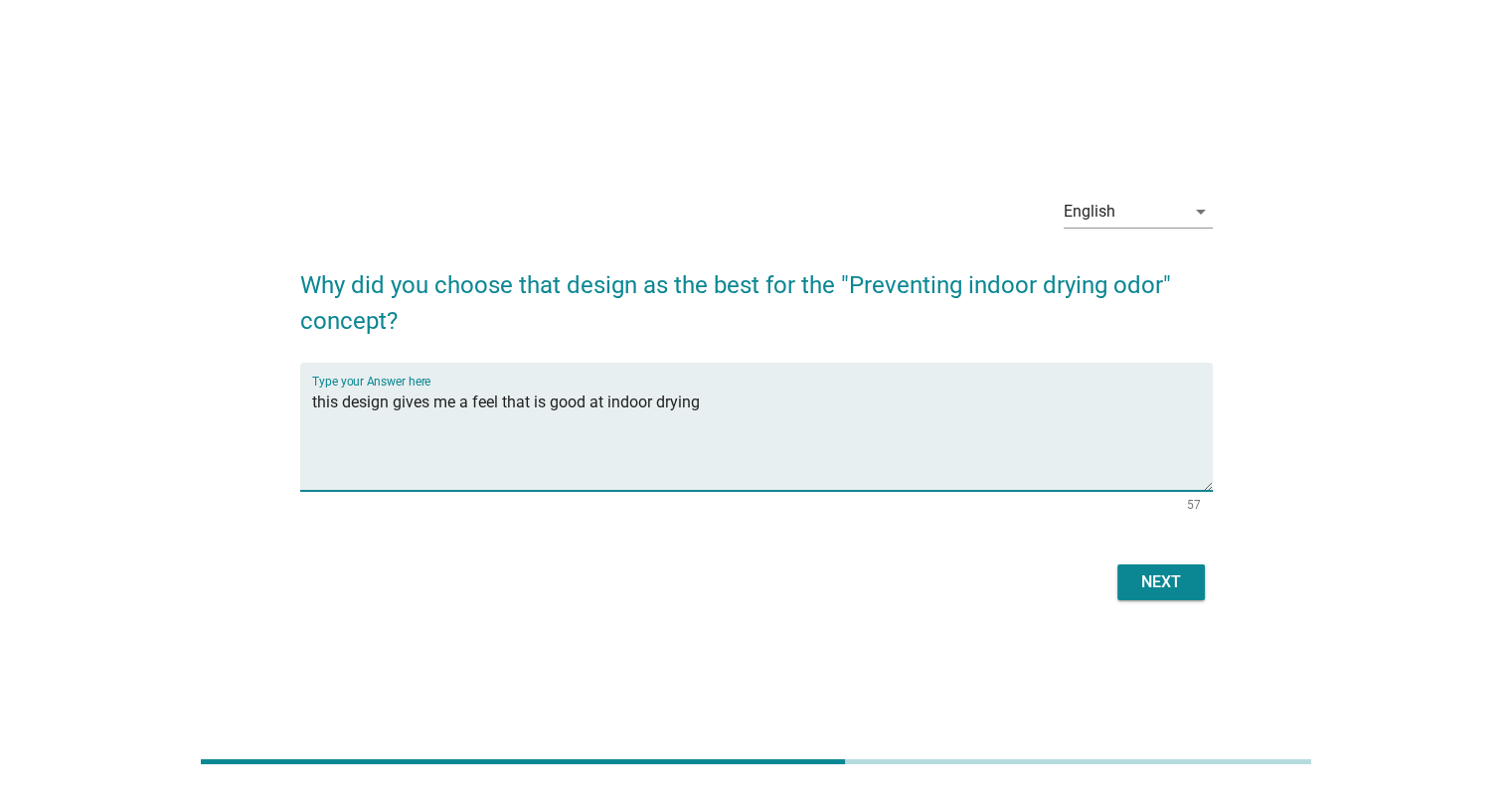 type on "this design gives me a feel that is good at indoor drying" 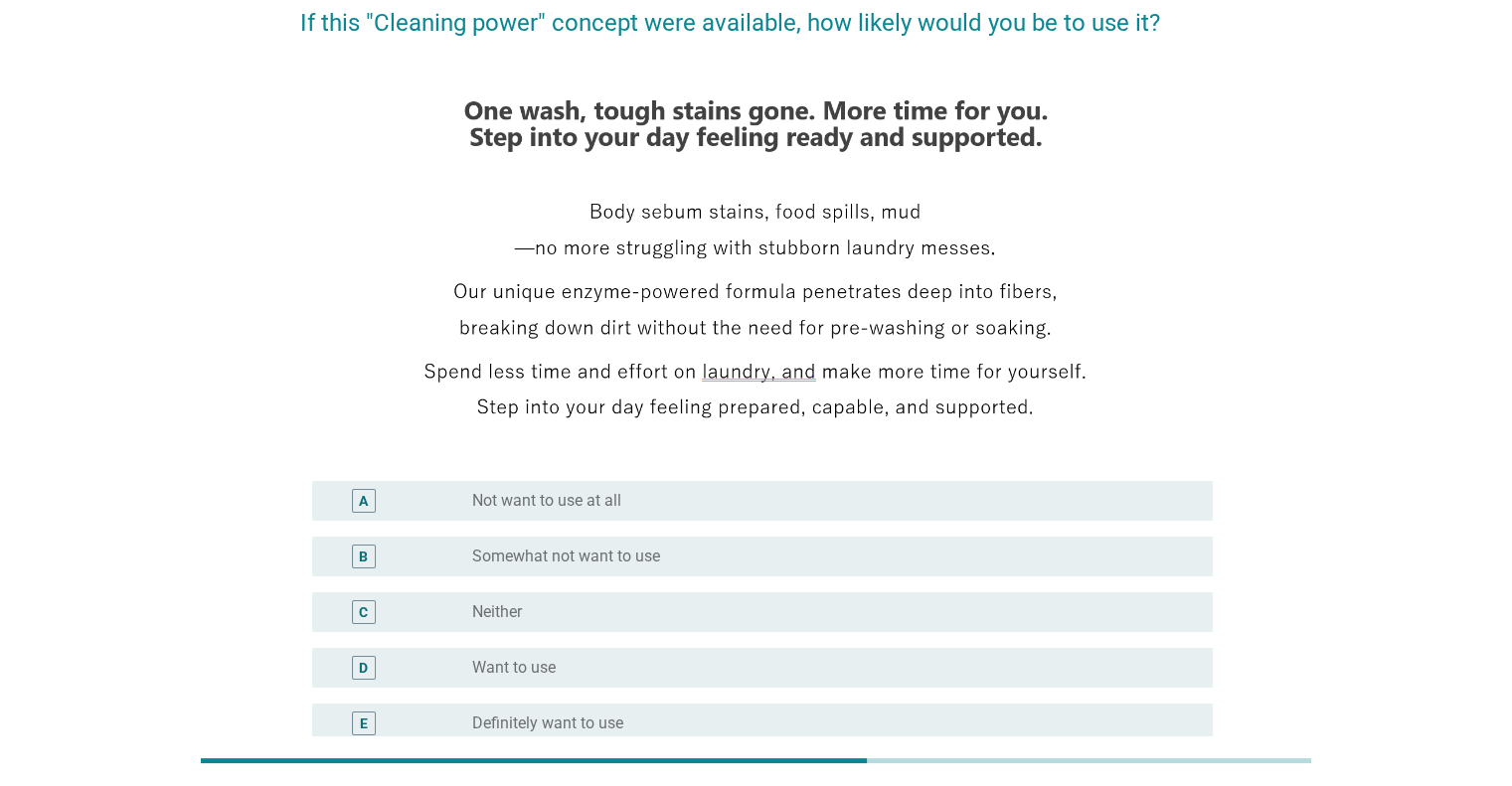 scroll, scrollTop: 298, scrollLeft: 0, axis: vertical 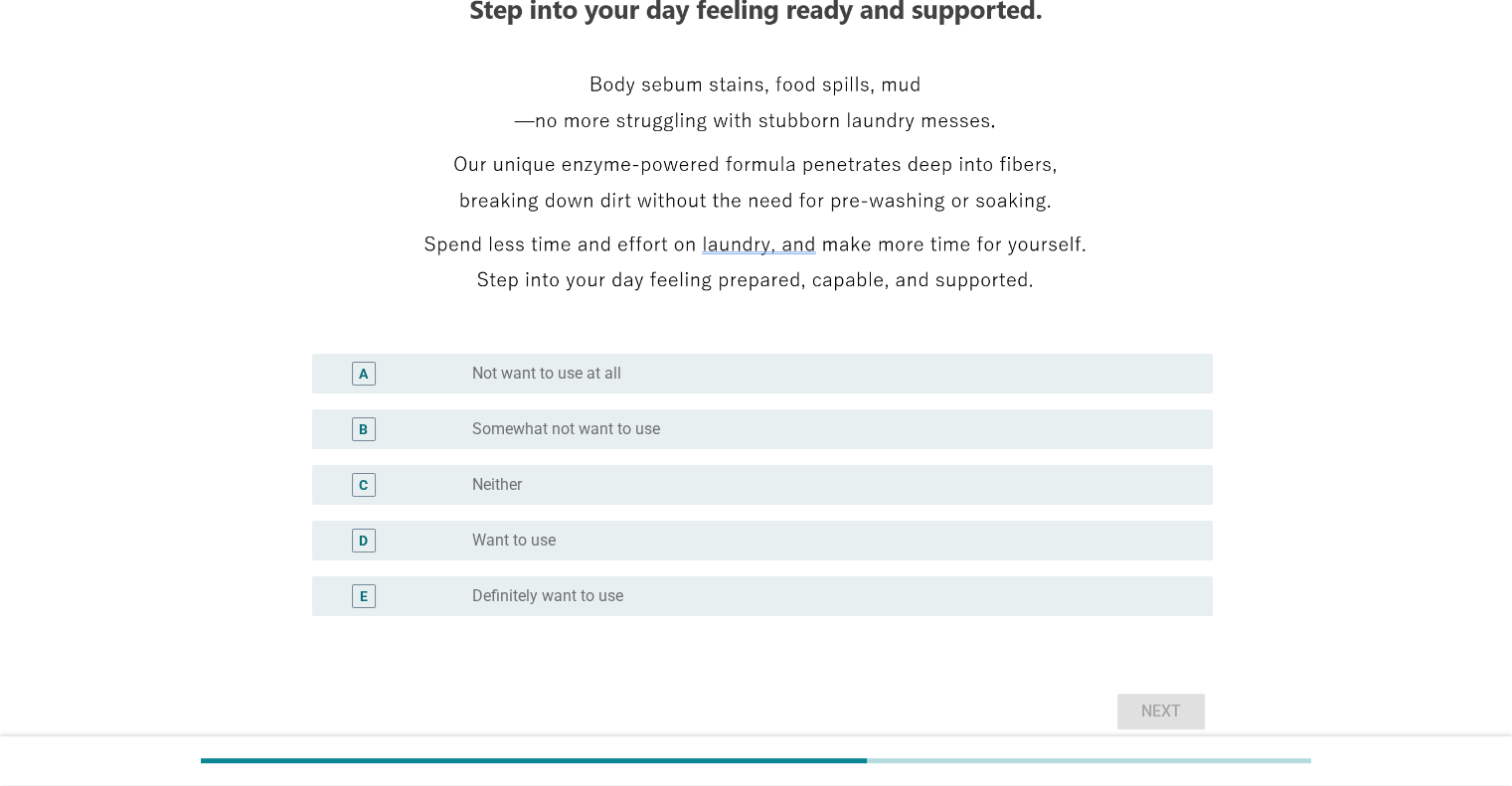 click on "radio_button_unchecked Want to use" at bounding box center (826, 541) 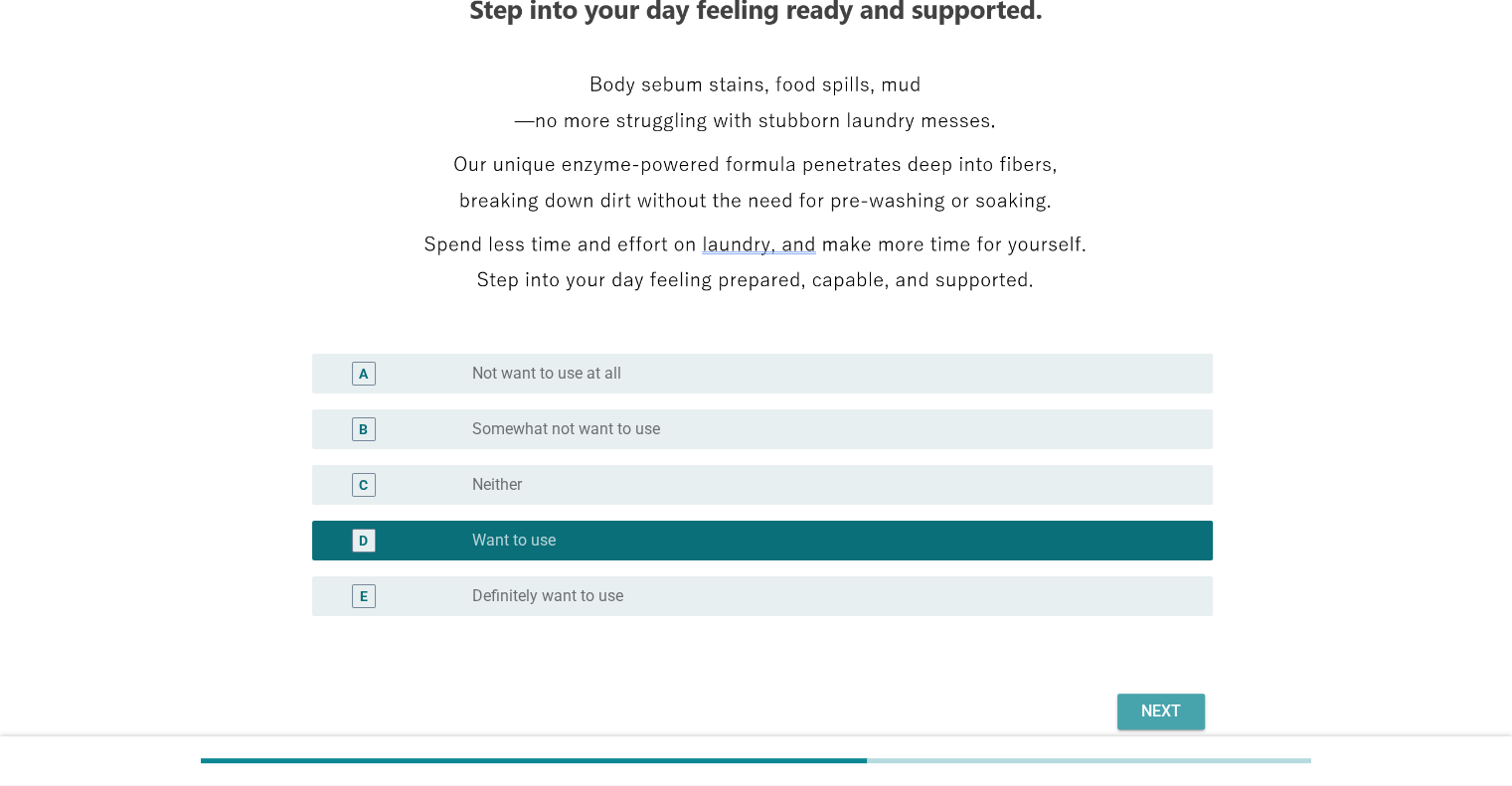 drag, startPoint x: 1197, startPoint y: 706, endPoint x: 1190, endPoint y: 691, distance: 16.552945 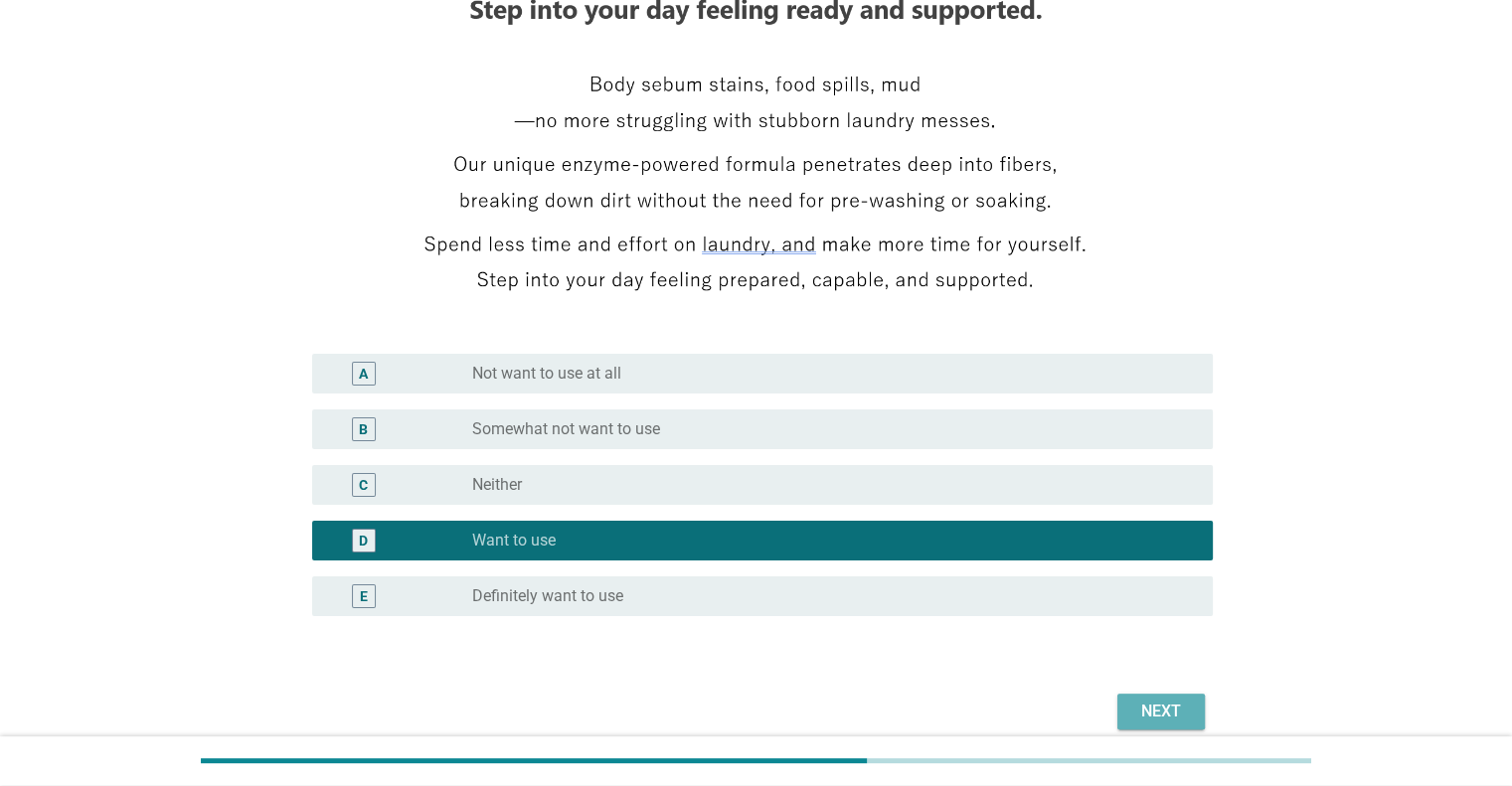 click on "Next" at bounding box center [1161, 711] 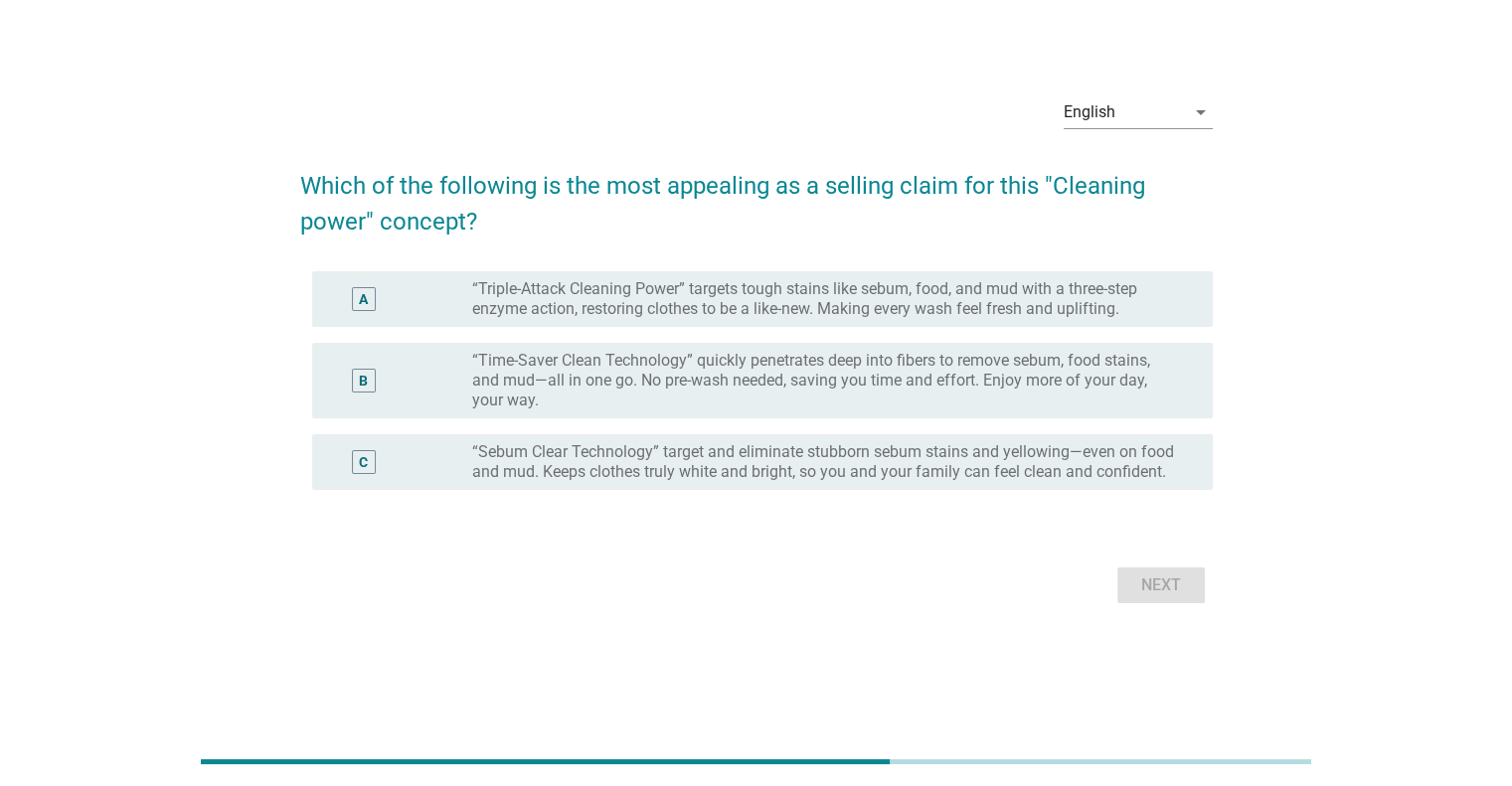 scroll, scrollTop: 0, scrollLeft: 0, axis: both 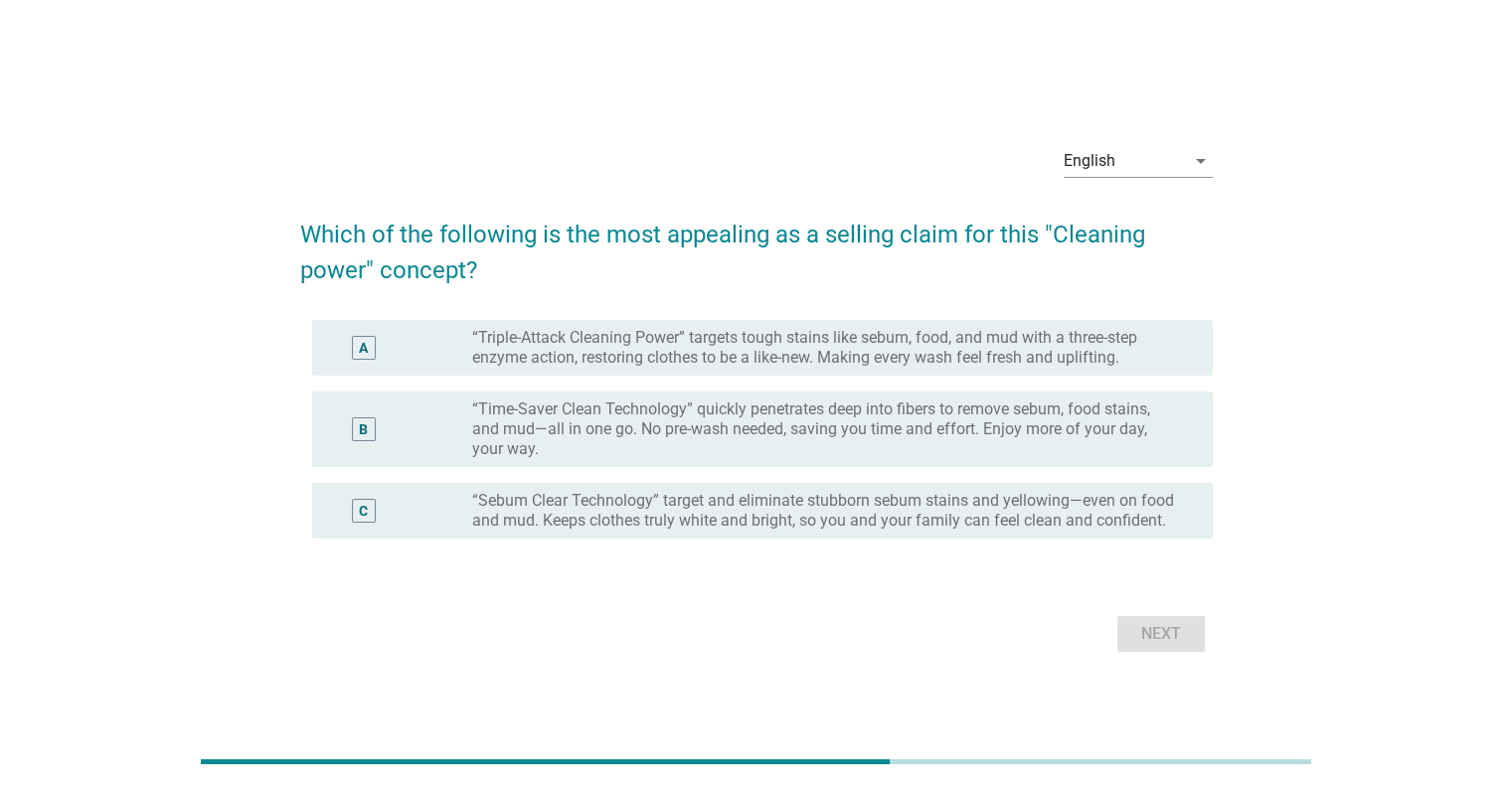 click on "“Time-Saver Clean Technology” quickly penetrates deep into fibers to remove sebum, food stains, and mud—all in one go. No pre-wash needed, saving you time and effort. Enjoy more of your day, your way." at bounding box center (826, 429) 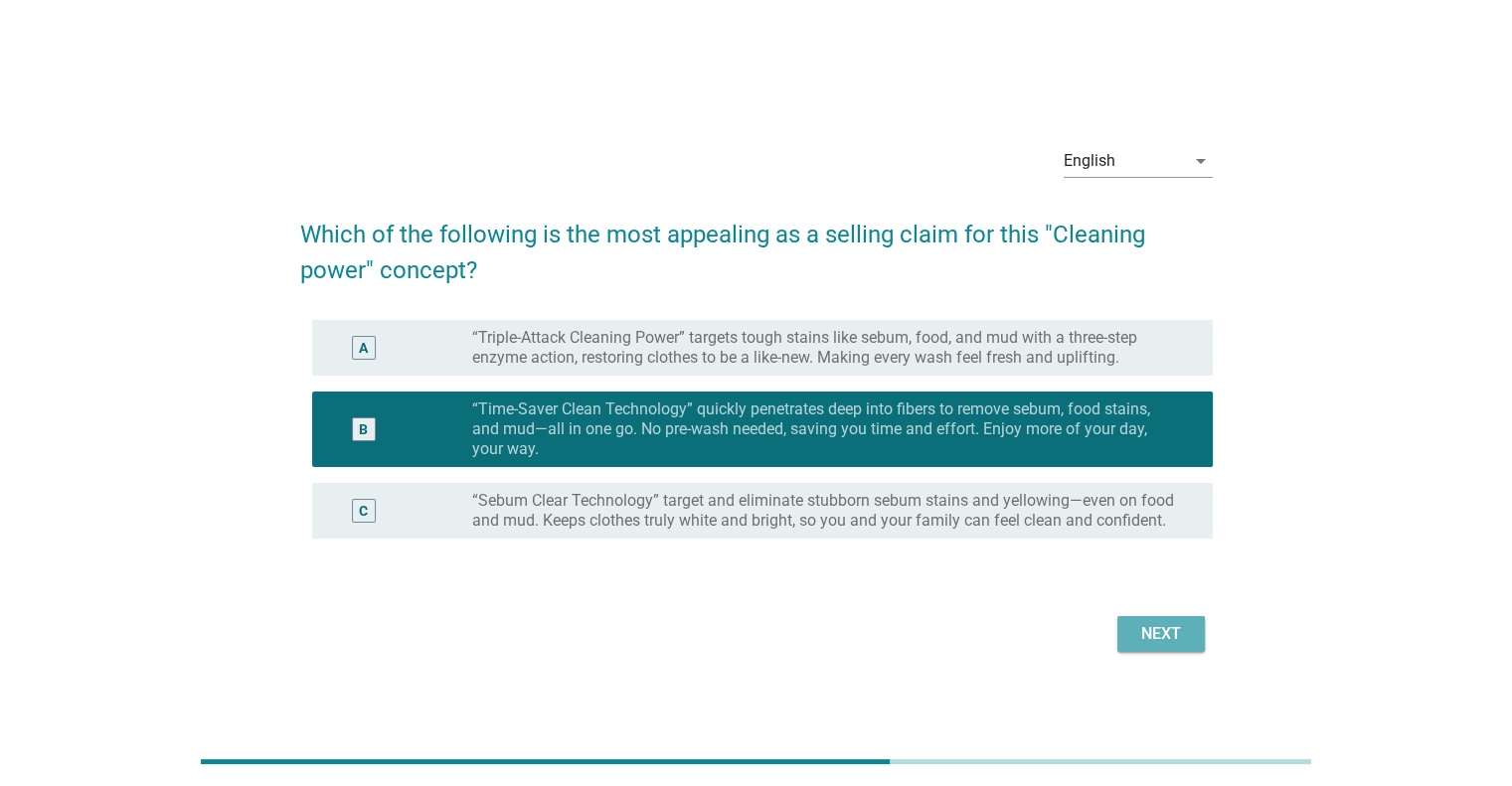 click on "Next" at bounding box center [1161, 634] 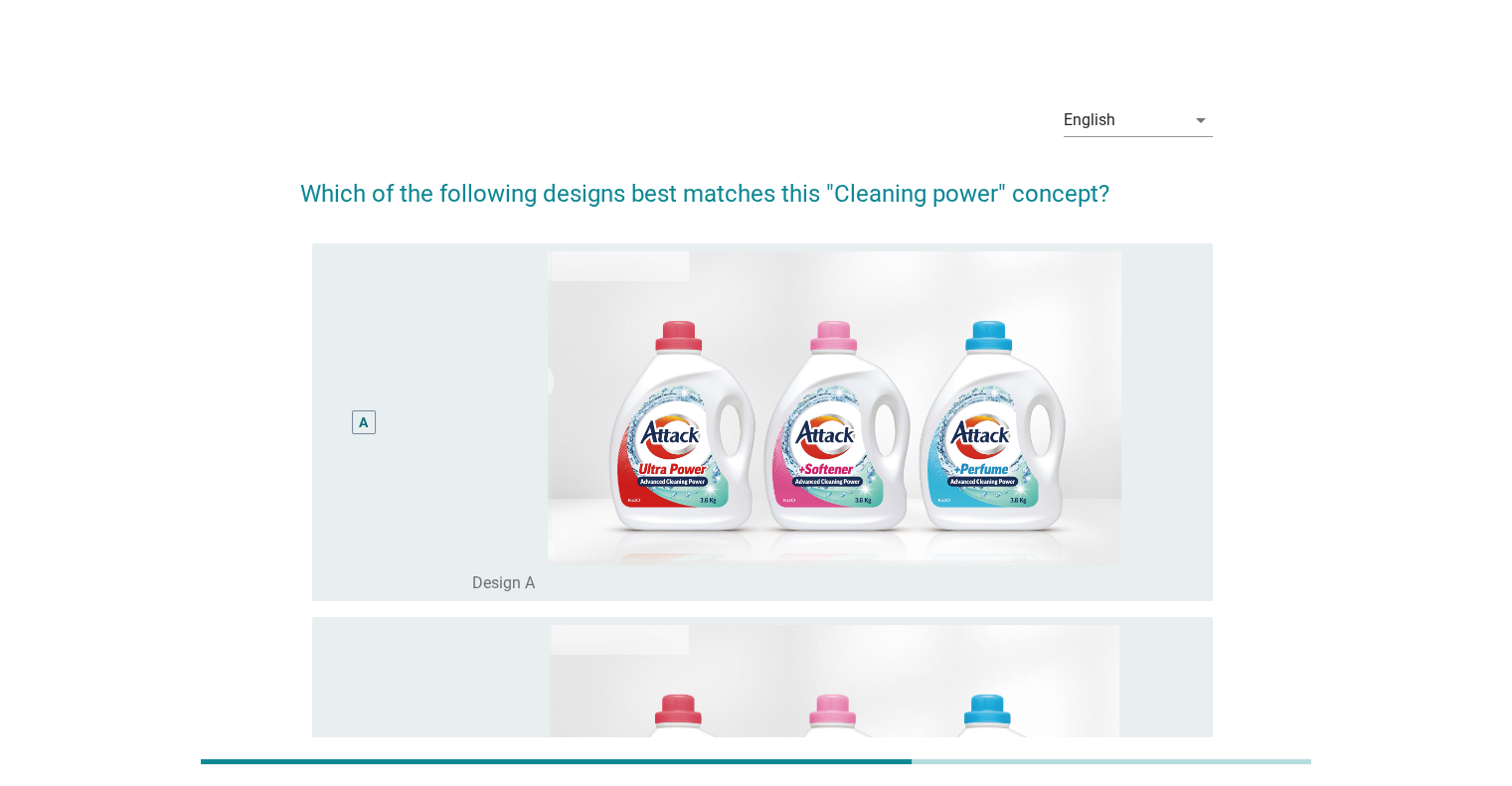 click on "A" at bounding box center (364, 422) 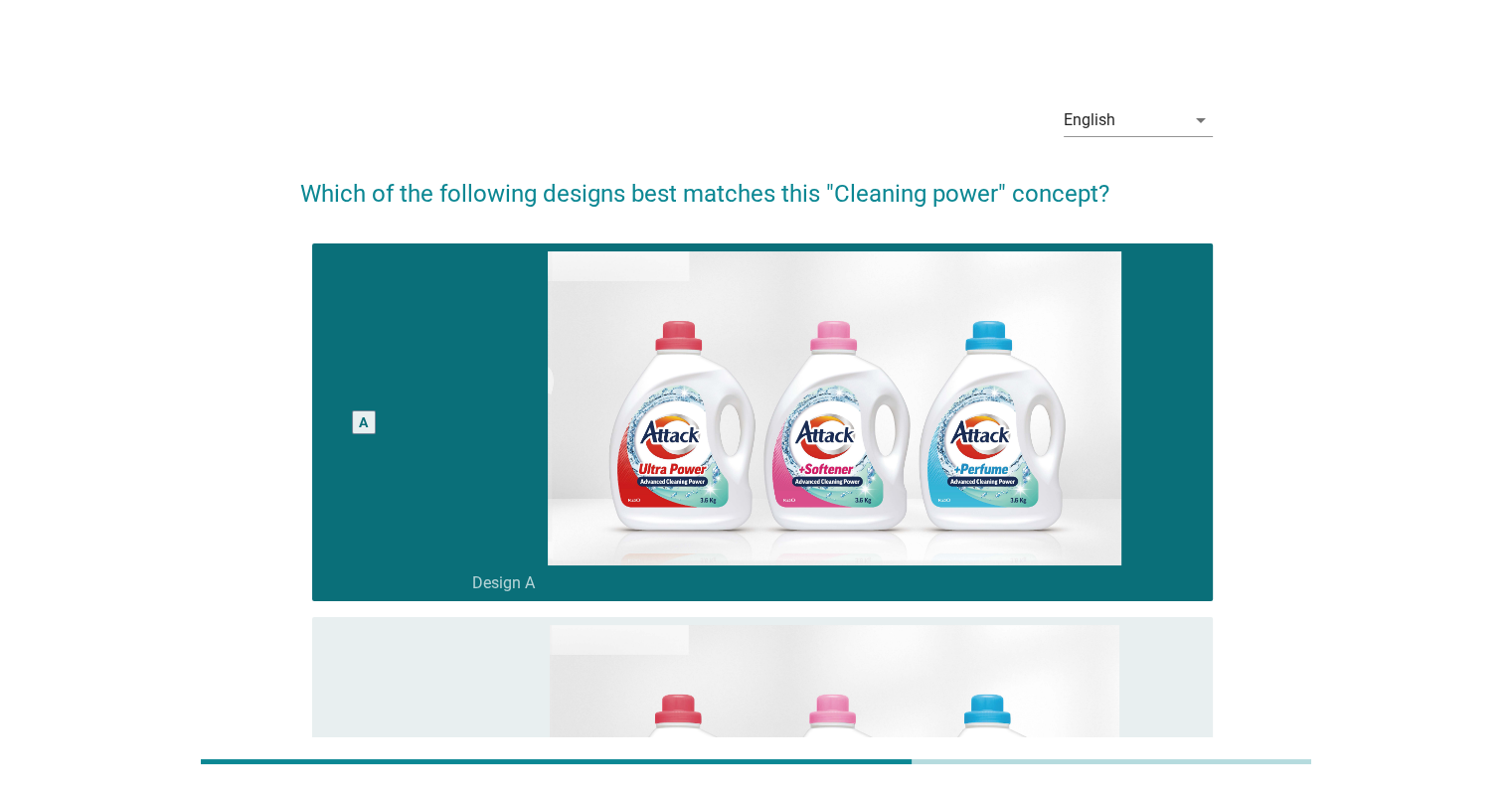 scroll, scrollTop: 1192, scrollLeft: 0, axis: vertical 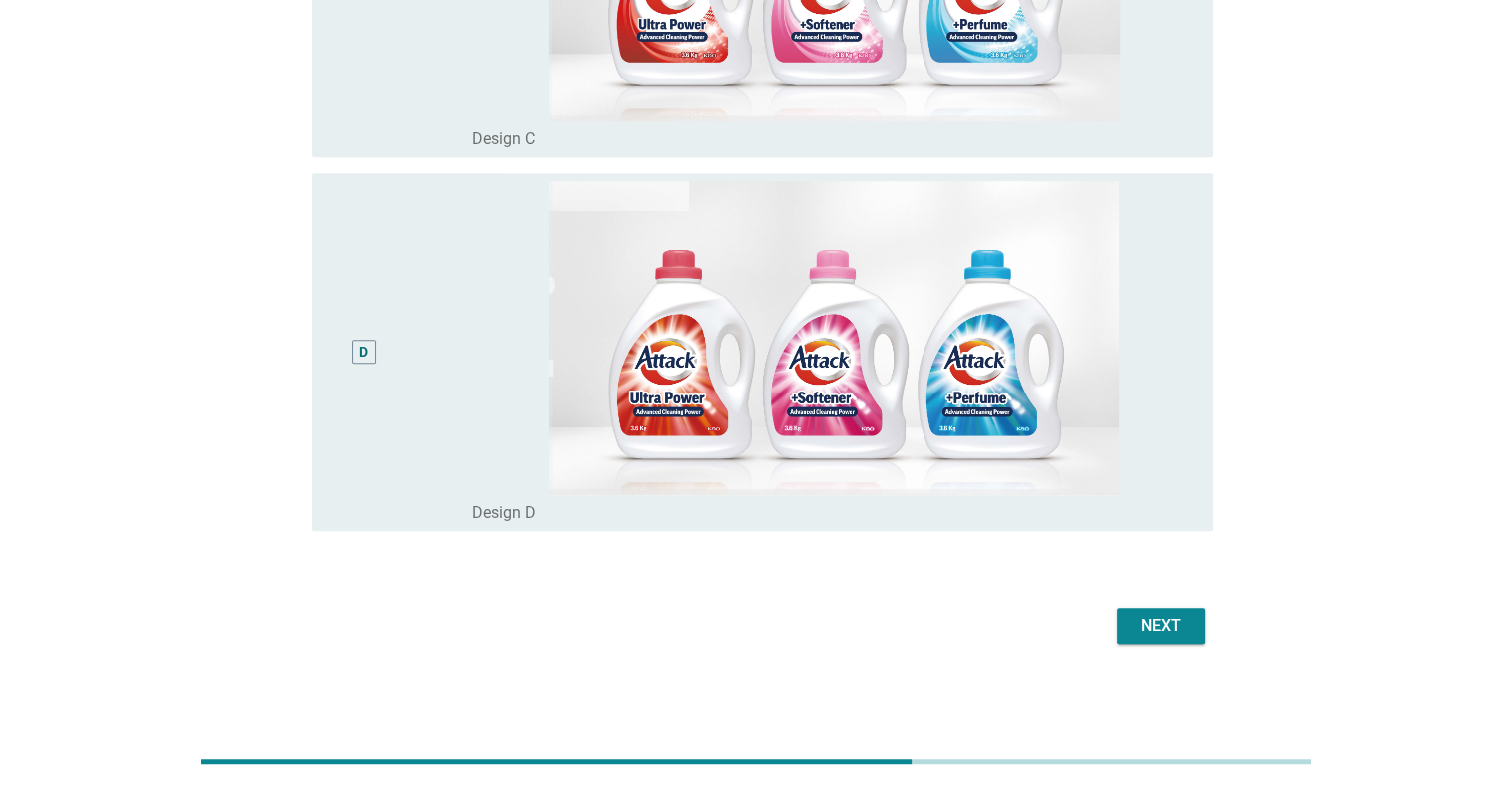 click on "Next" at bounding box center [1161, 626] 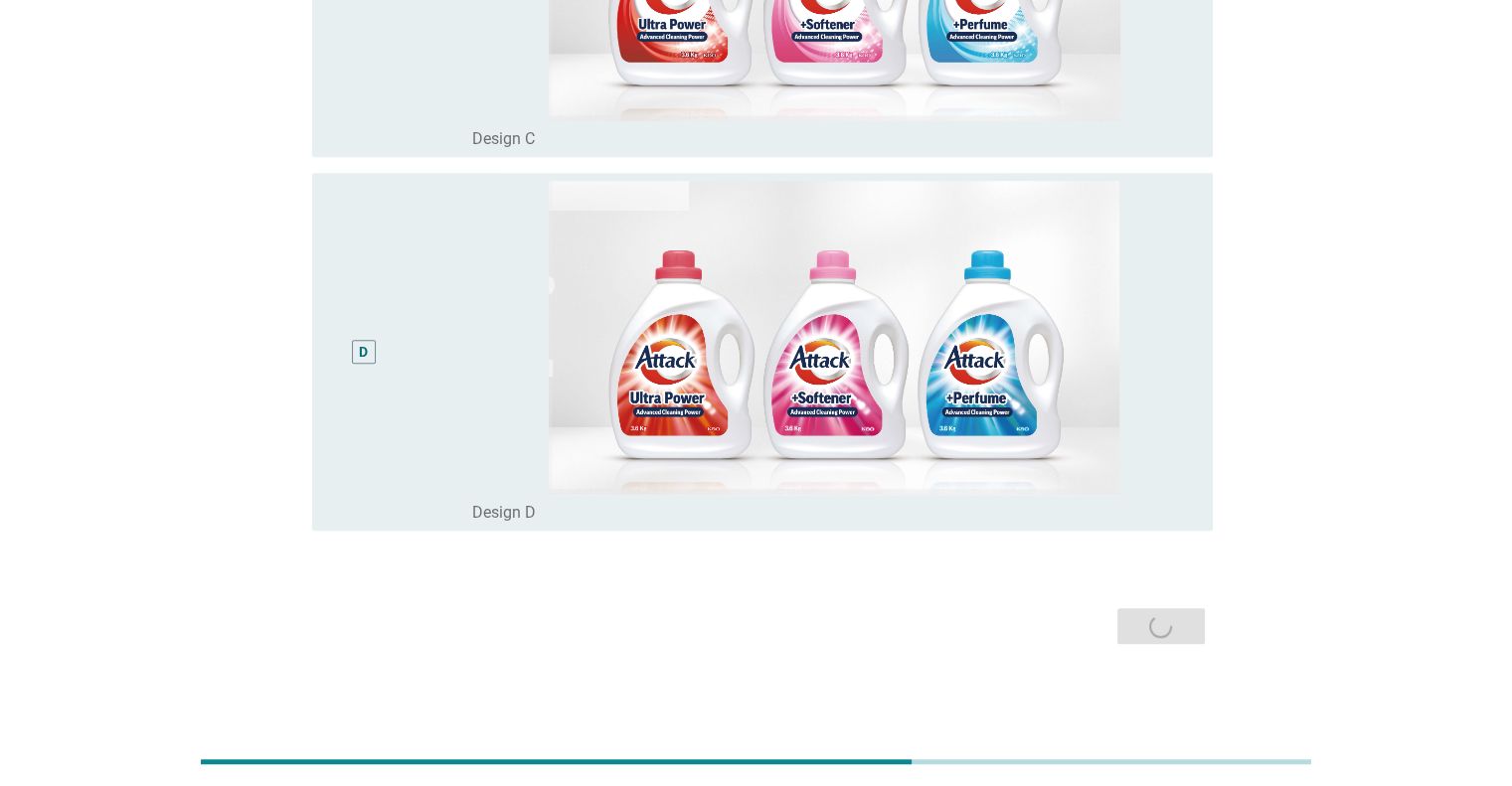 scroll, scrollTop: 0, scrollLeft: 0, axis: both 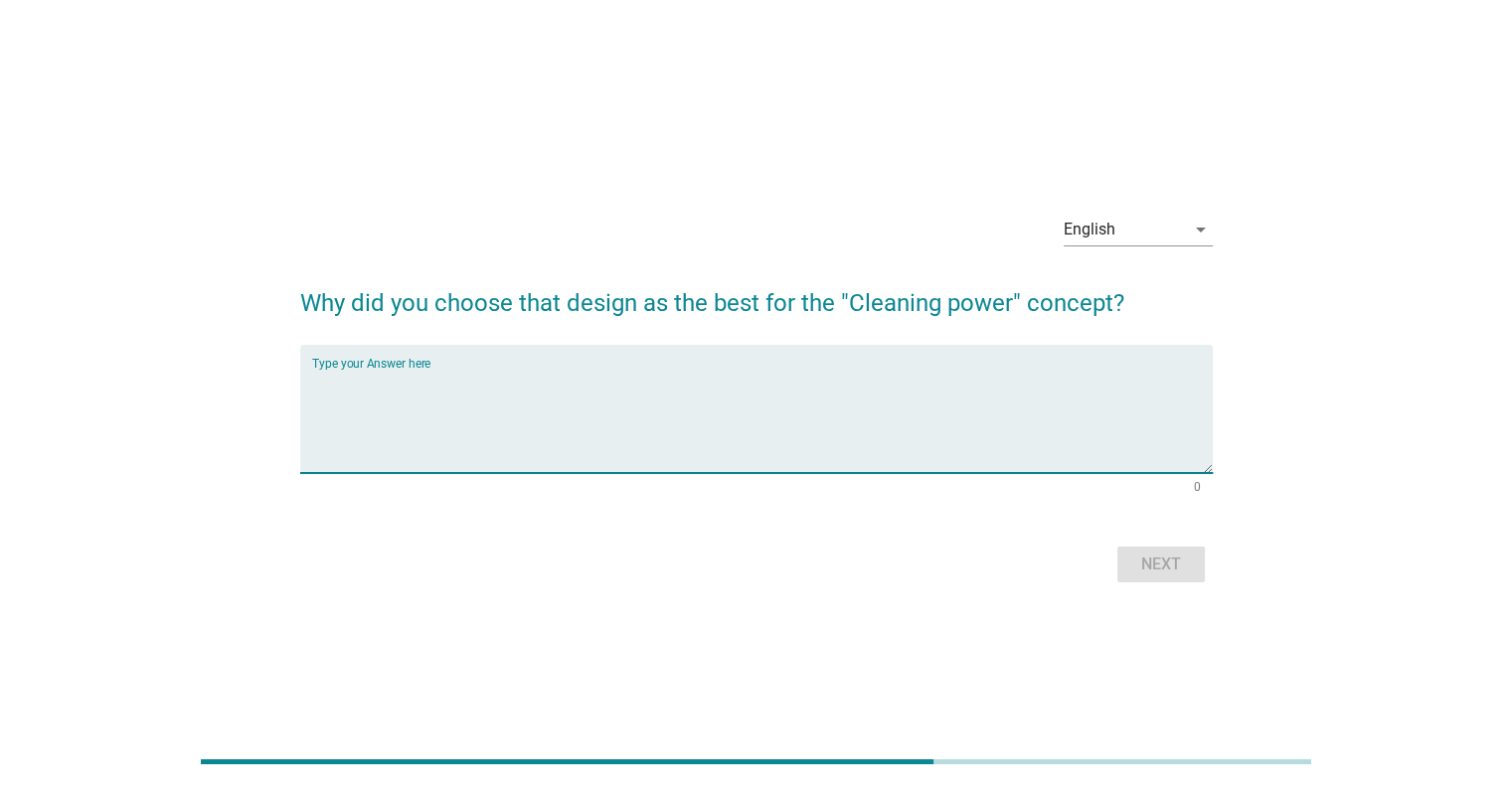 click at bounding box center (762, 420) 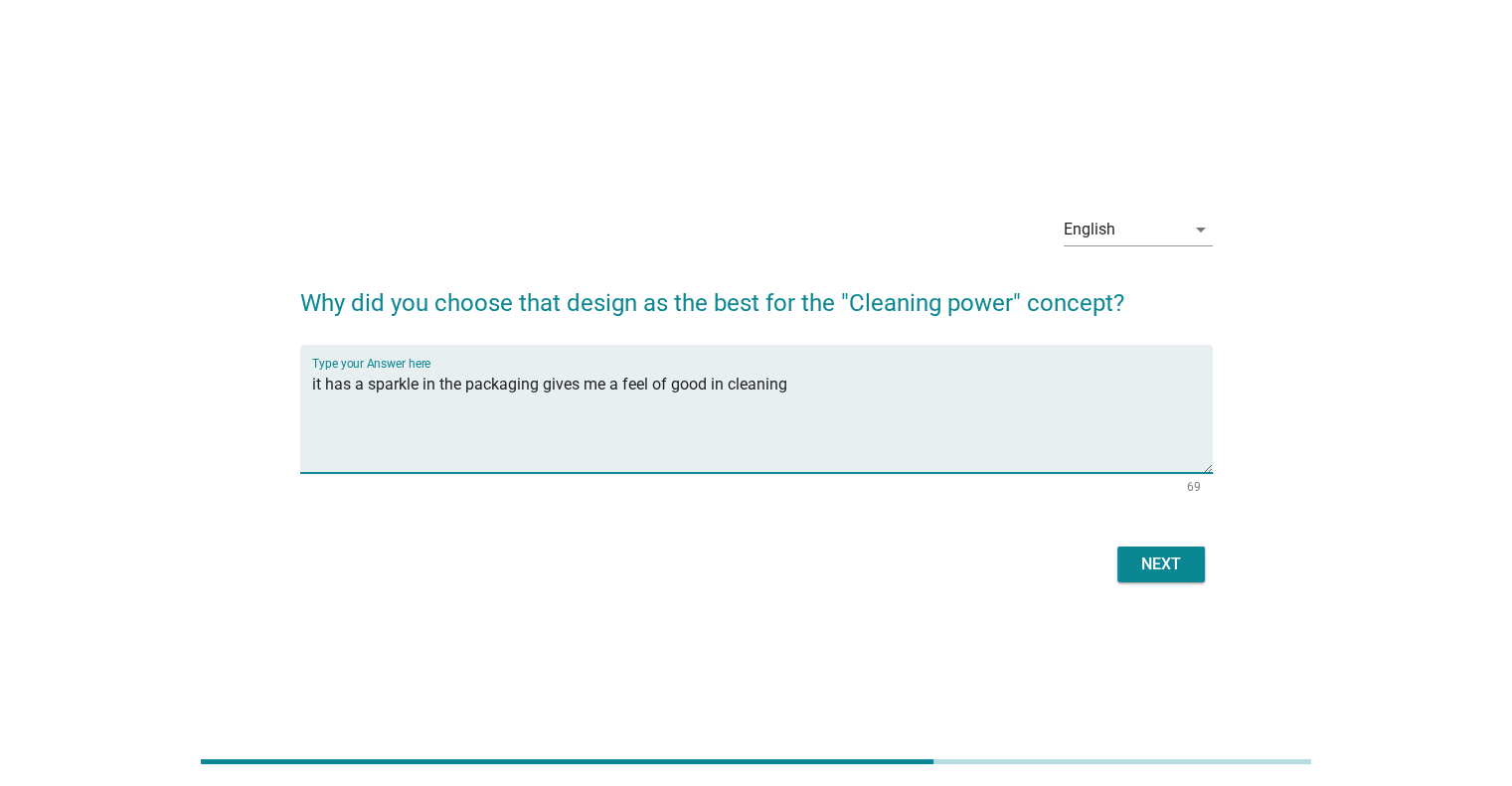 type on "it has a sparkle in the packaging gives me a feel of good in cleaning" 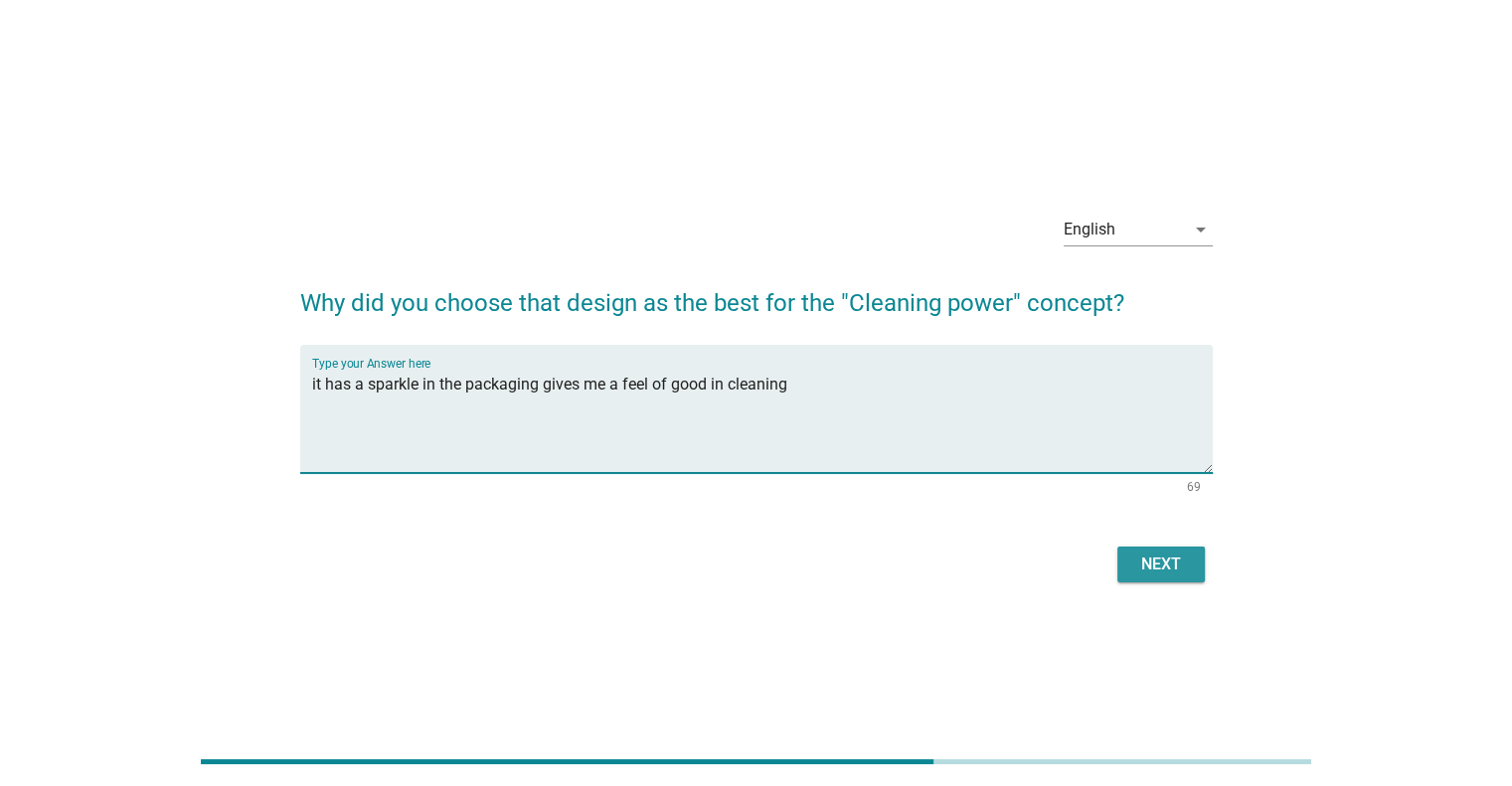 click on "Next" at bounding box center [1161, 564] 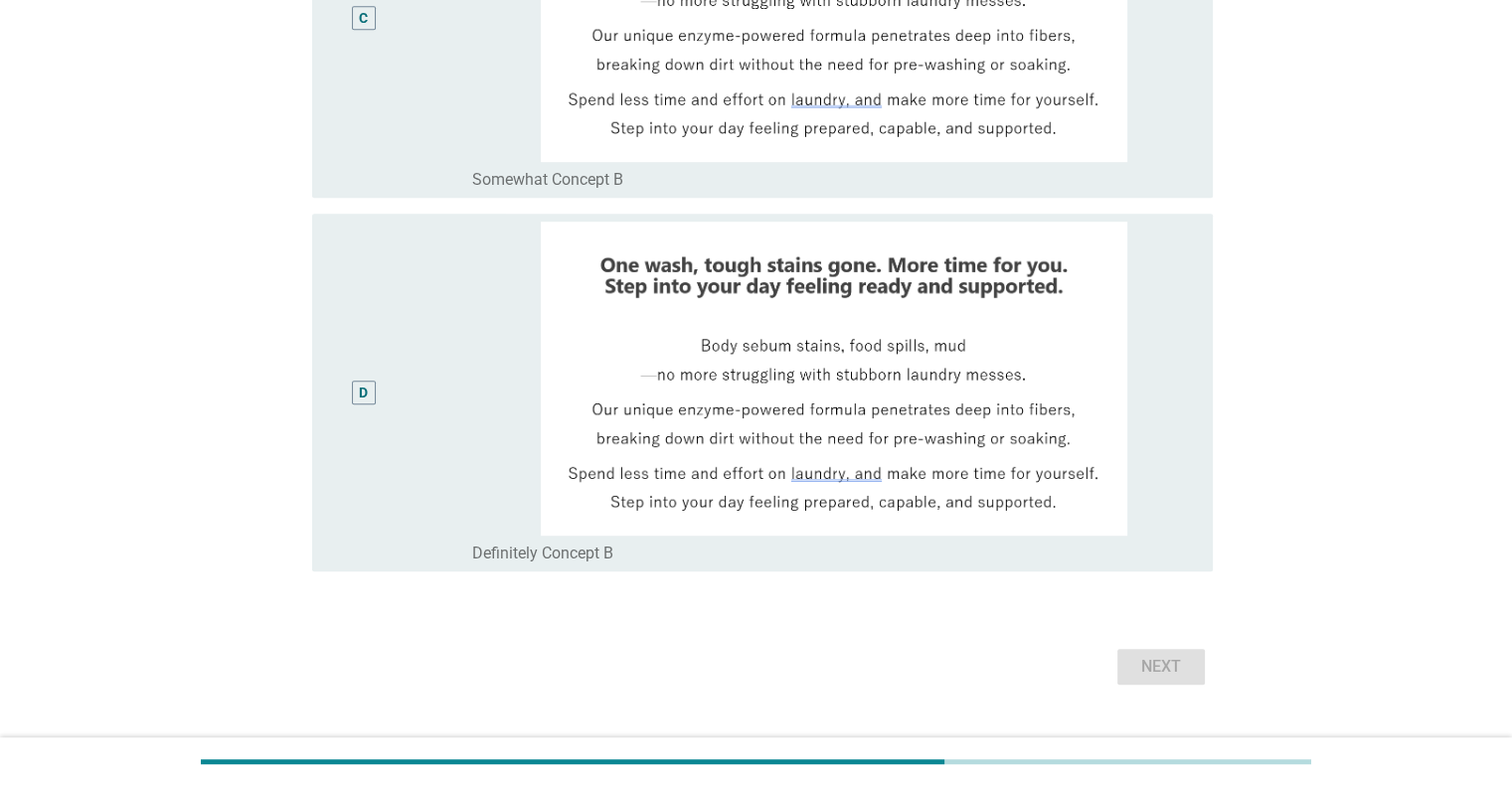 scroll, scrollTop: 1192, scrollLeft: 0, axis: vertical 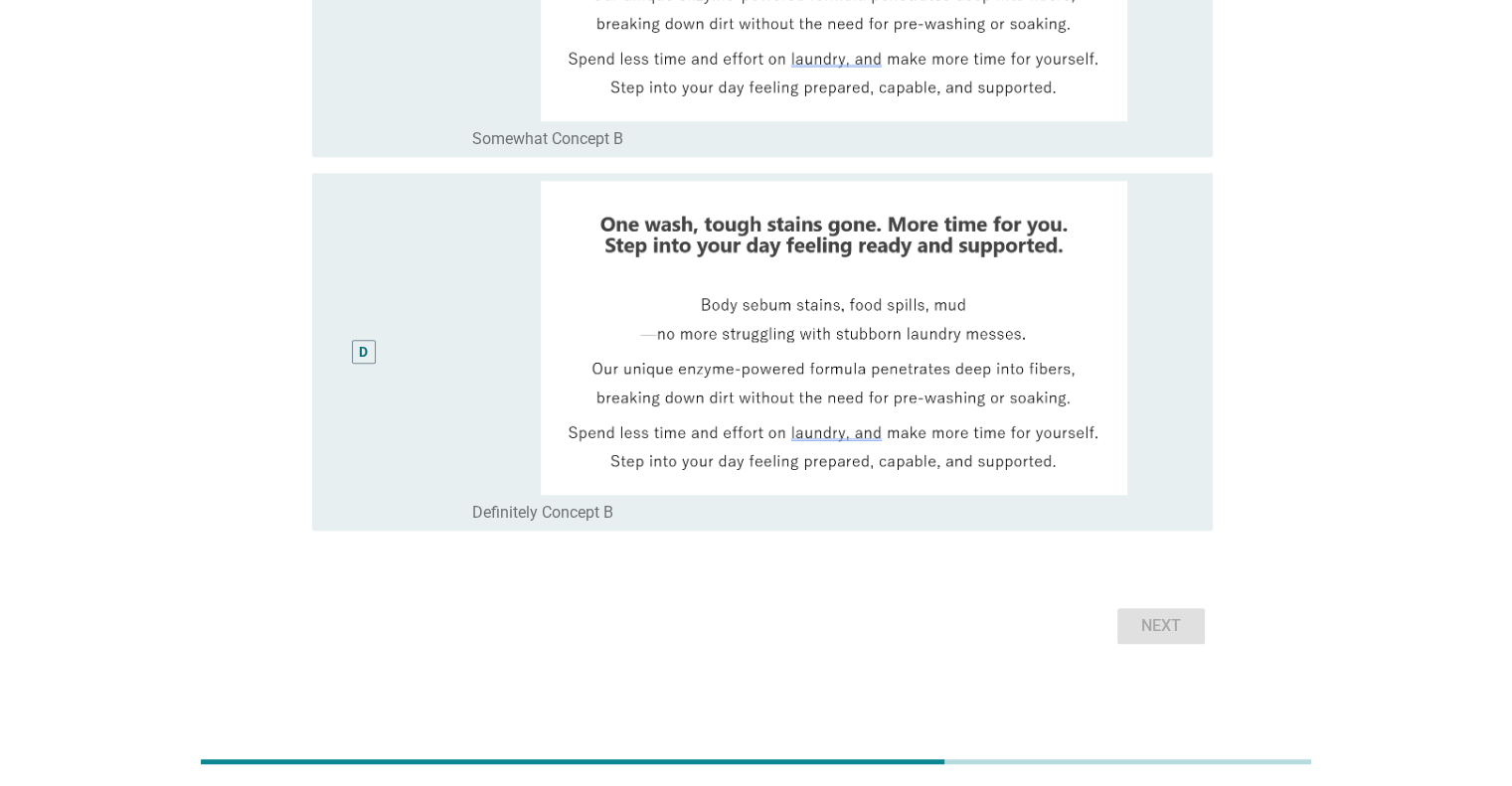 click on "D" at bounding box center (401, 352) 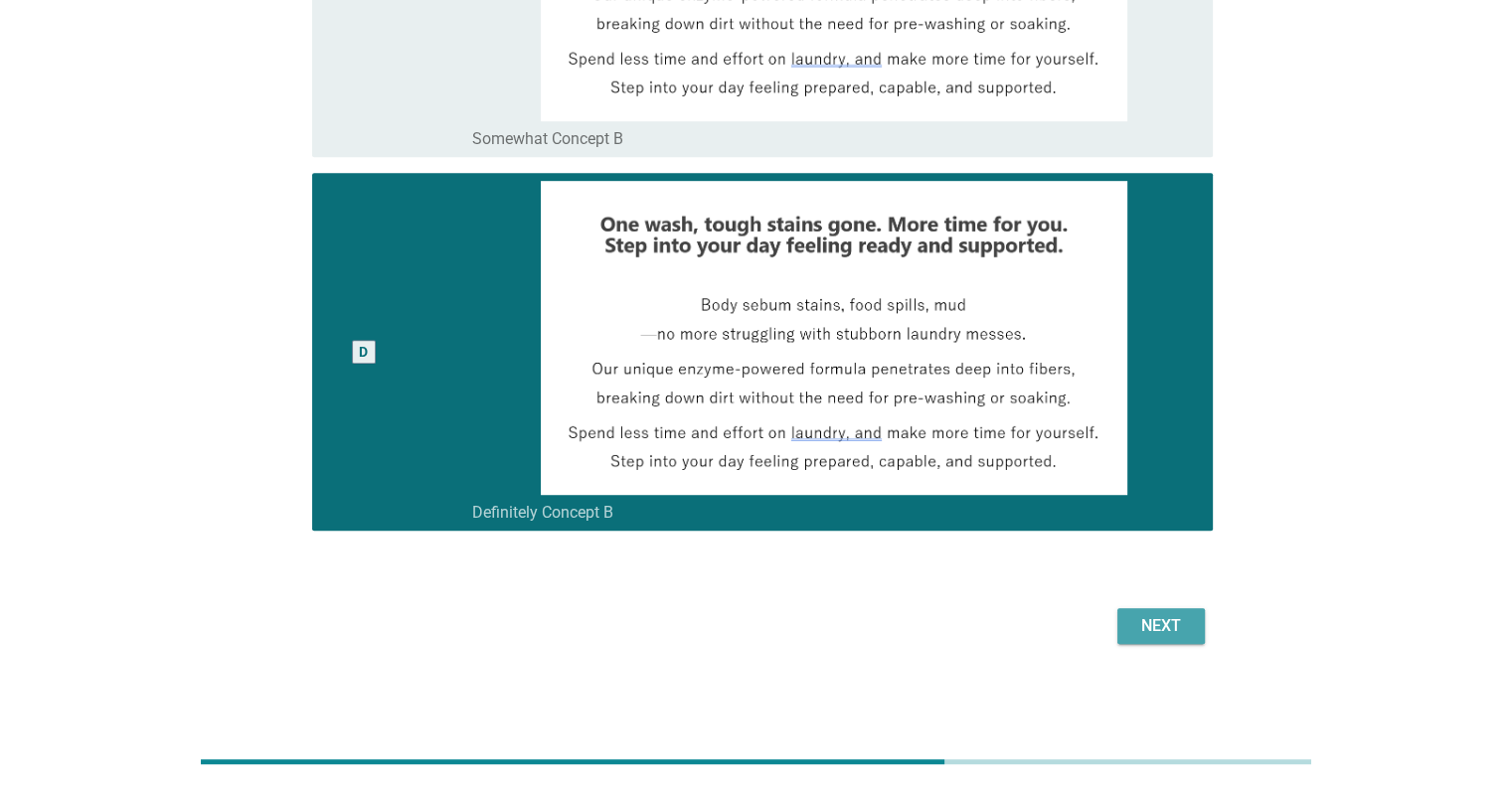 click on "Next" at bounding box center [1161, 626] 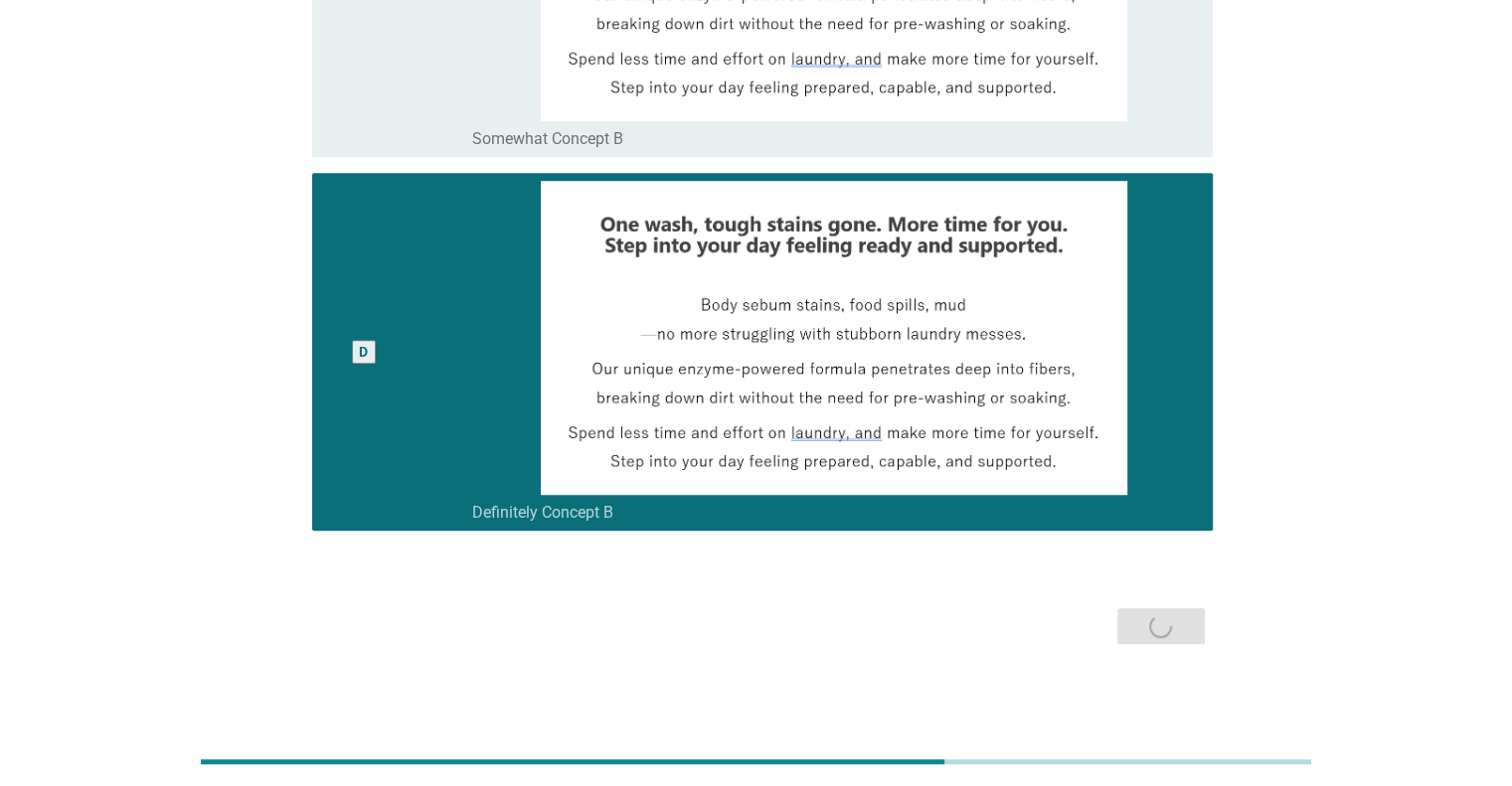 scroll, scrollTop: 0, scrollLeft: 0, axis: both 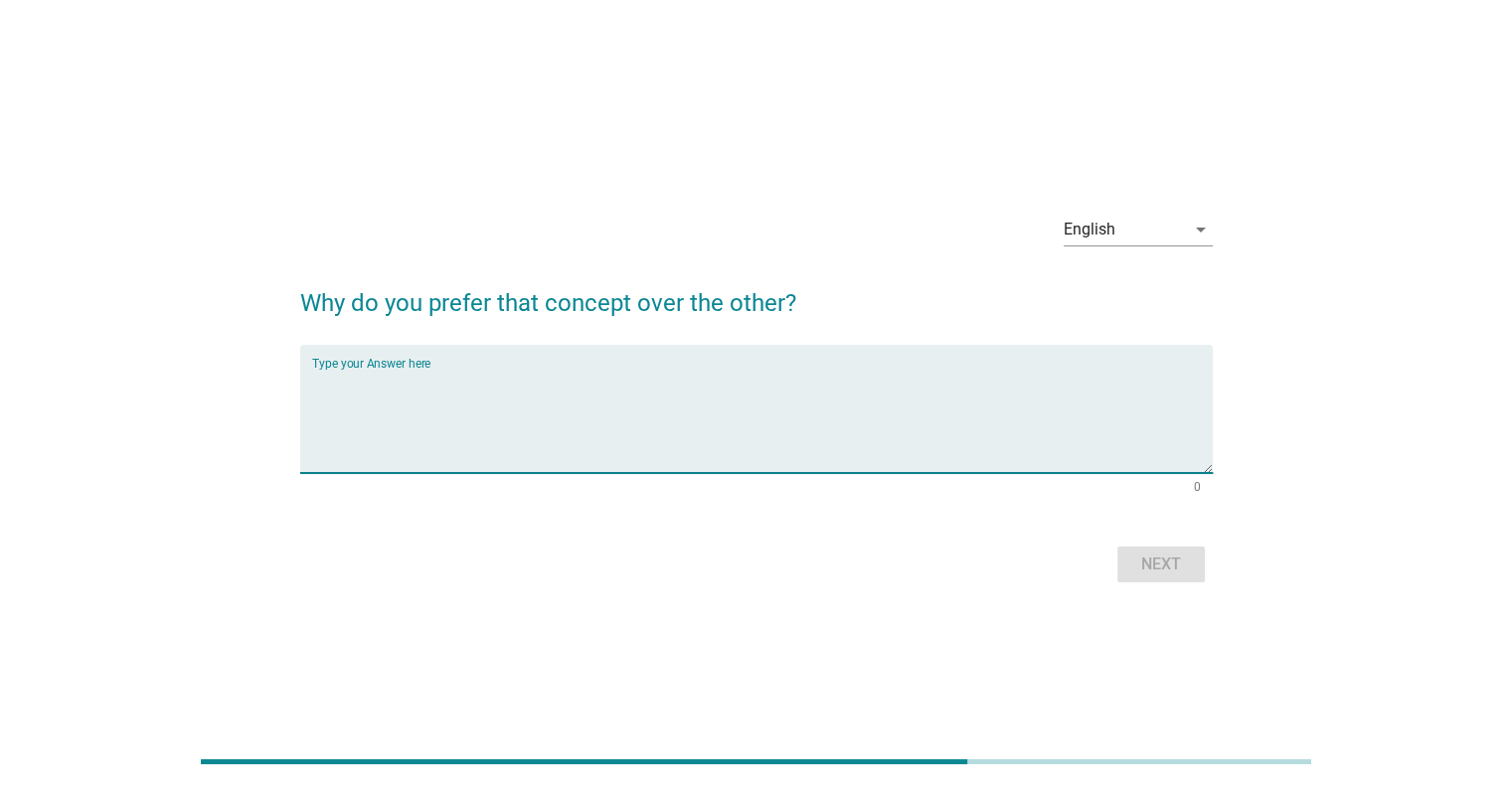 click at bounding box center [762, 420] 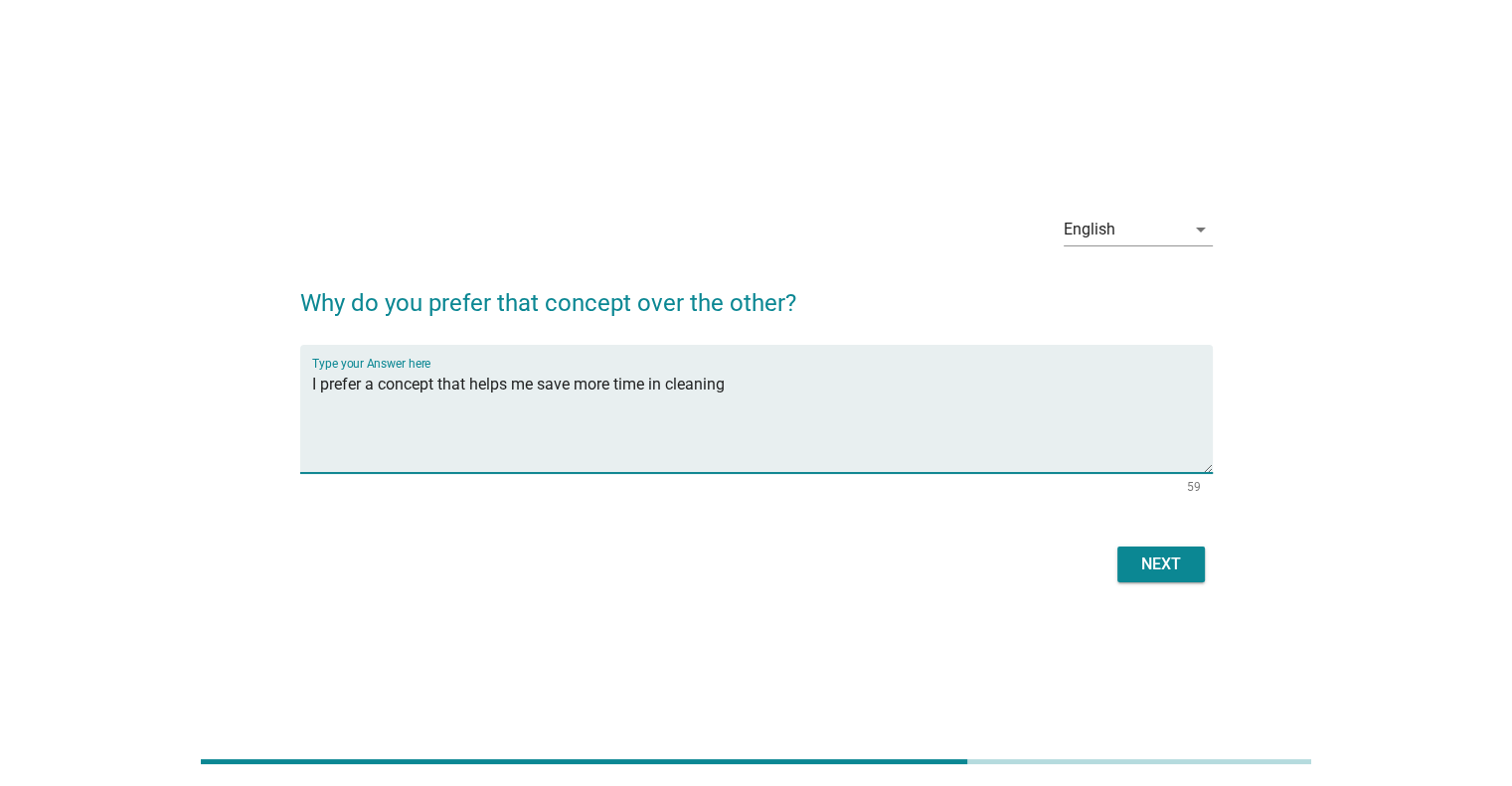 type on "I prefer a concept that helps me save more time in cleaning" 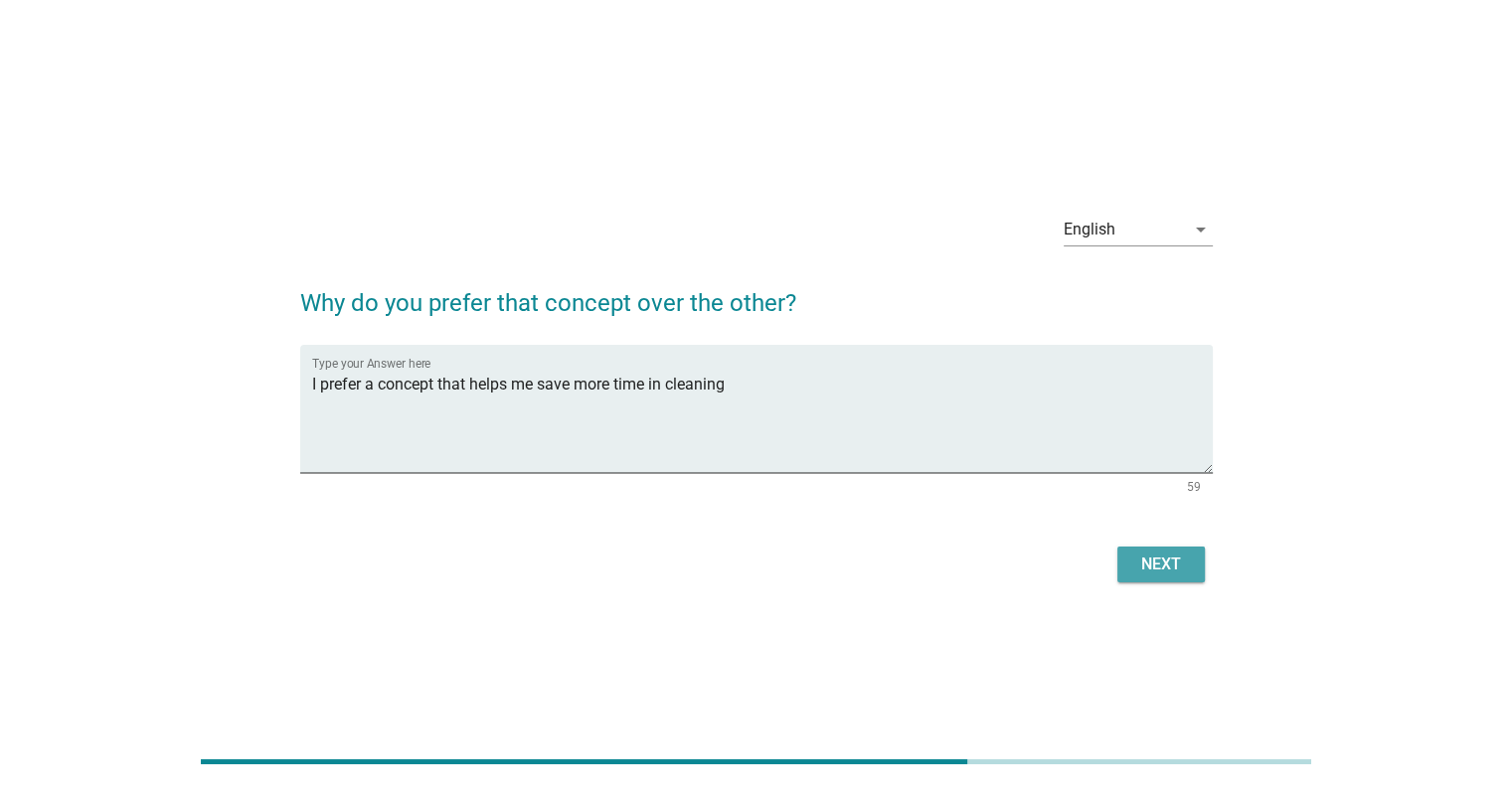 click on "Next" at bounding box center (1161, 564) 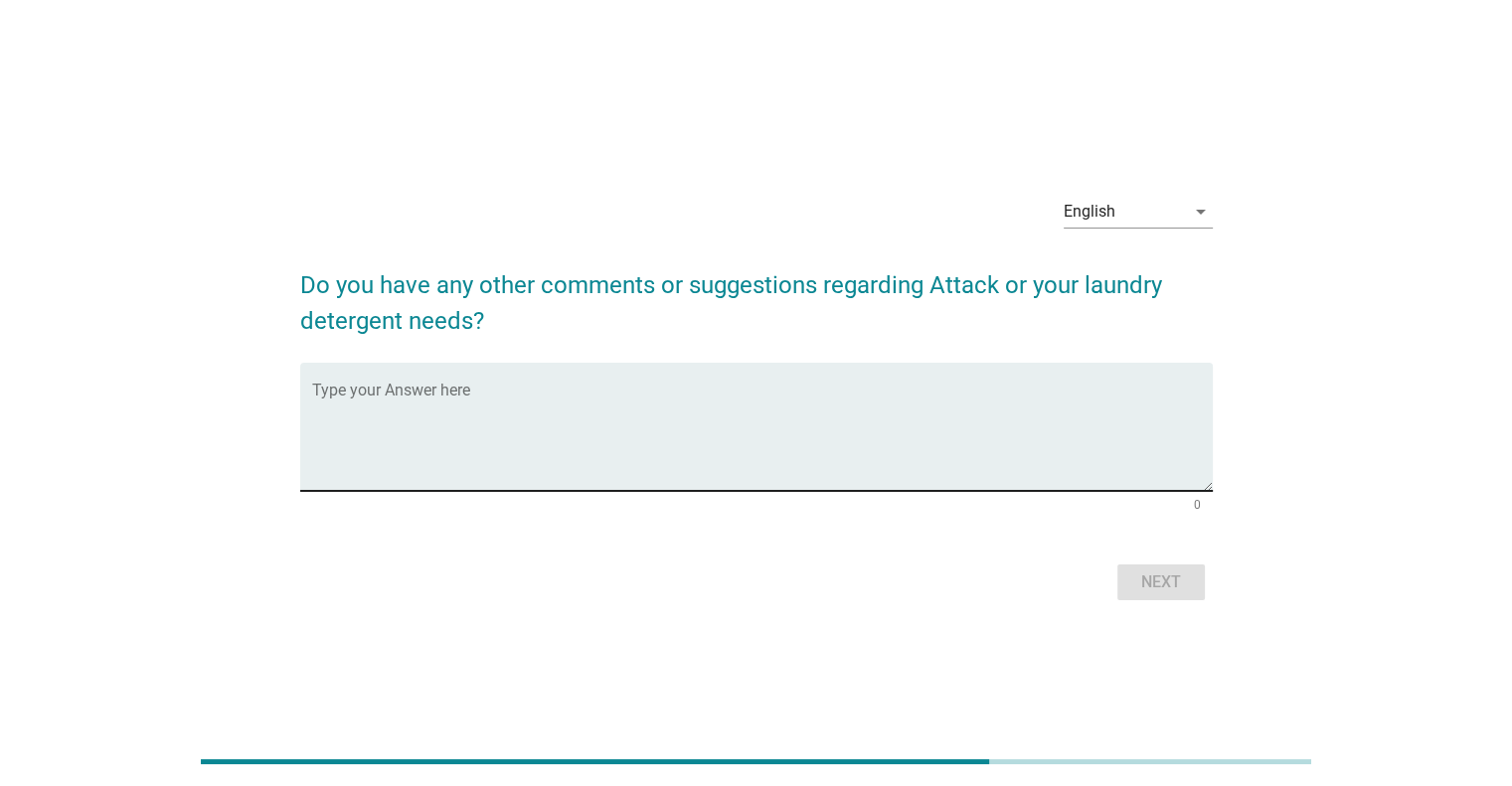 click at bounding box center (762, 438) 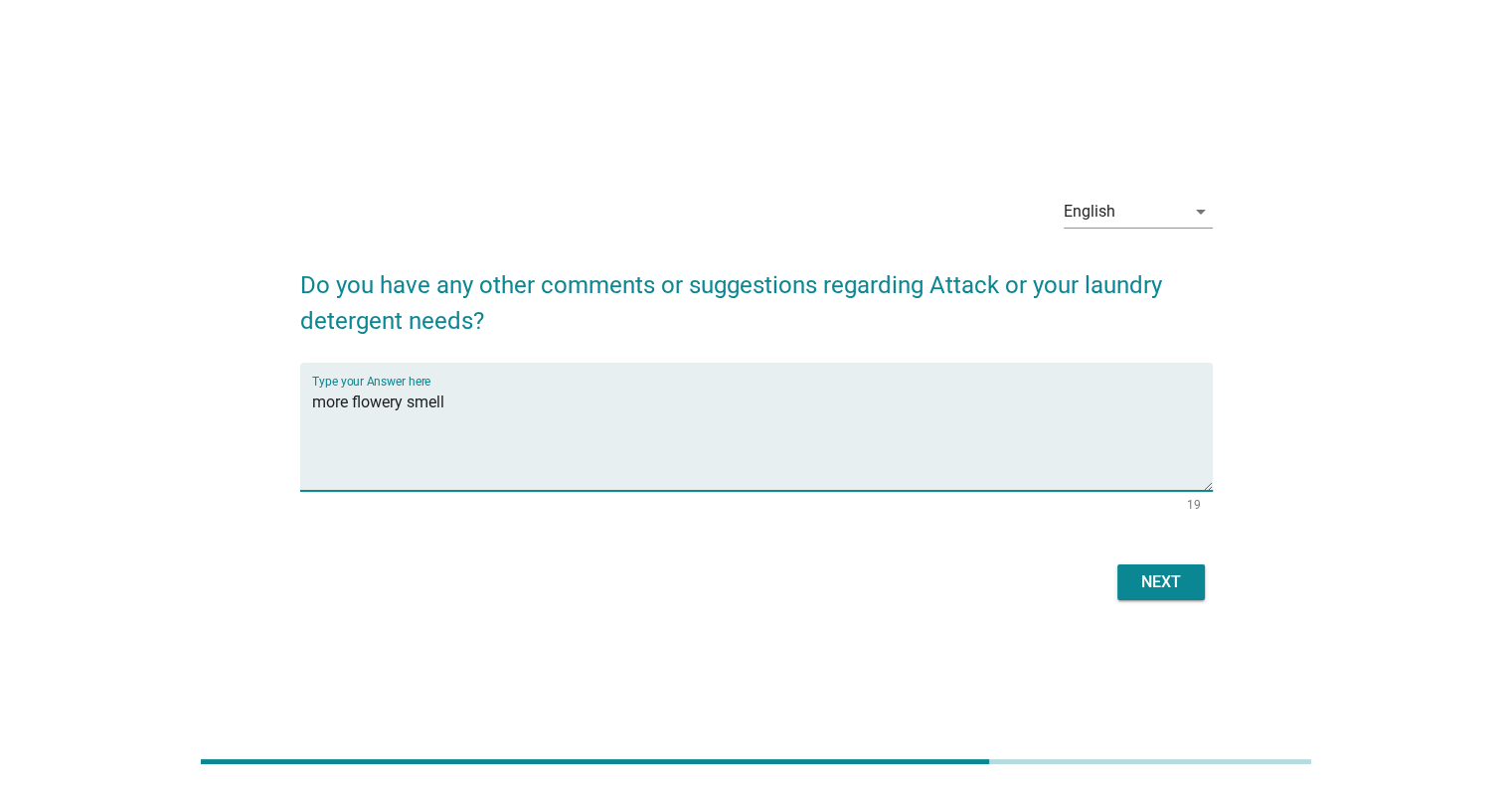 type on "more flowery smell" 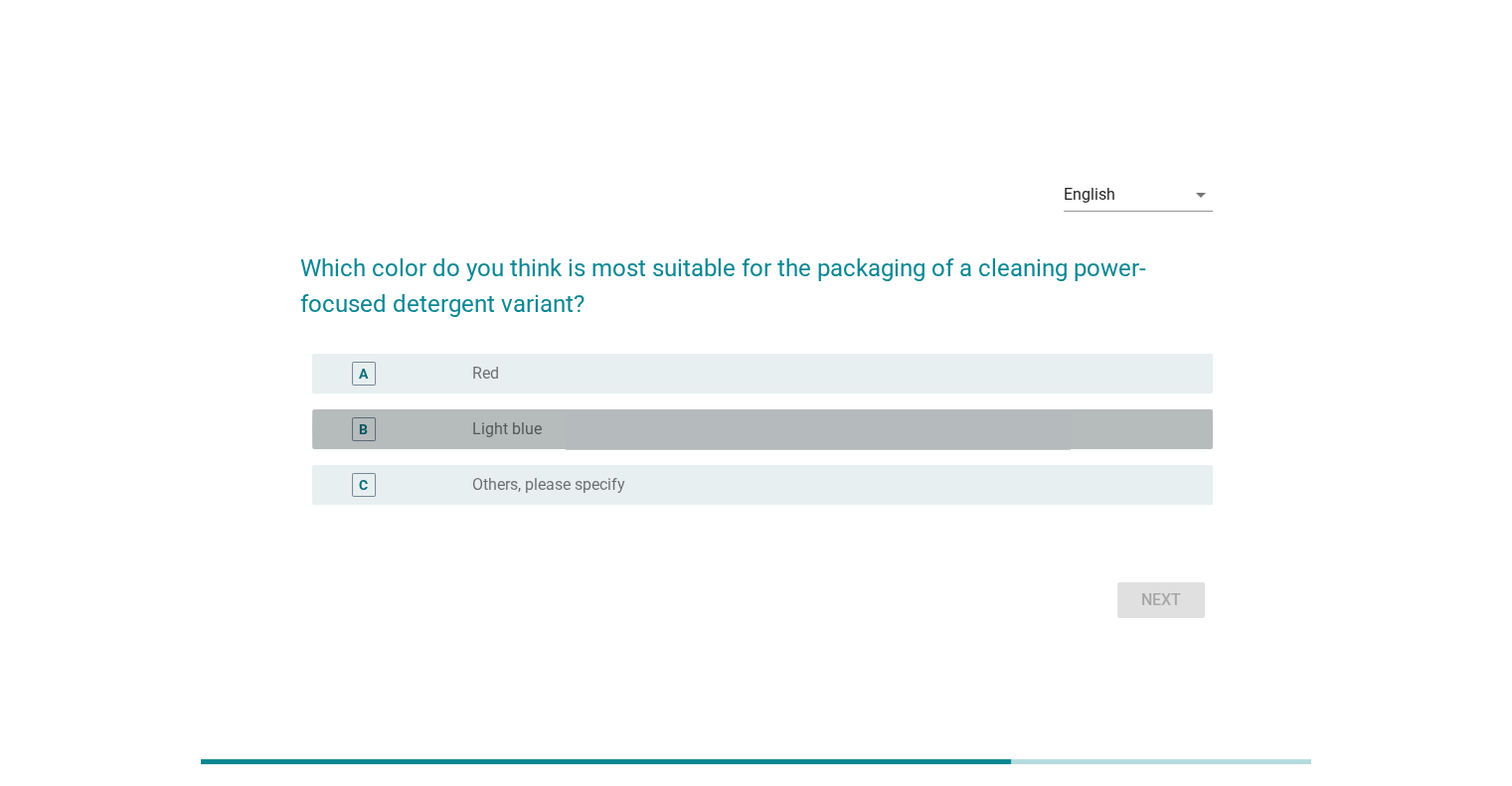 click on "radio_button_unchecked Light blue" at bounding box center [826, 429] 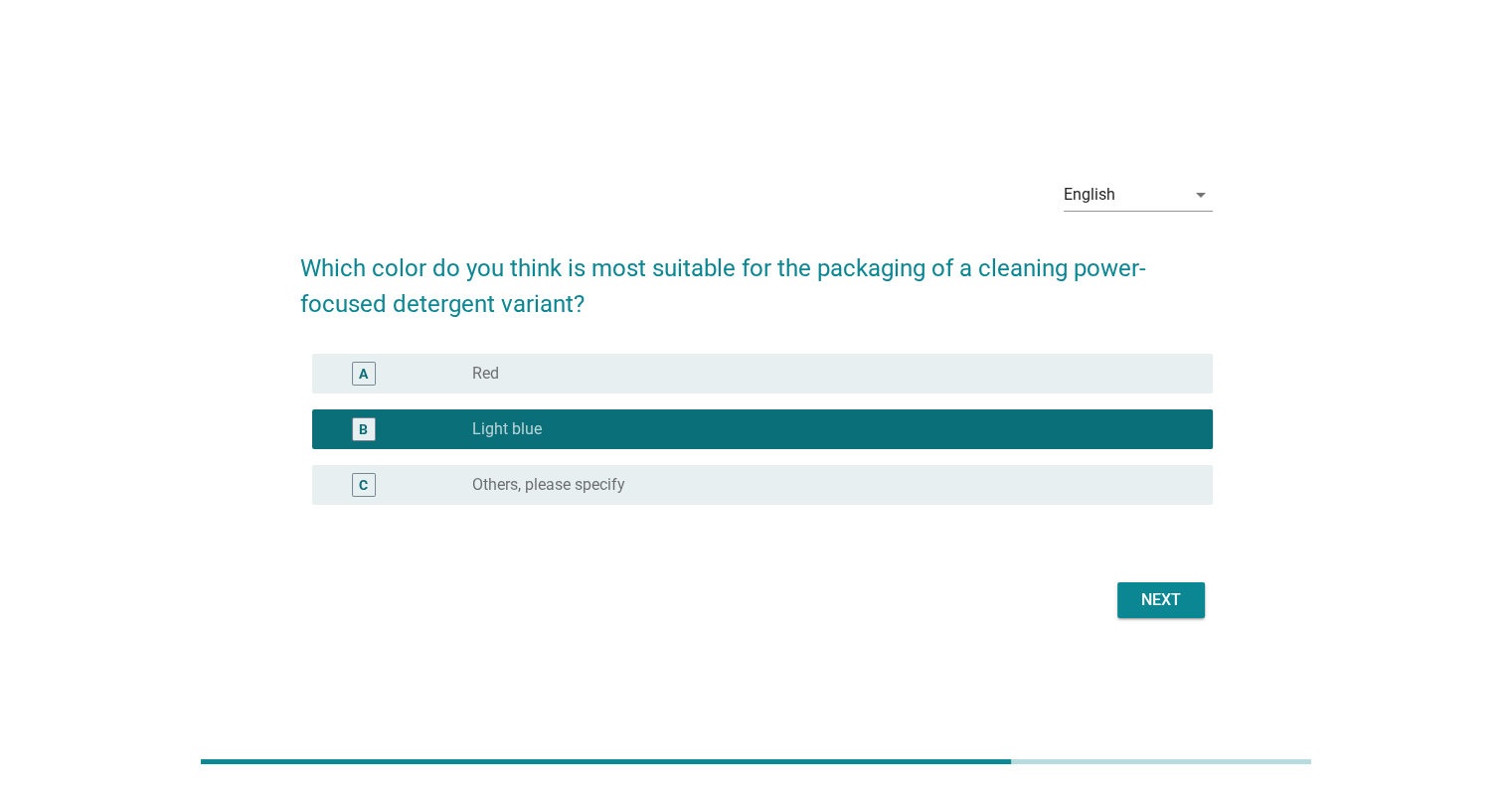 click on "Next" at bounding box center (1161, 600) 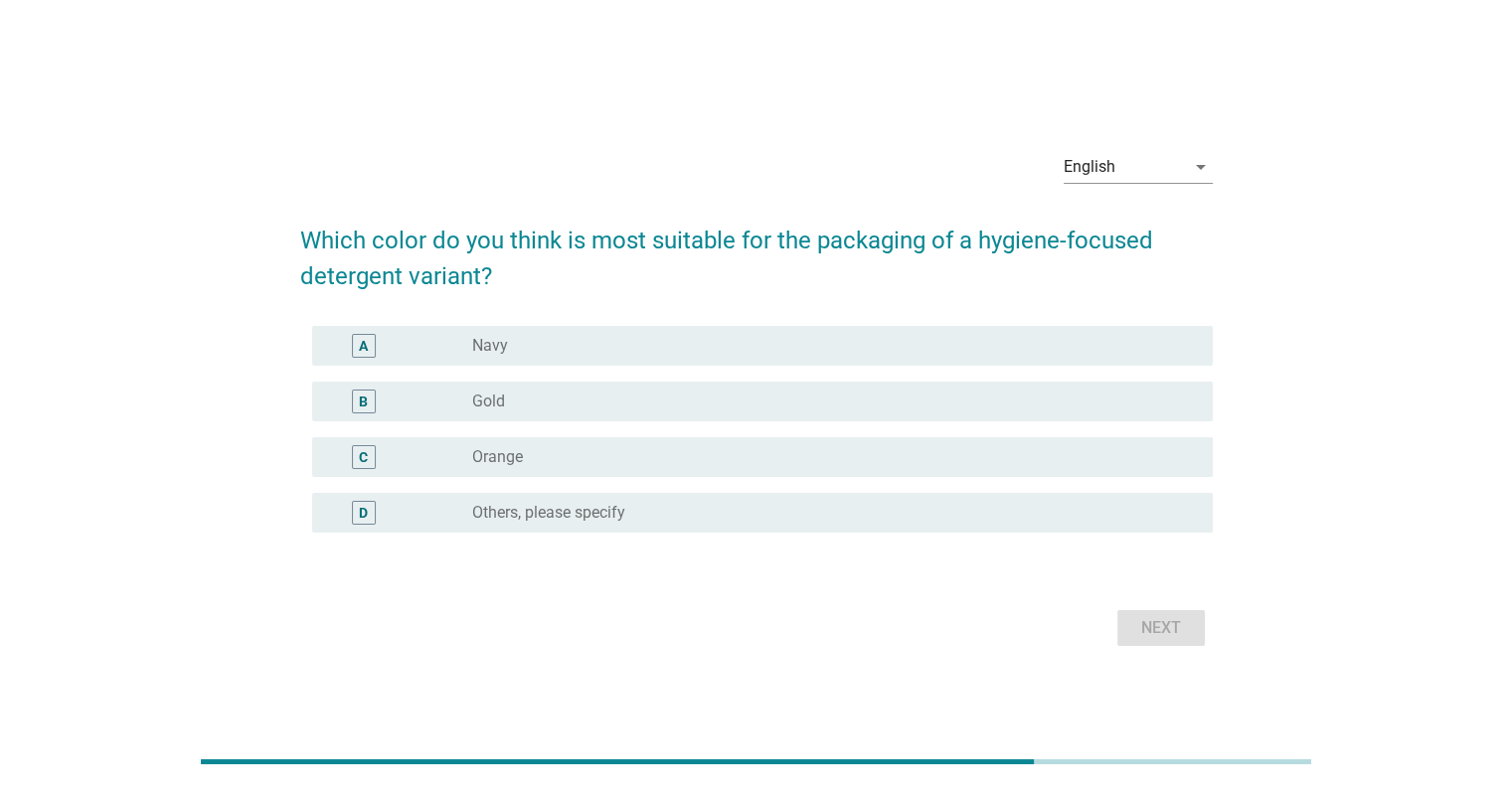 click on "radio_button_unchecked Orange" at bounding box center (826, 457) 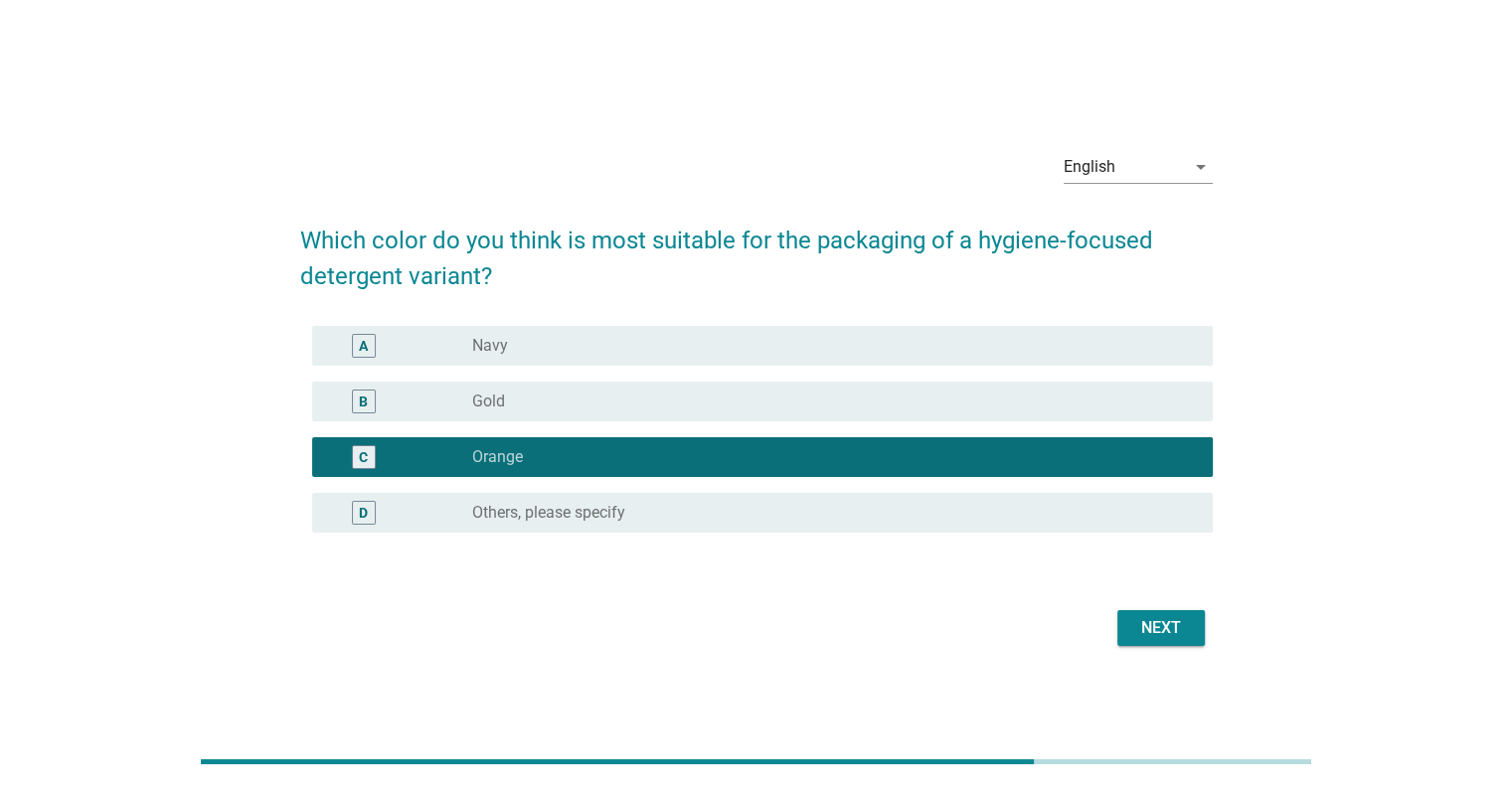 click on "Next" at bounding box center (1161, 628) 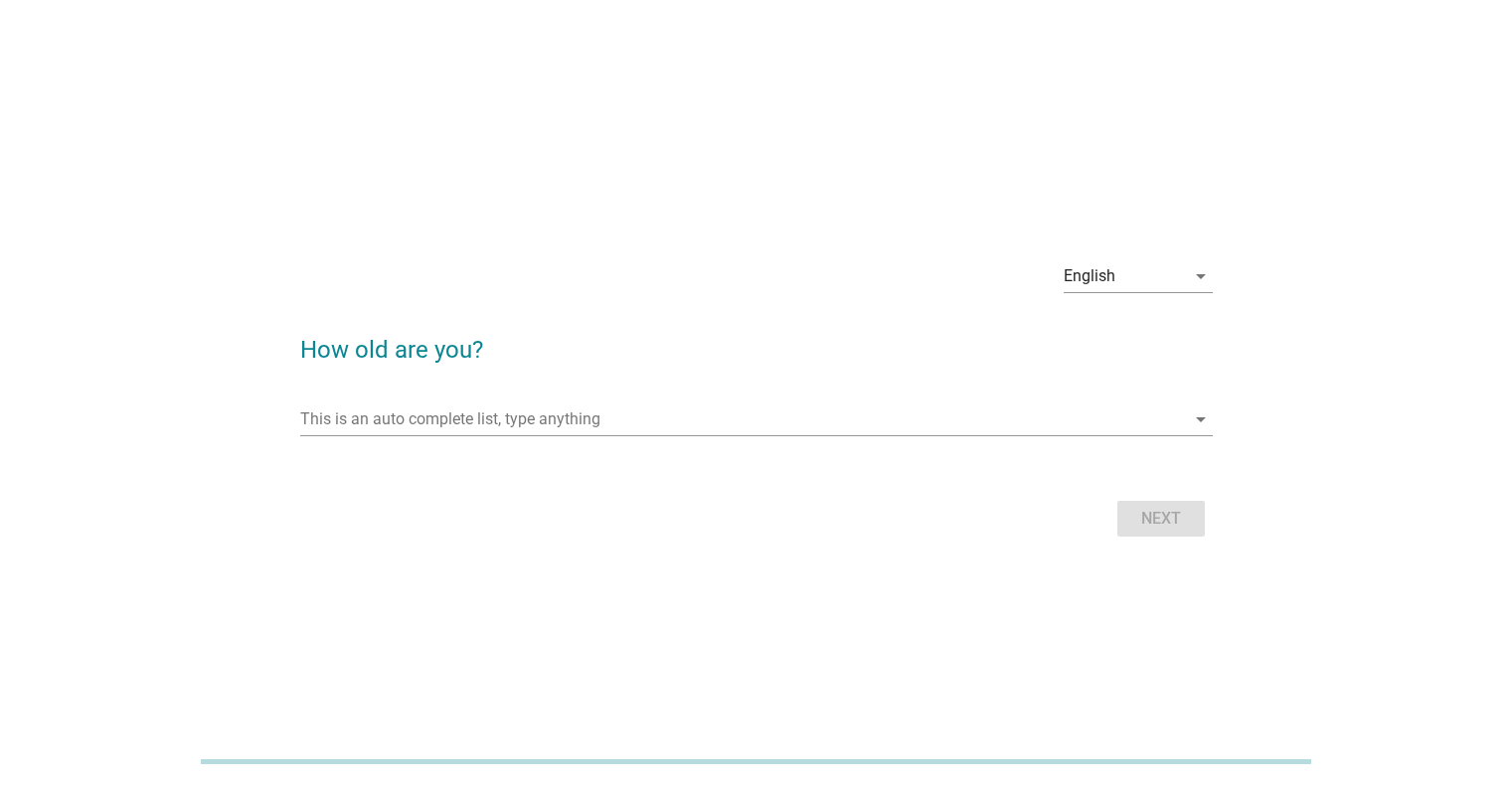 scroll, scrollTop: 0, scrollLeft: 0, axis: both 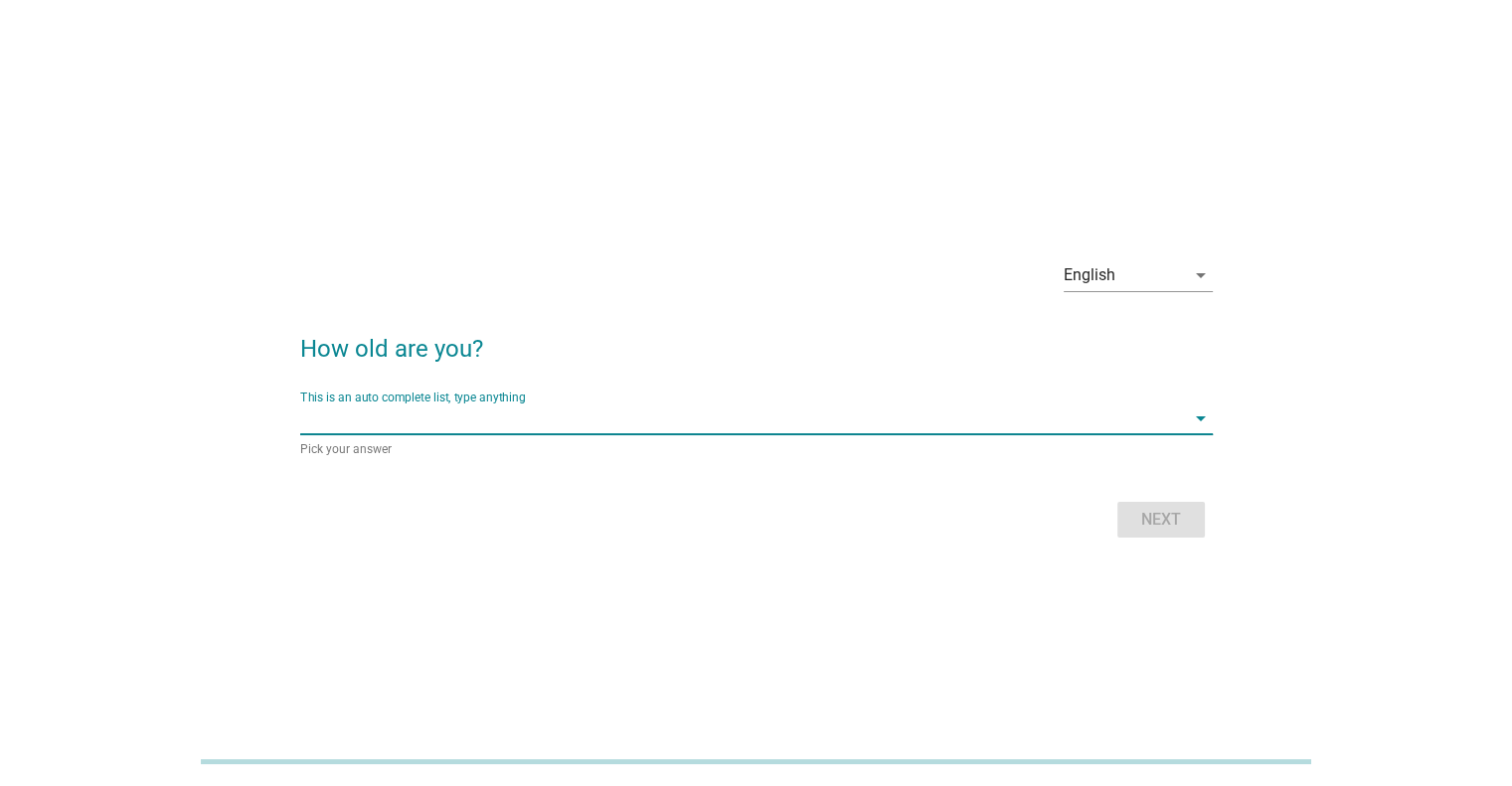 click at bounding box center (743, 418) 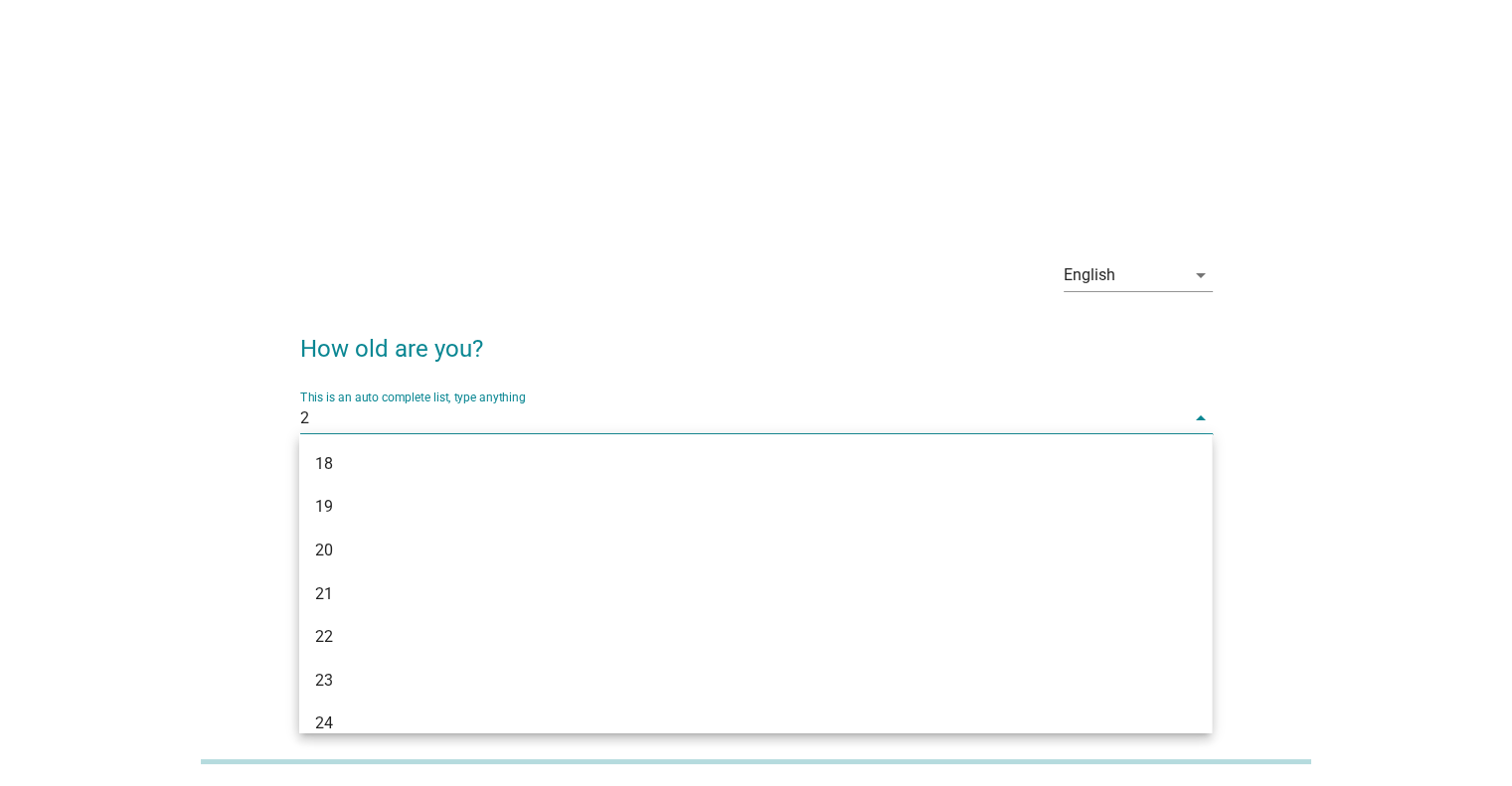 type on "27" 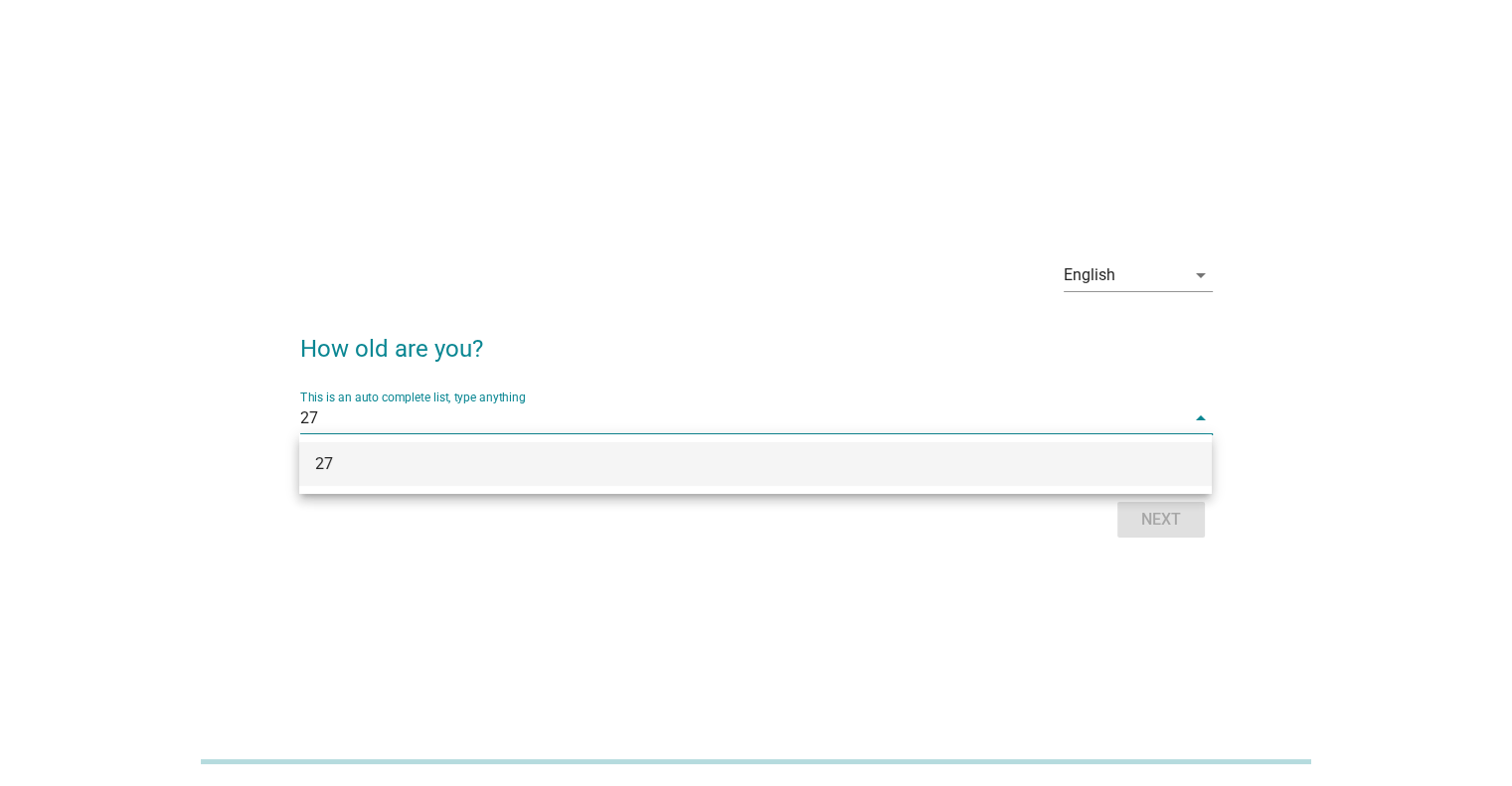 click on "27" at bounding box center [756, 464] 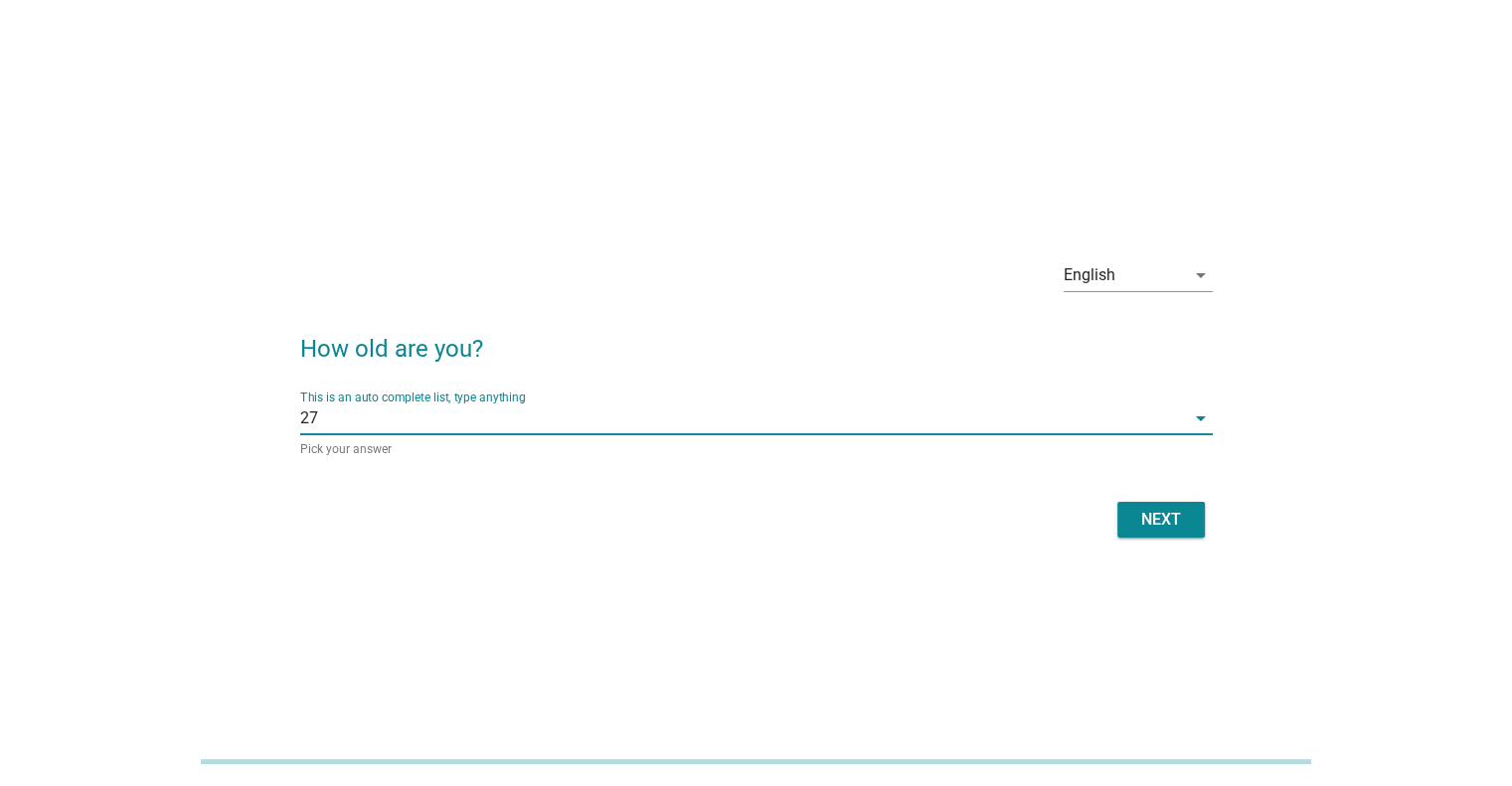 click on "Next" at bounding box center [1161, 520] 